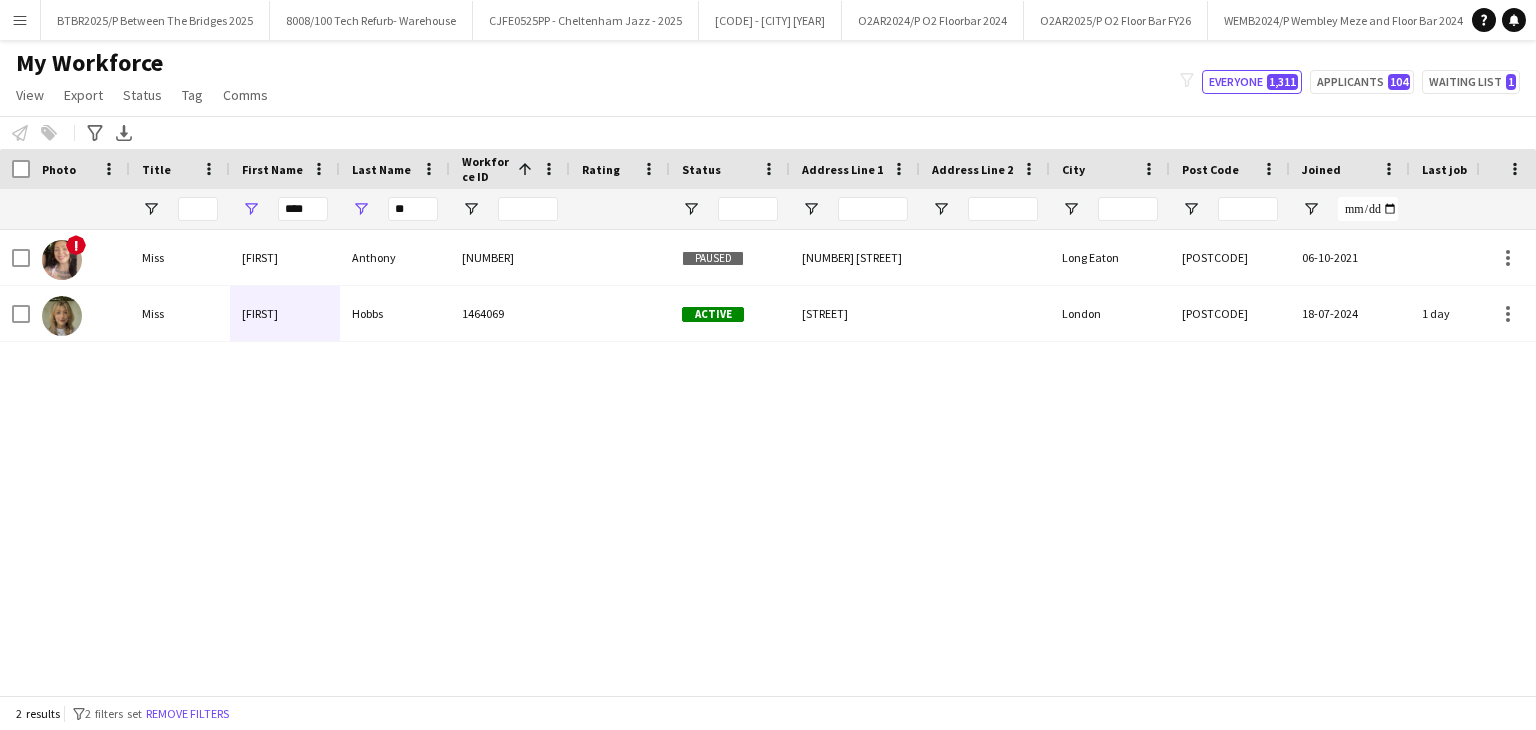 scroll, scrollTop: 0, scrollLeft: 0, axis: both 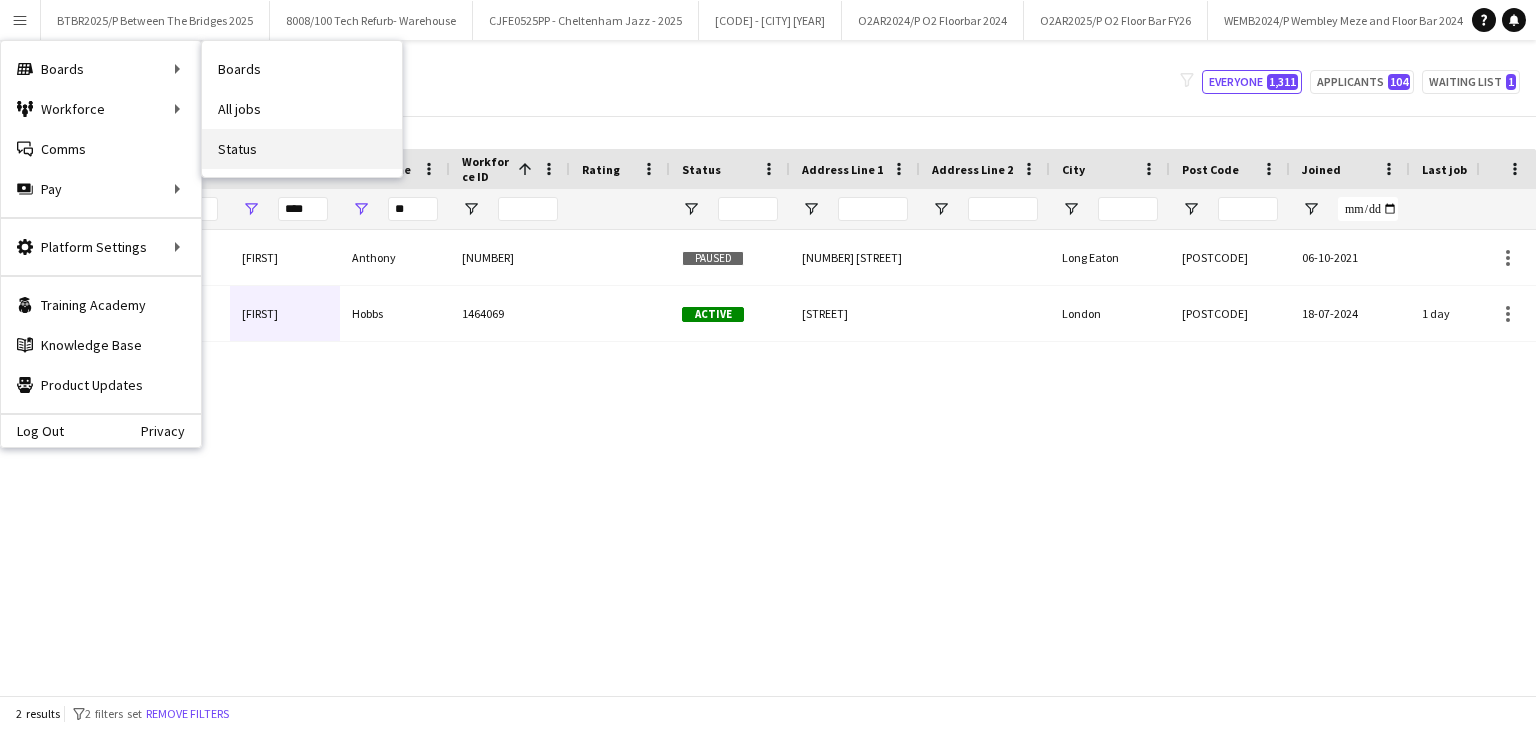 click on "Status" at bounding box center [302, 149] 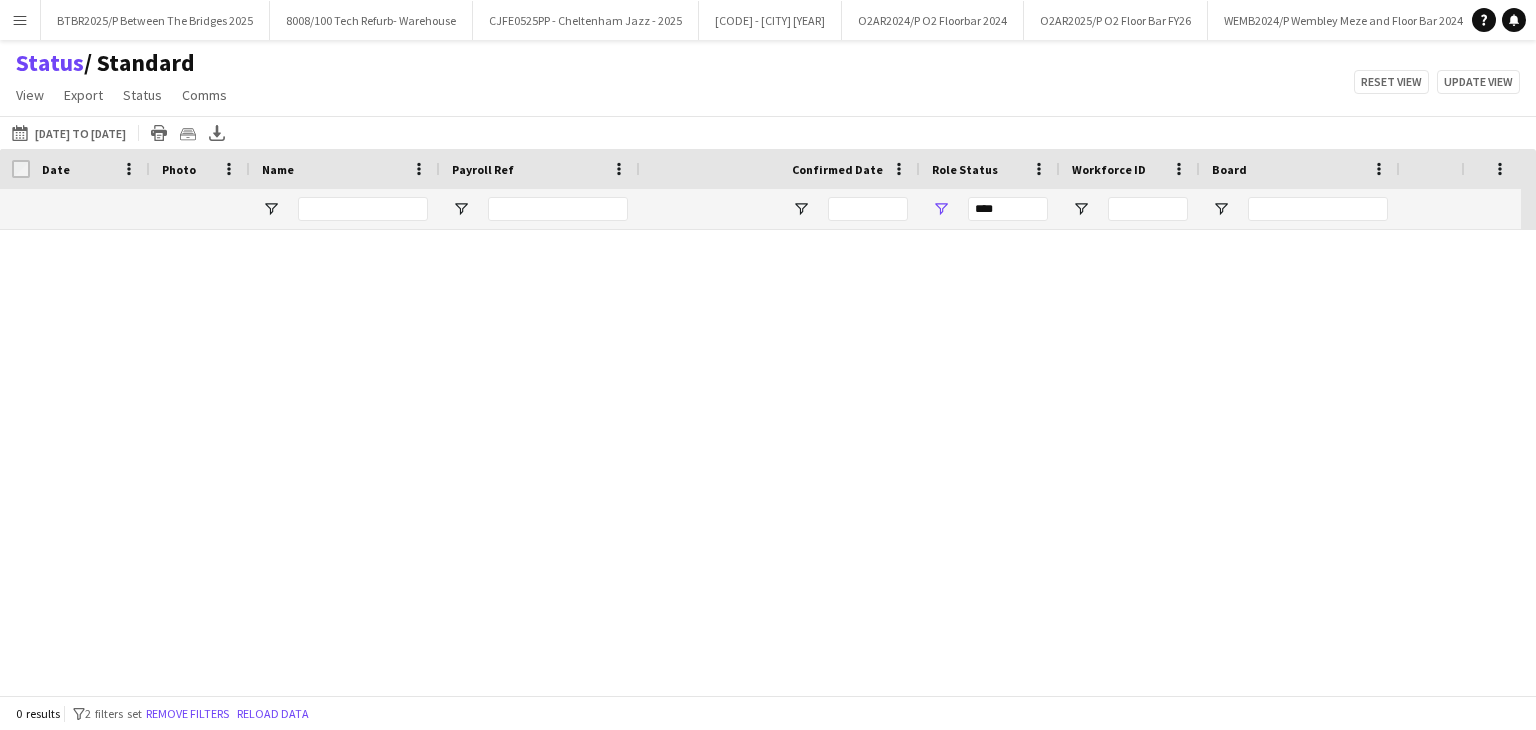 type on "***" 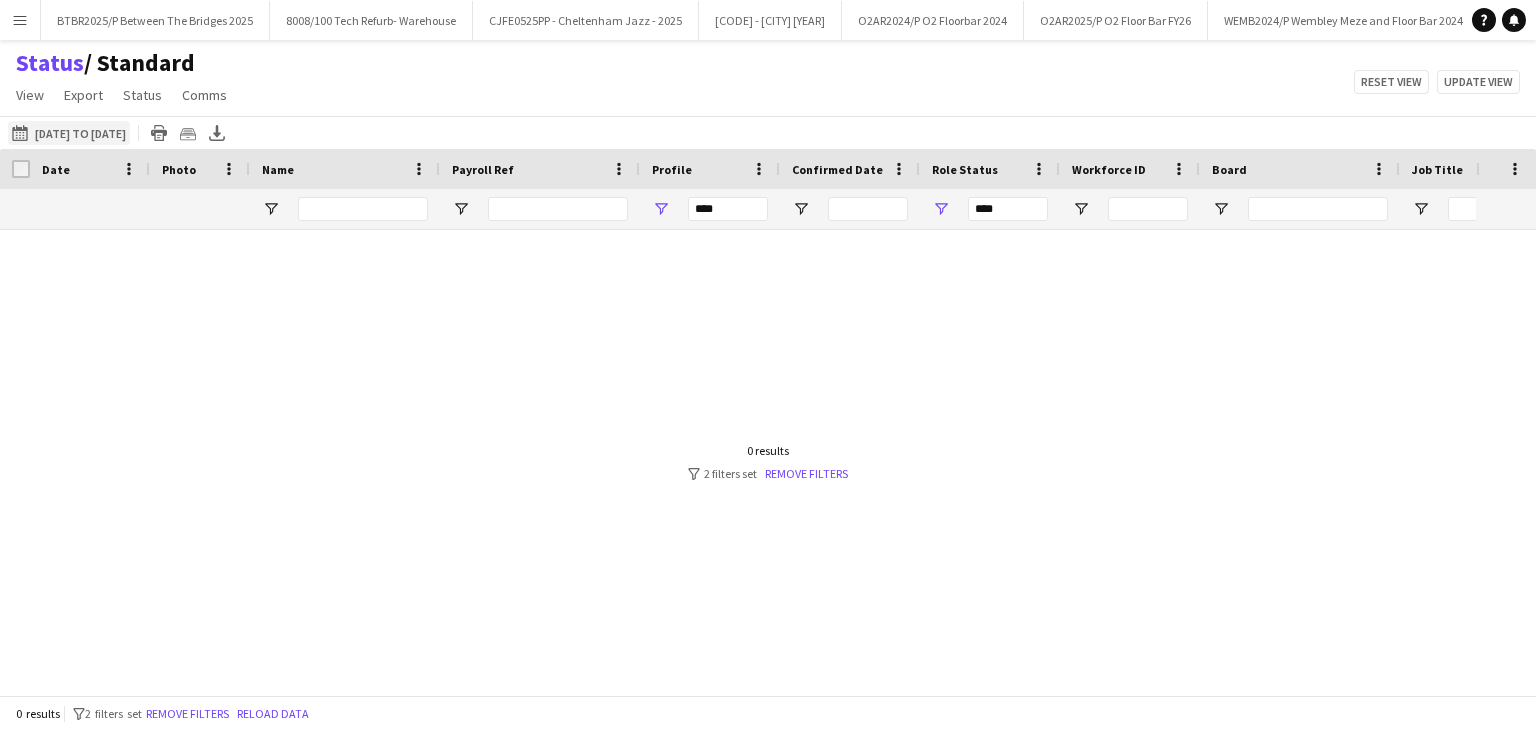 click on "09-08-2025 to 14-08-2025
12-05-2025 to 08-06-2025" 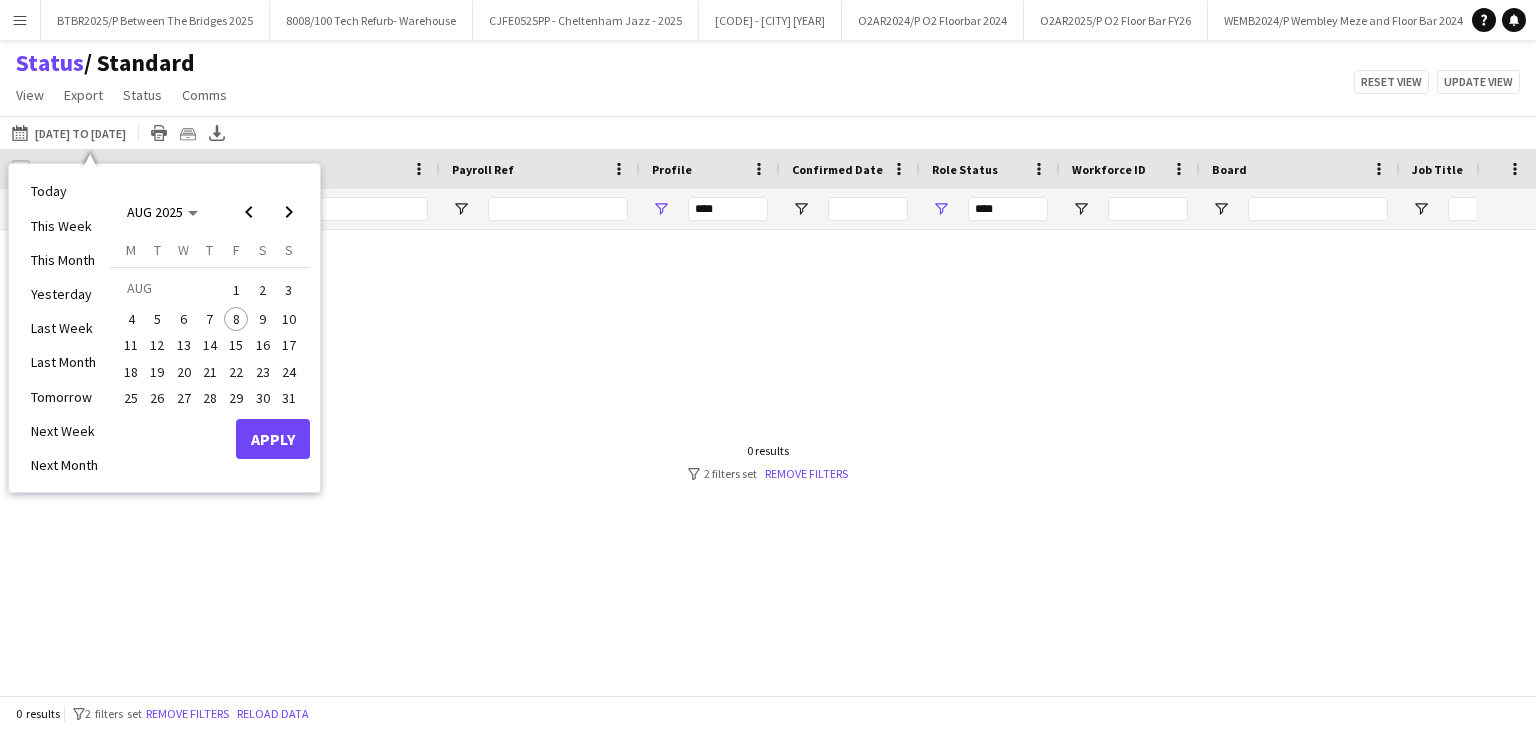click on "8" at bounding box center (236, 319) 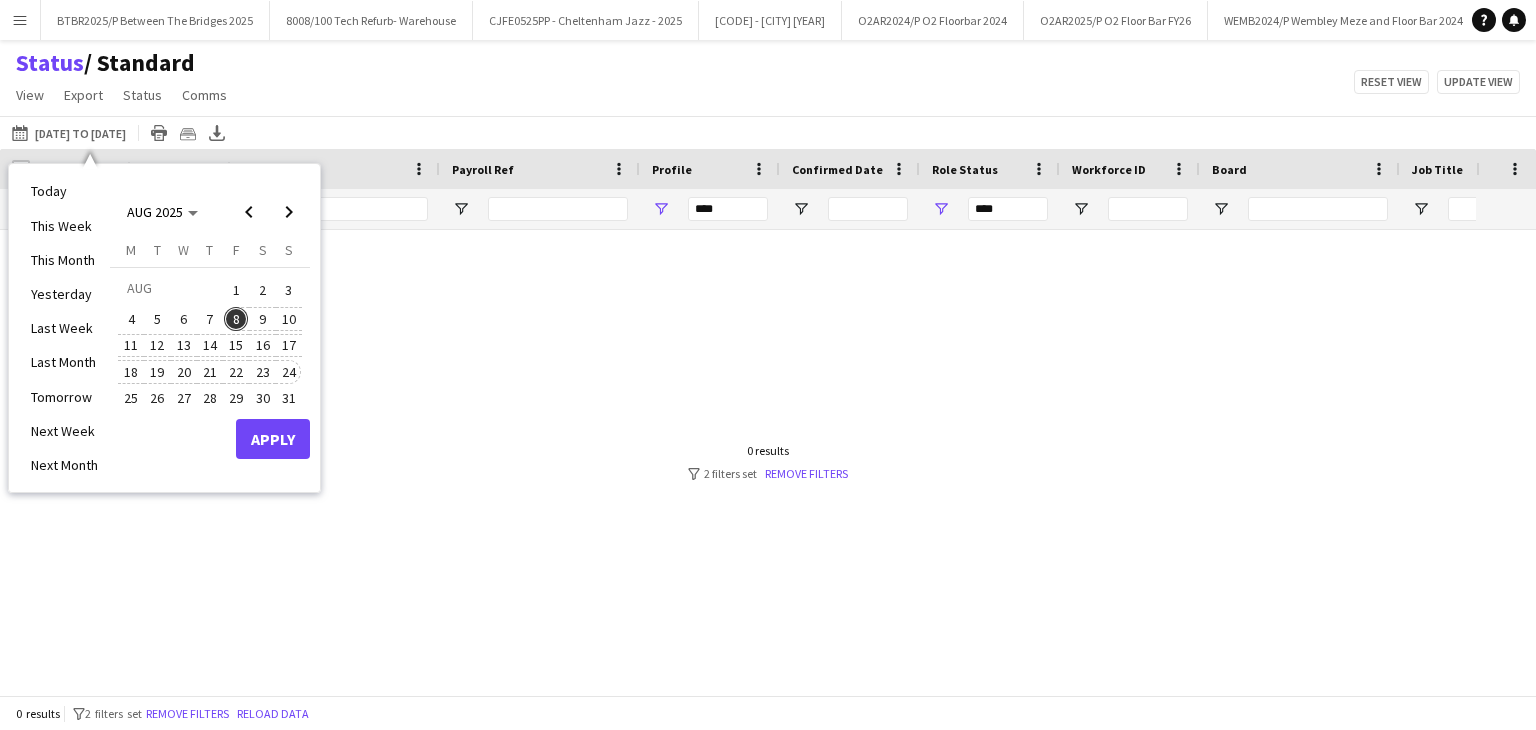 click on "24" at bounding box center (289, 372) 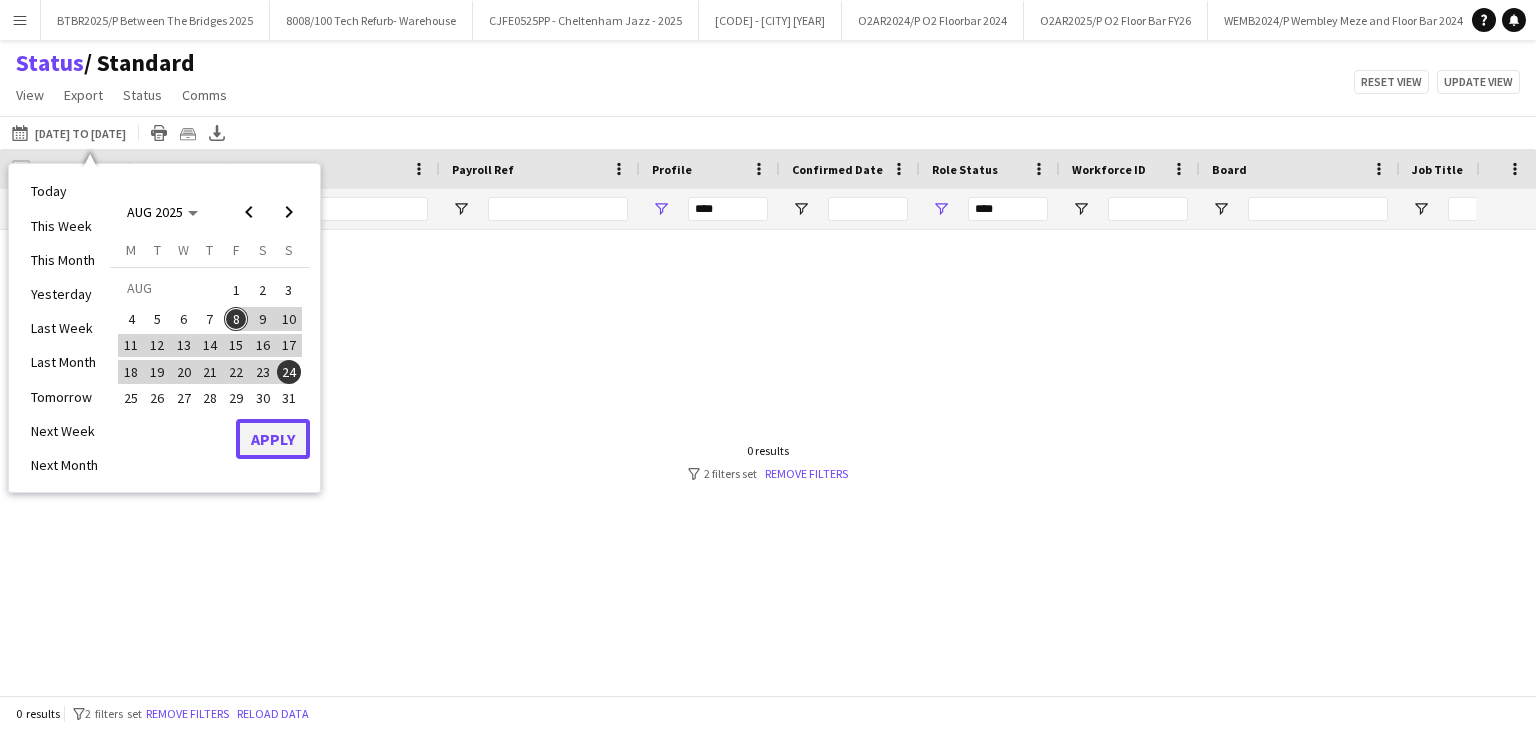 click on "Apply" at bounding box center (273, 439) 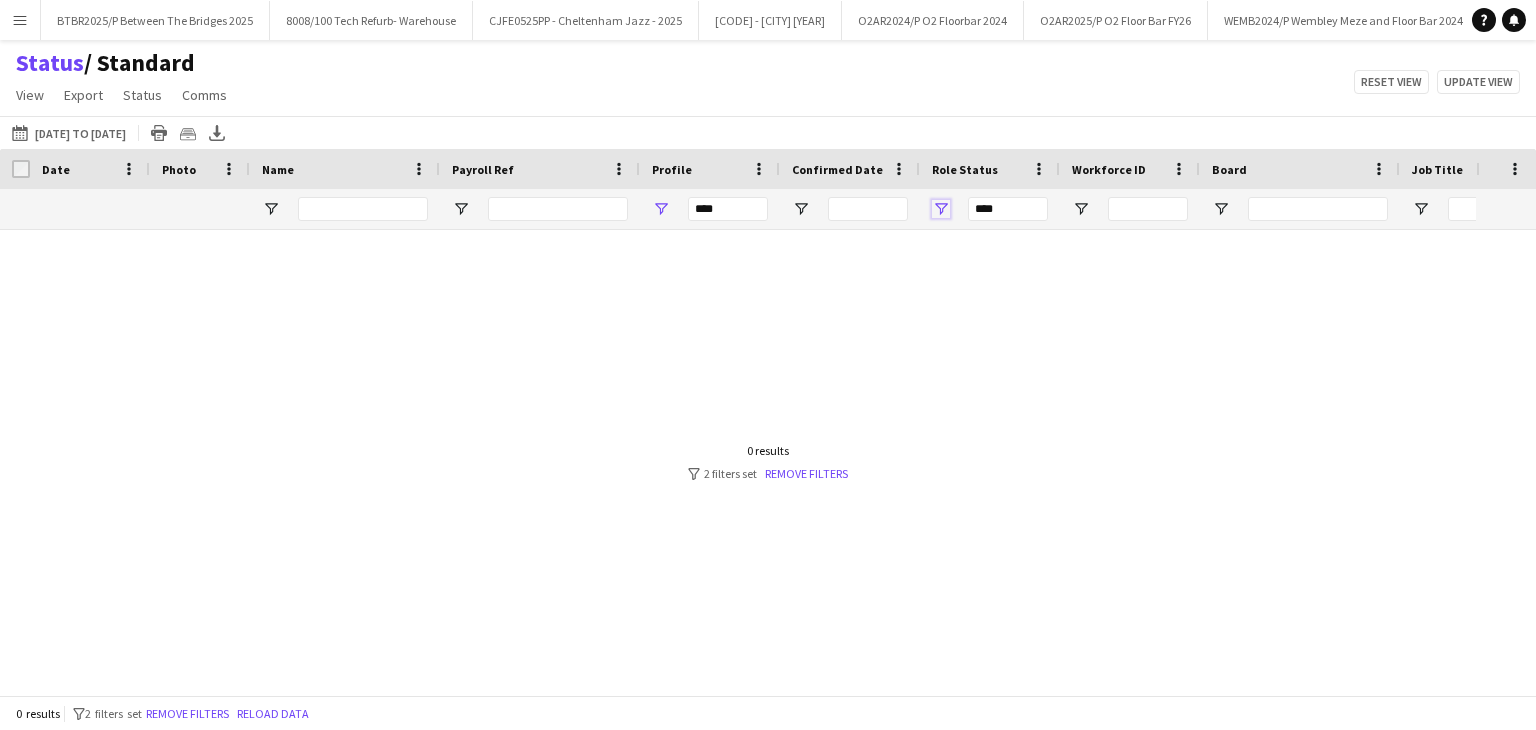 click at bounding box center [941, 209] 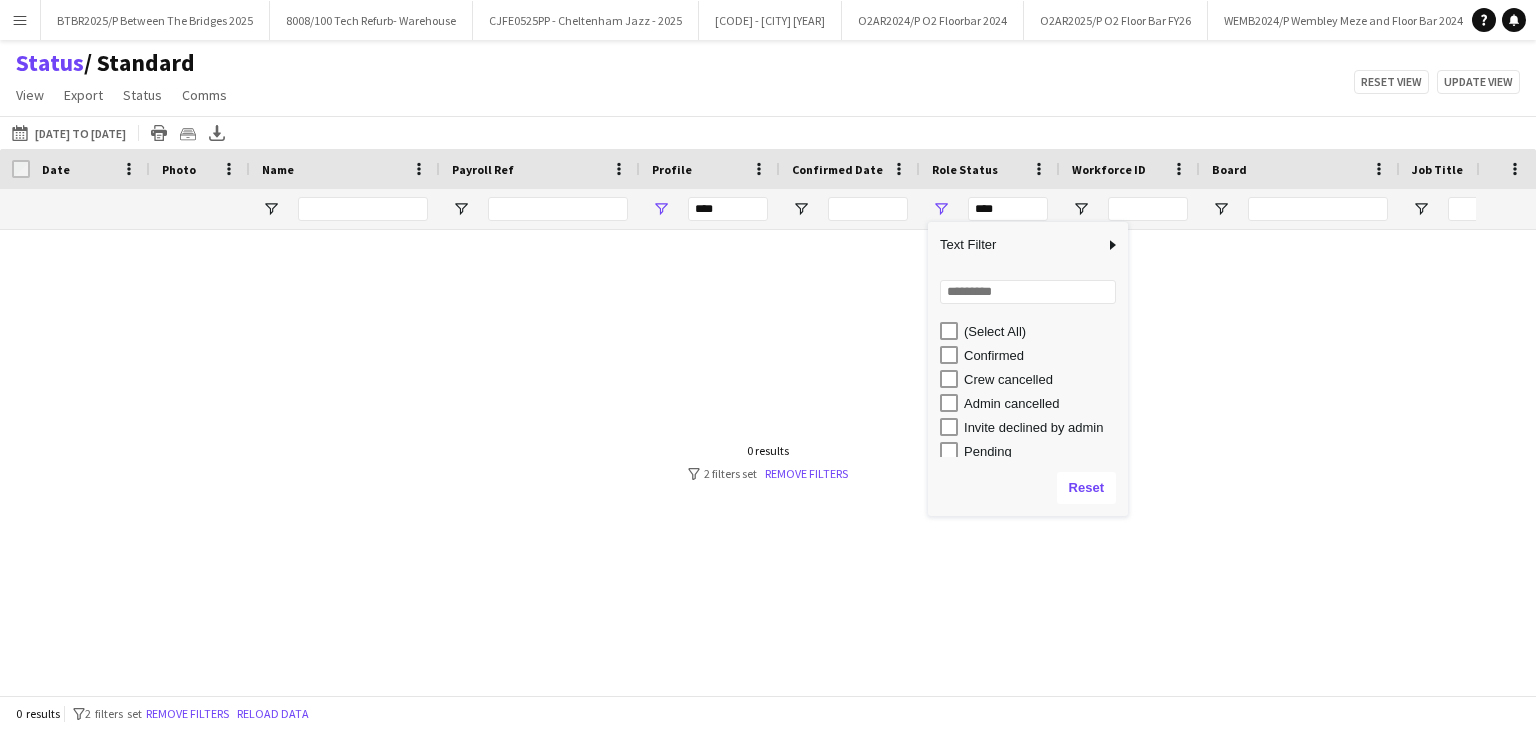 click on "Confirmed" at bounding box center (1043, 355) 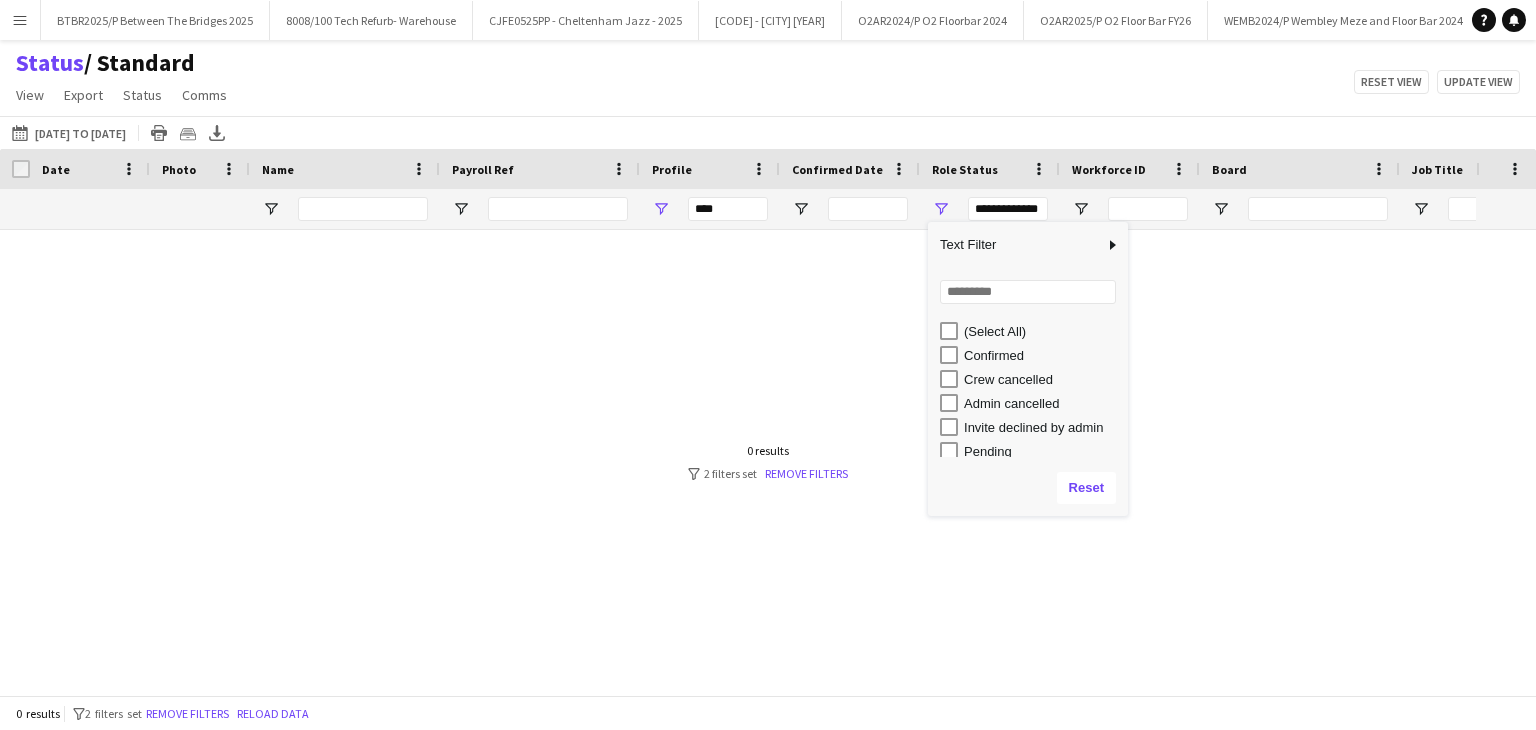 type on "**********" 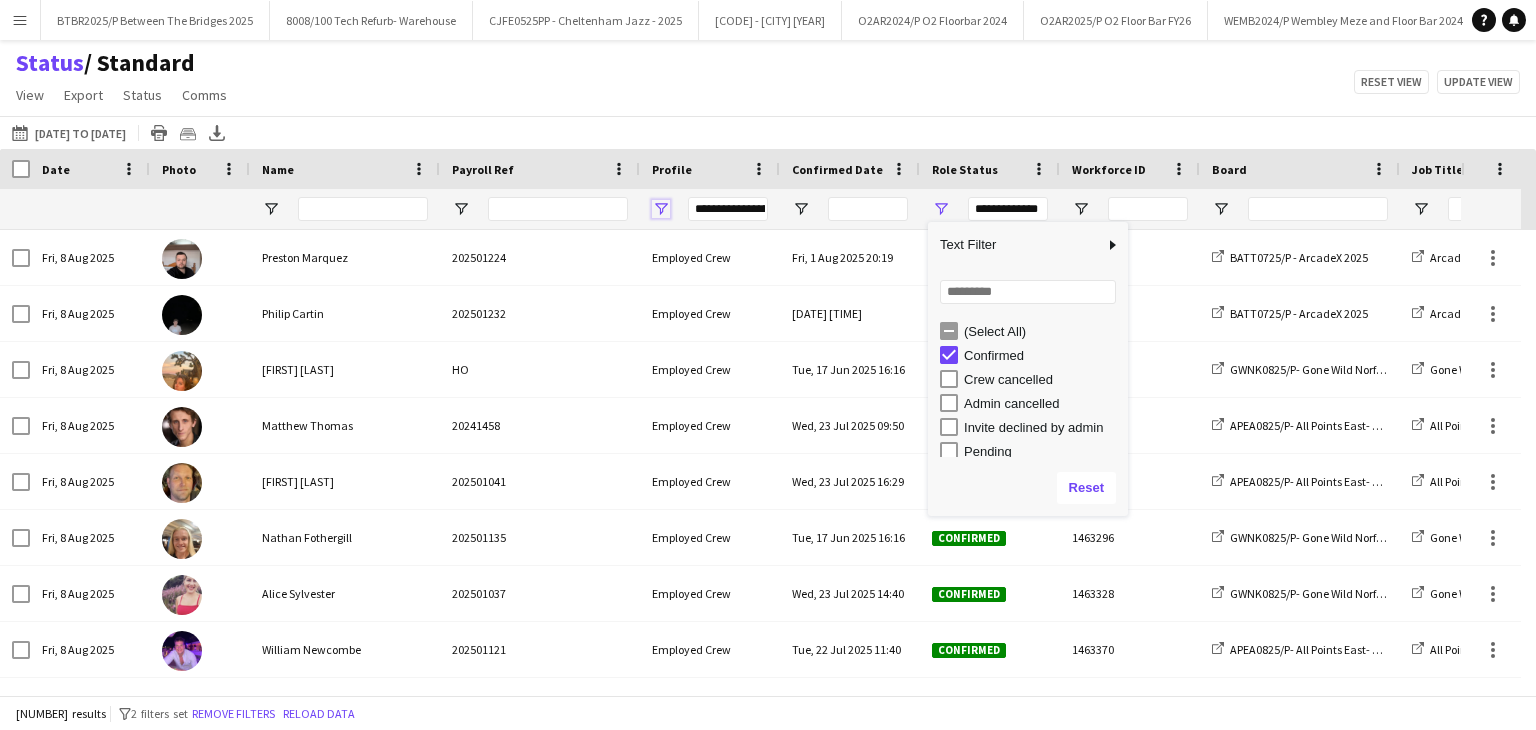 click at bounding box center (661, 209) 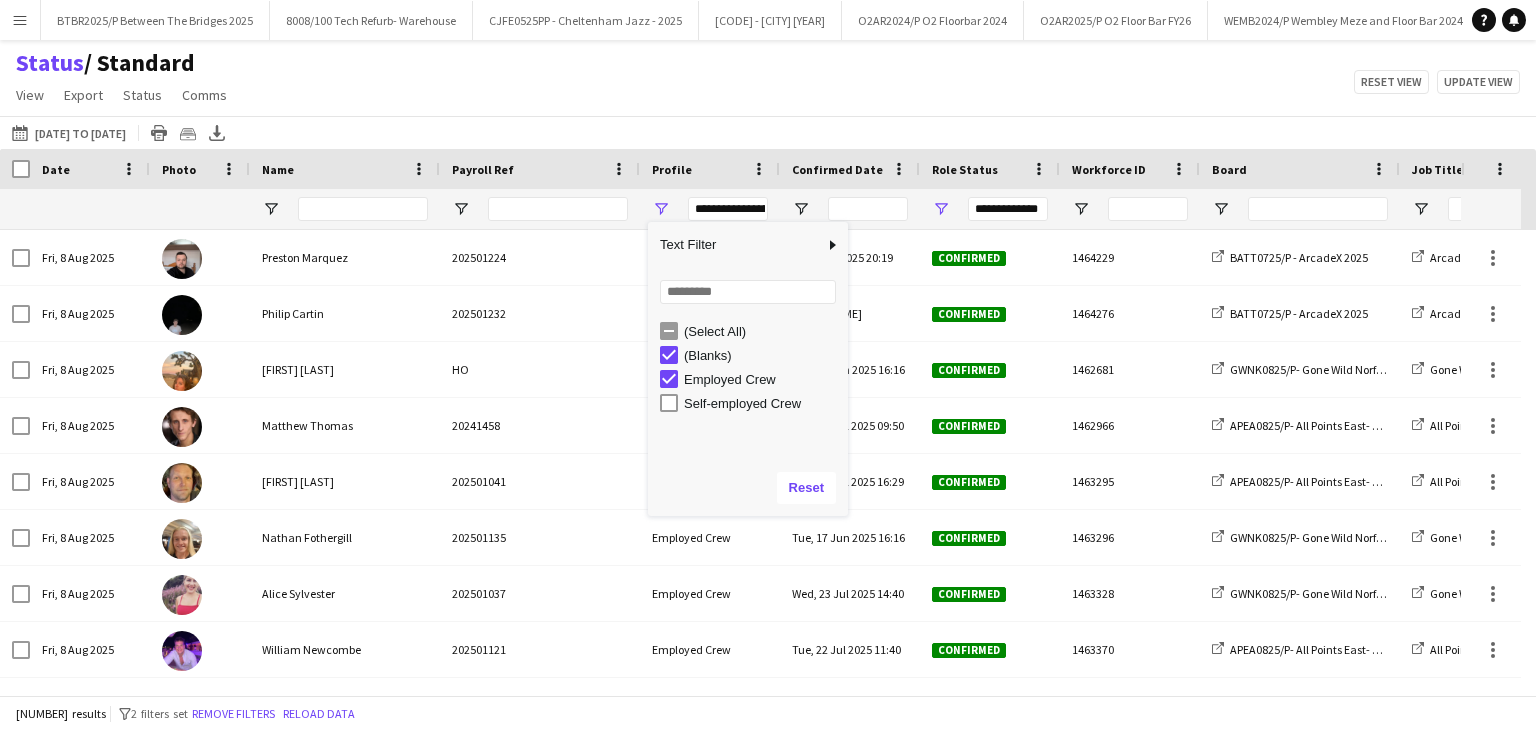 click on "Self-employed Crew" at bounding box center (763, 403) 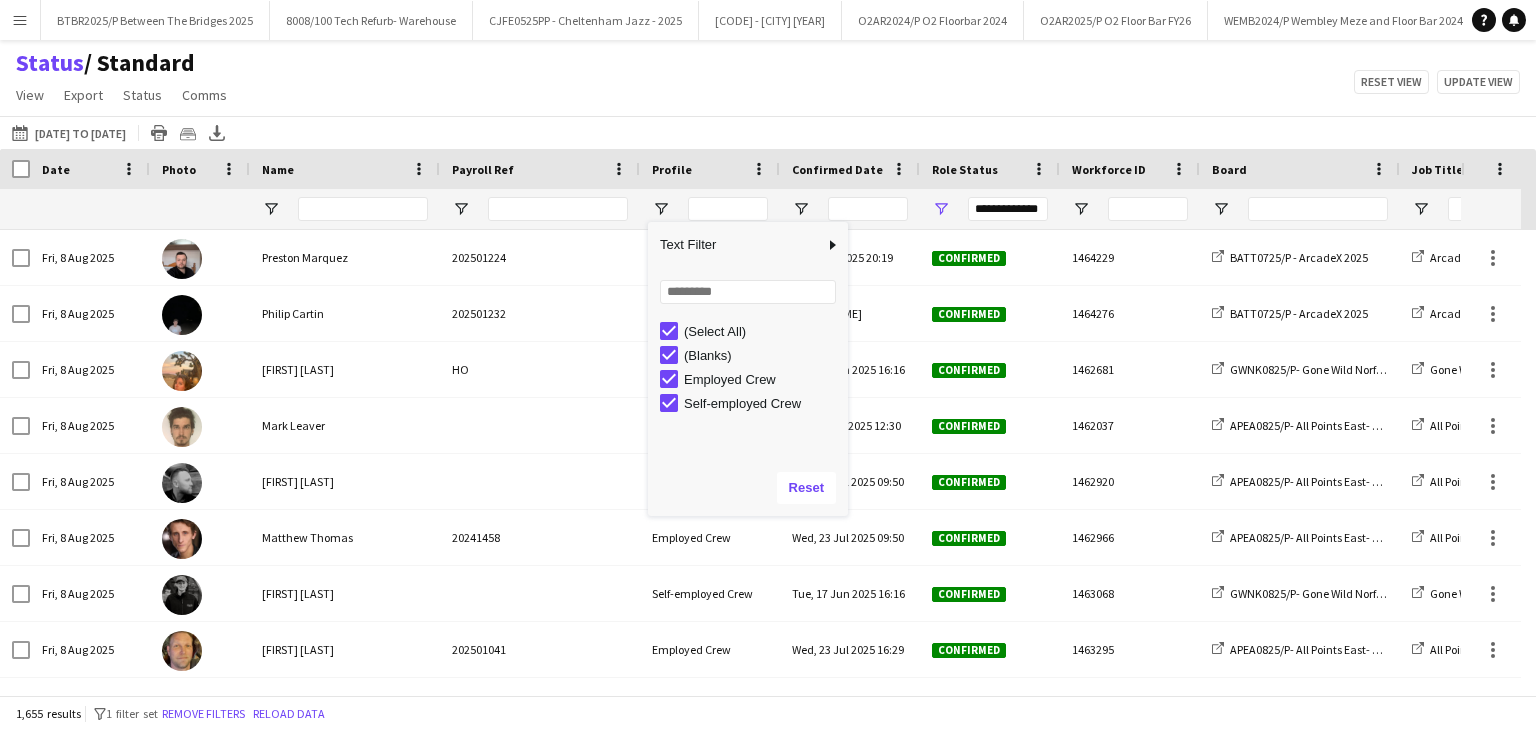 click on "09-08-2025 to 14-08-2025
08-08-2025 to 24-08-2025
Today   This Week   This Month   Yesterday   Last Week   Last Month   Tomorrow   Next Week   Next Month  AUG 2025 AUG 2025 Monday M Tuesday T Wednesday W Thursday T Friday F Saturday S Sunday S  AUG   1   2   3   4   5   6   7   8   9   10   11   12   13   14   15   16   17   18   19   20   21   22   23   24   25   26   27   28   29   30   31
Comparison range
Comparison range
Apply
Print table
Crew files as ZIP
Export XLSX" 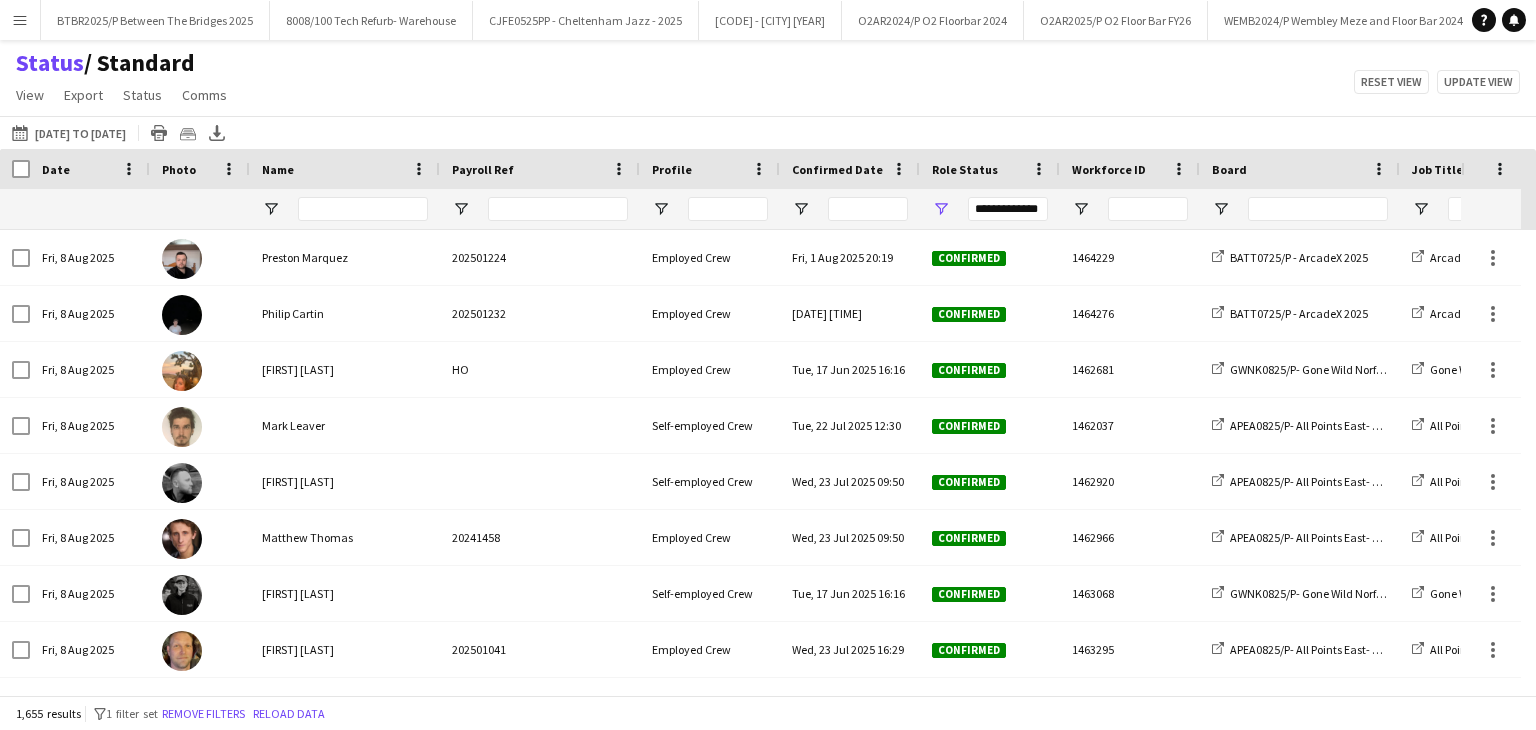 scroll, scrollTop: 0, scrollLeft: 185, axis: horizontal 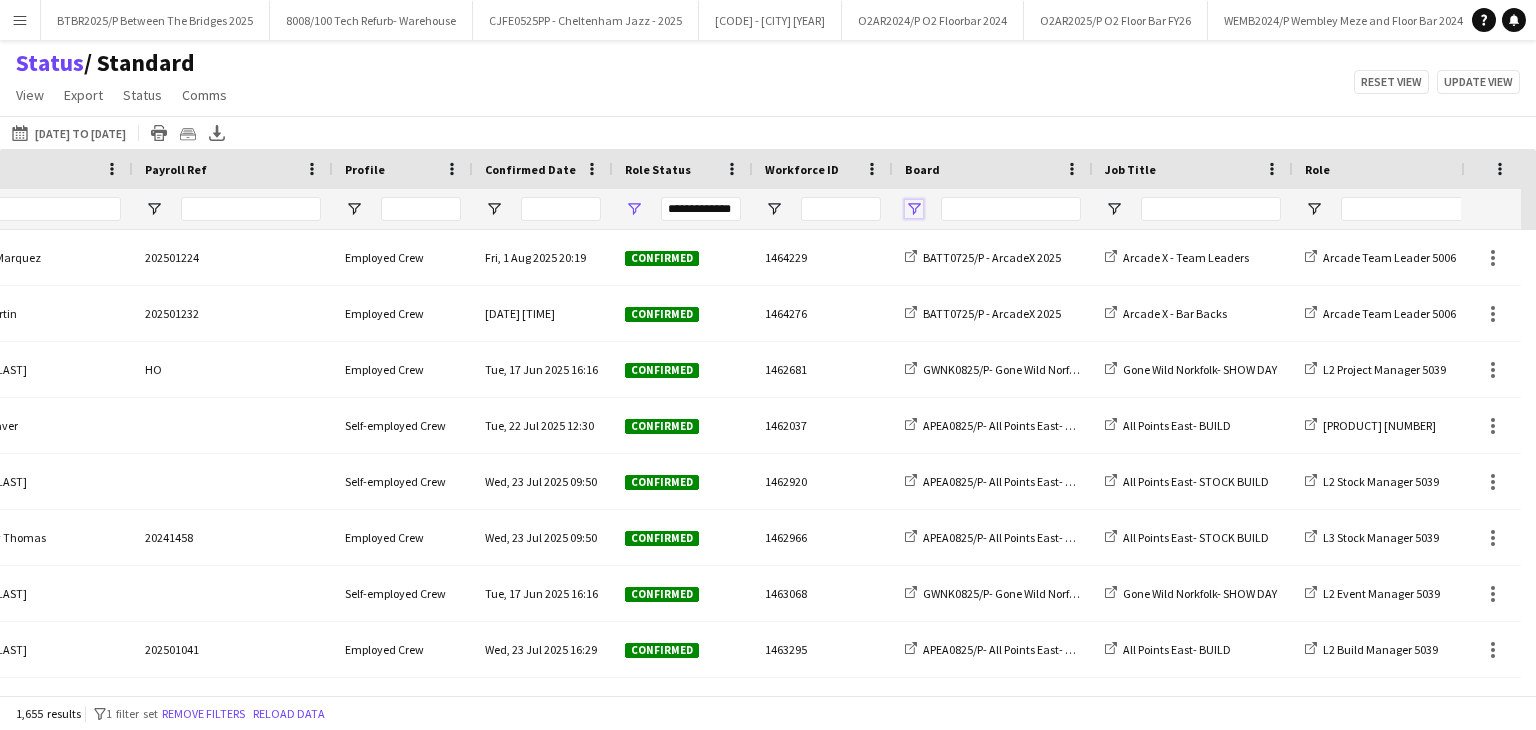 click at bounding box center [914, 209] 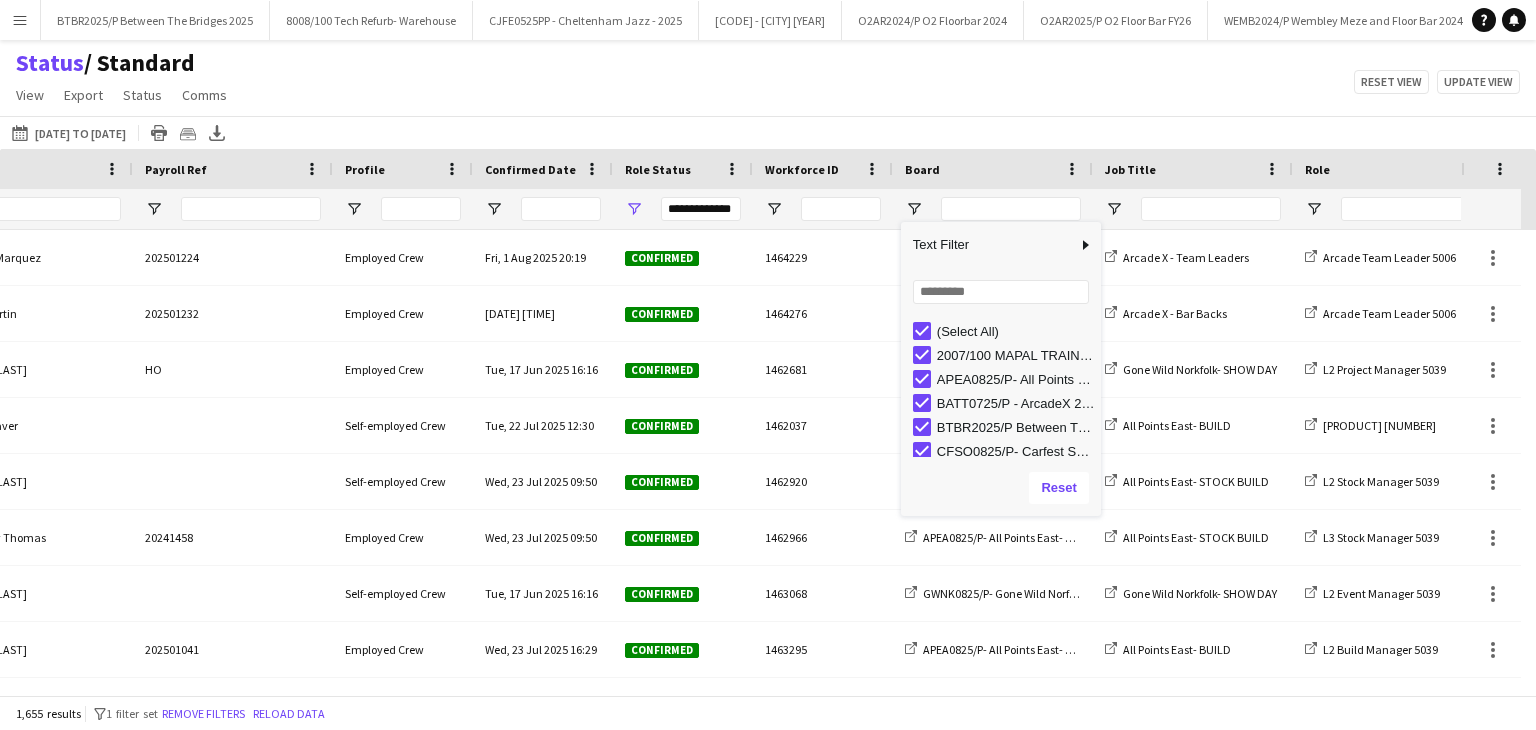 click on "(Select All)" at bounding box center [1016, 331] 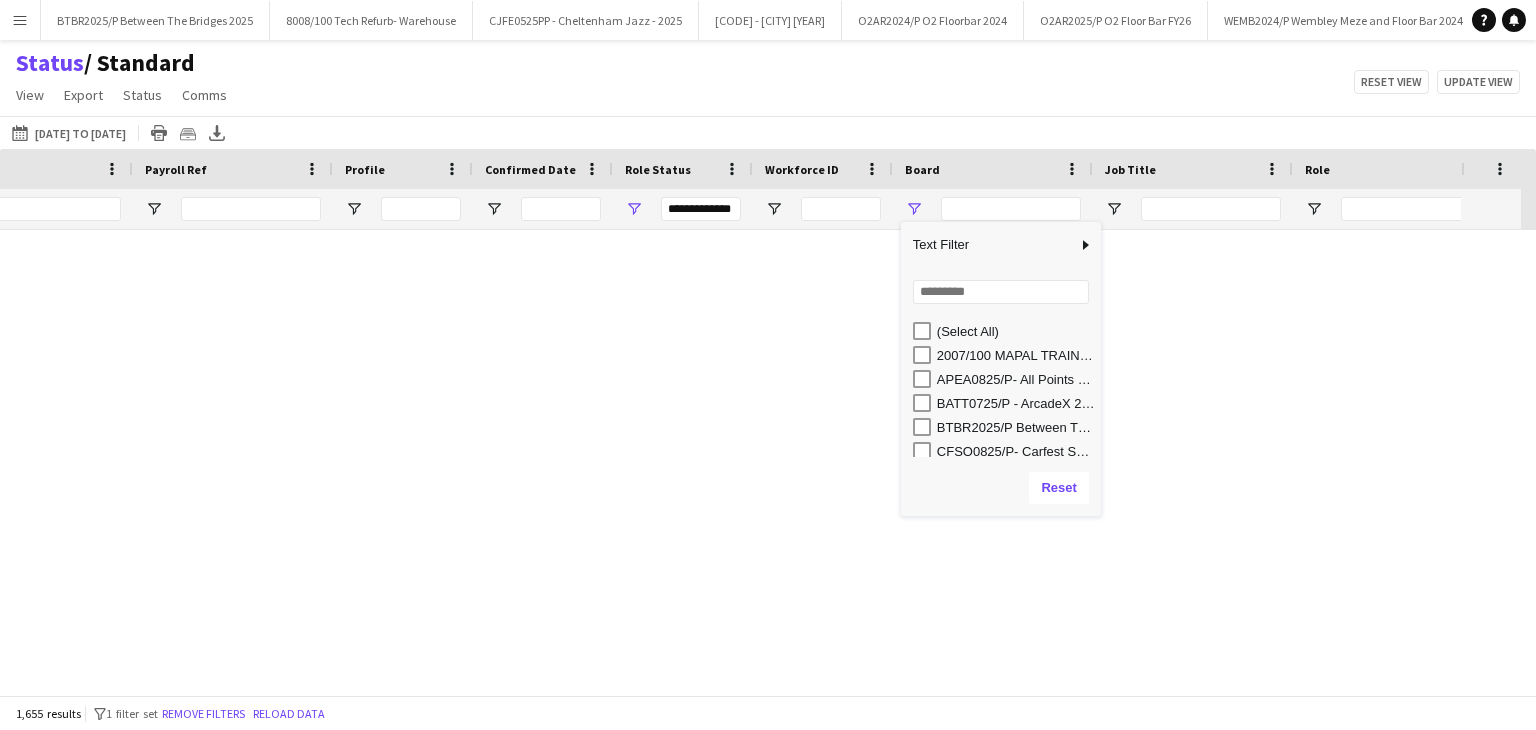 type on "***" 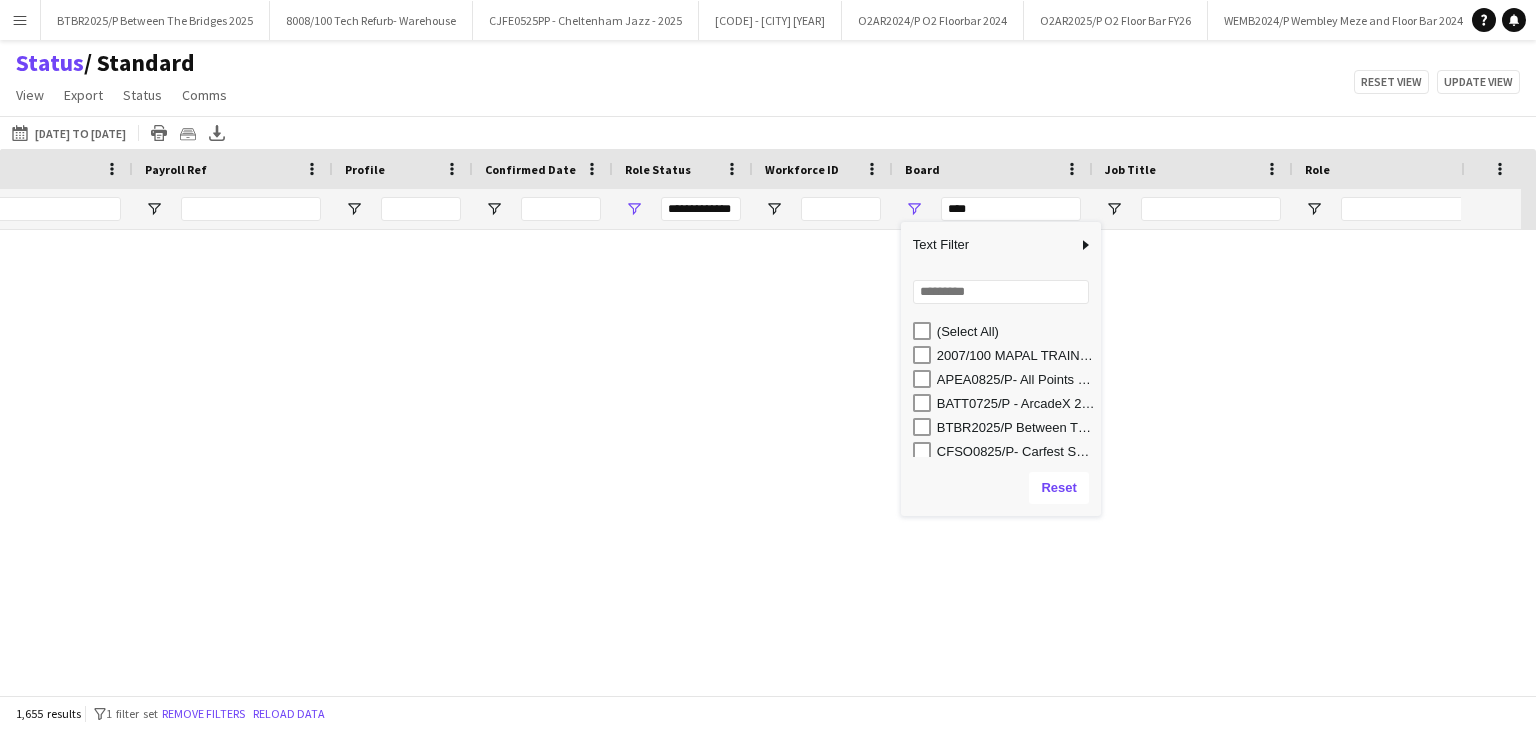 type on "***" 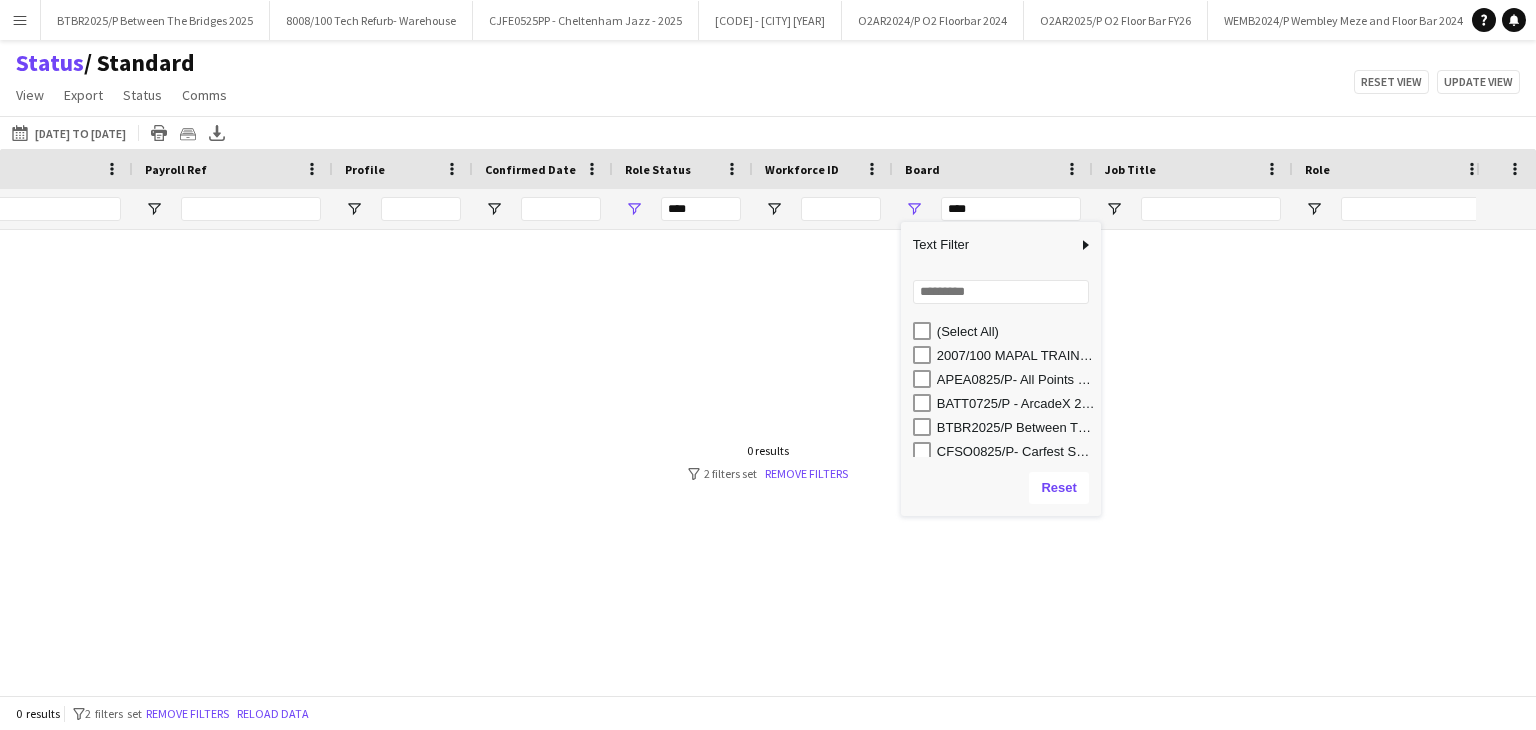 click on "APEA0825/P- All Points East- 2025" at bounding box center [1016, 379] 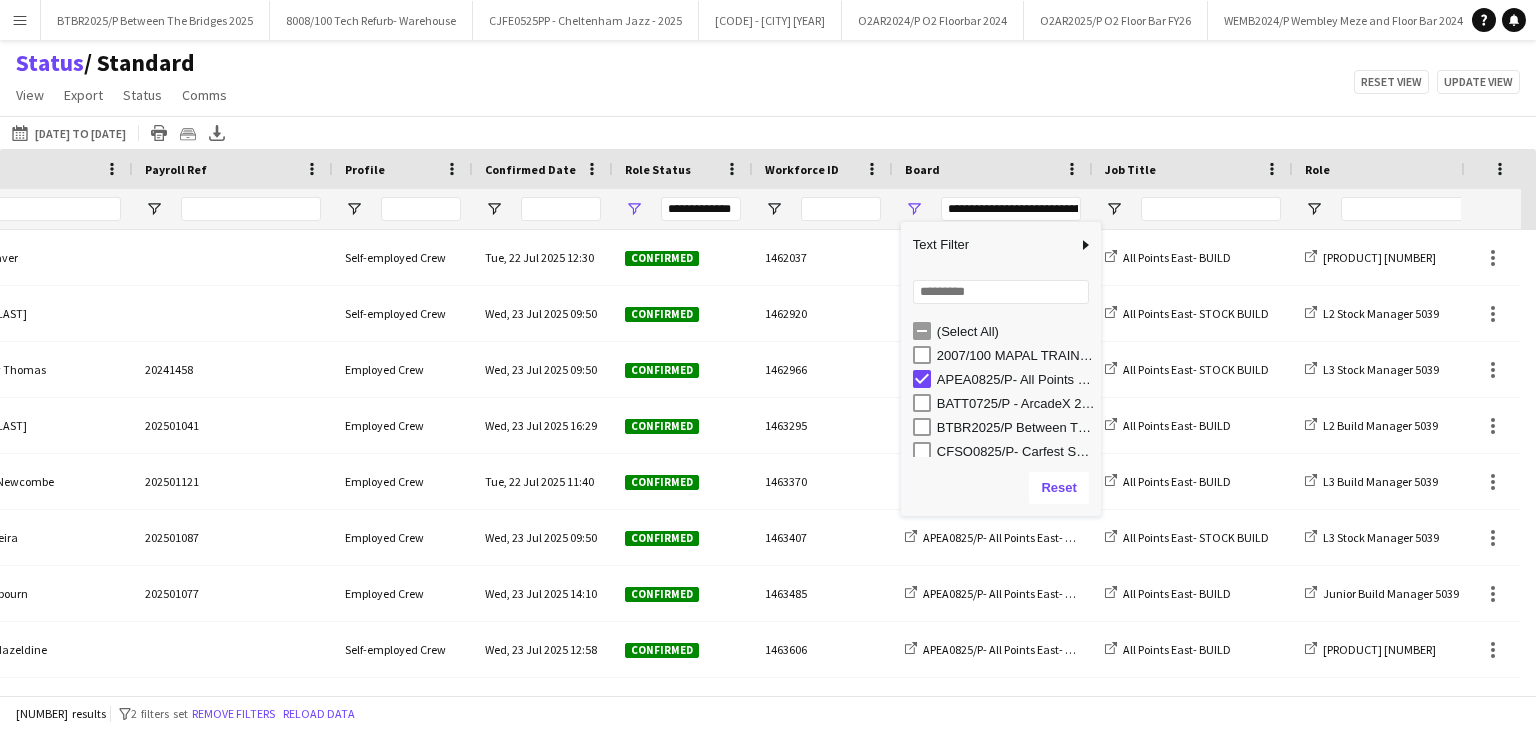 click on "09-08-2025 to 14-08-2025
08-08-2025 to 24-08-2025
Today   This Week   This Month   Yesterday   Last Week   Last Month   Tomorrow   Next Week   Next Month  AUG 2025 AUG 2025 Monday M Tuesday T Wednesday W Thursday T Friday F Saturday S Sunday S  AUG   1   2   3   4   5   6   7   8   9   10   11   12   13   14   15   16   17   18   19   20   21   22   23   24   25   26   27   28   29   30   31
Comparison range
Comparison range
Apply
Print table
Crew files as ZIP
Export XLSX" 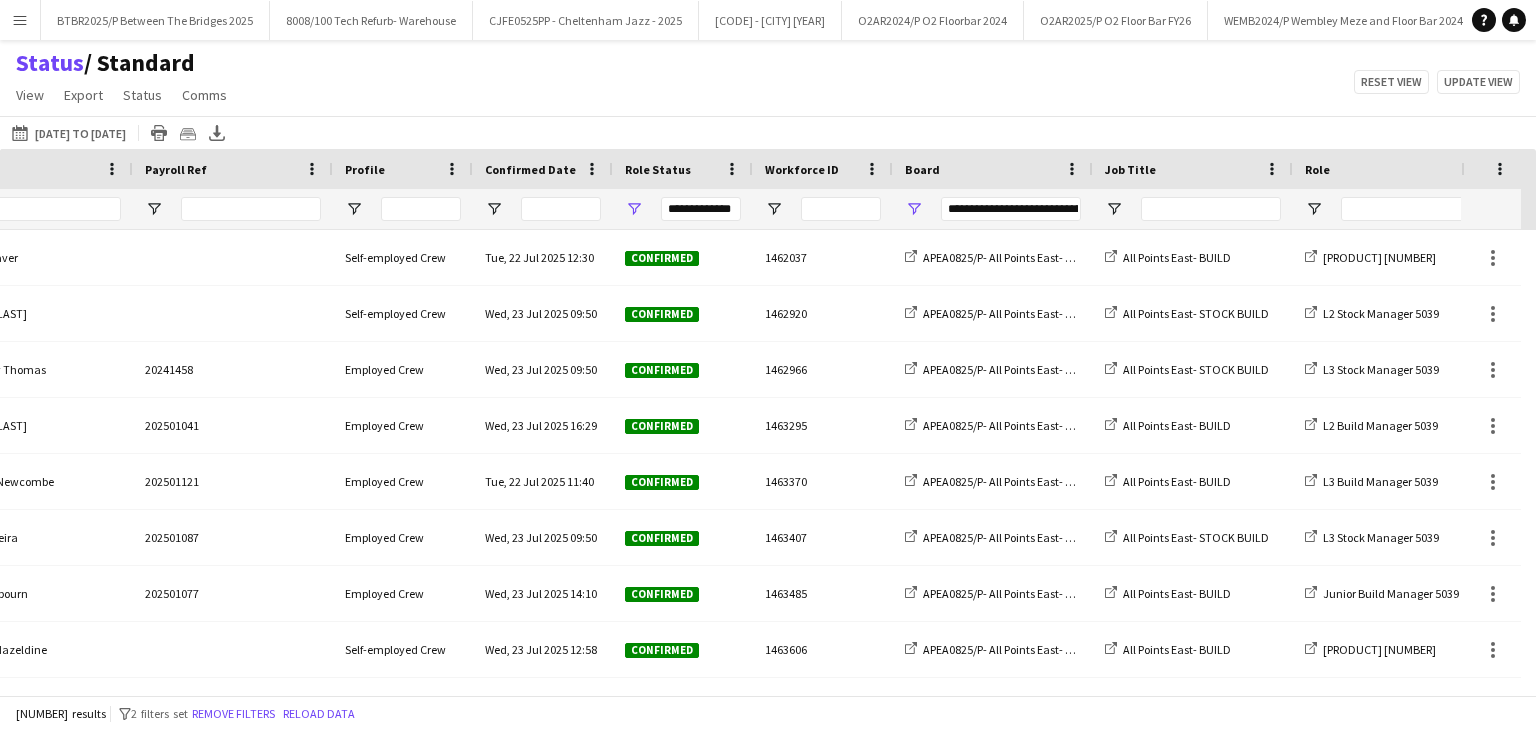 scroll, scrollTop: 0, scrollLeft: 0, axis: both 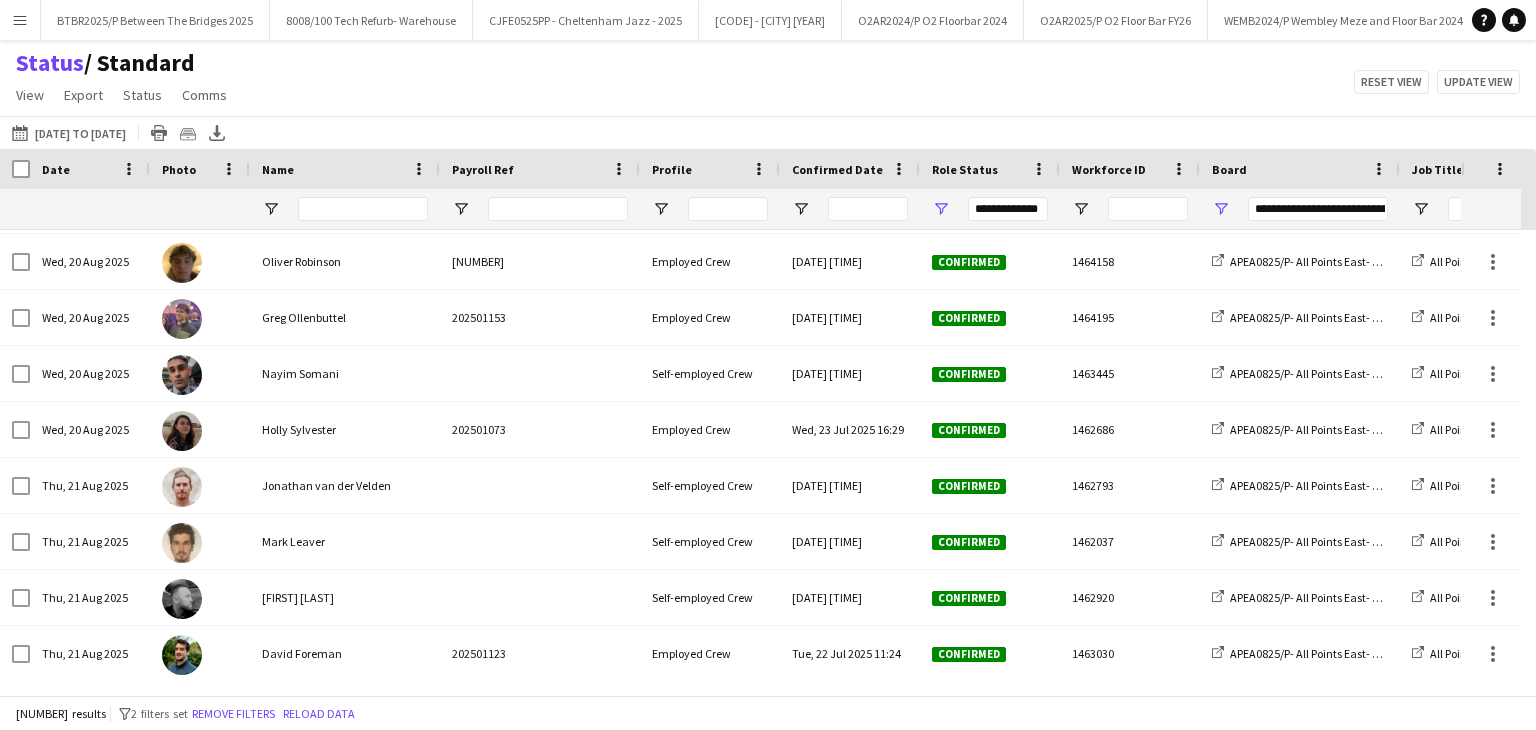 click on "Status    / Standard   View   Views  Default view BTB upload workforce New starters Payroll checks Standard Timesheets New view Update view Delete view Edit name Customise view Customise filters Reset Filters Reset View Reset All  Export  Export as XLSX Export as CSV Export as PDF Crew files as ZIP  Status  Confirm attendance Check-in Check-out Clear confirm attendance Clear check-in Clear check-out  Comms  Send notification Chat  Reset view   Update view" 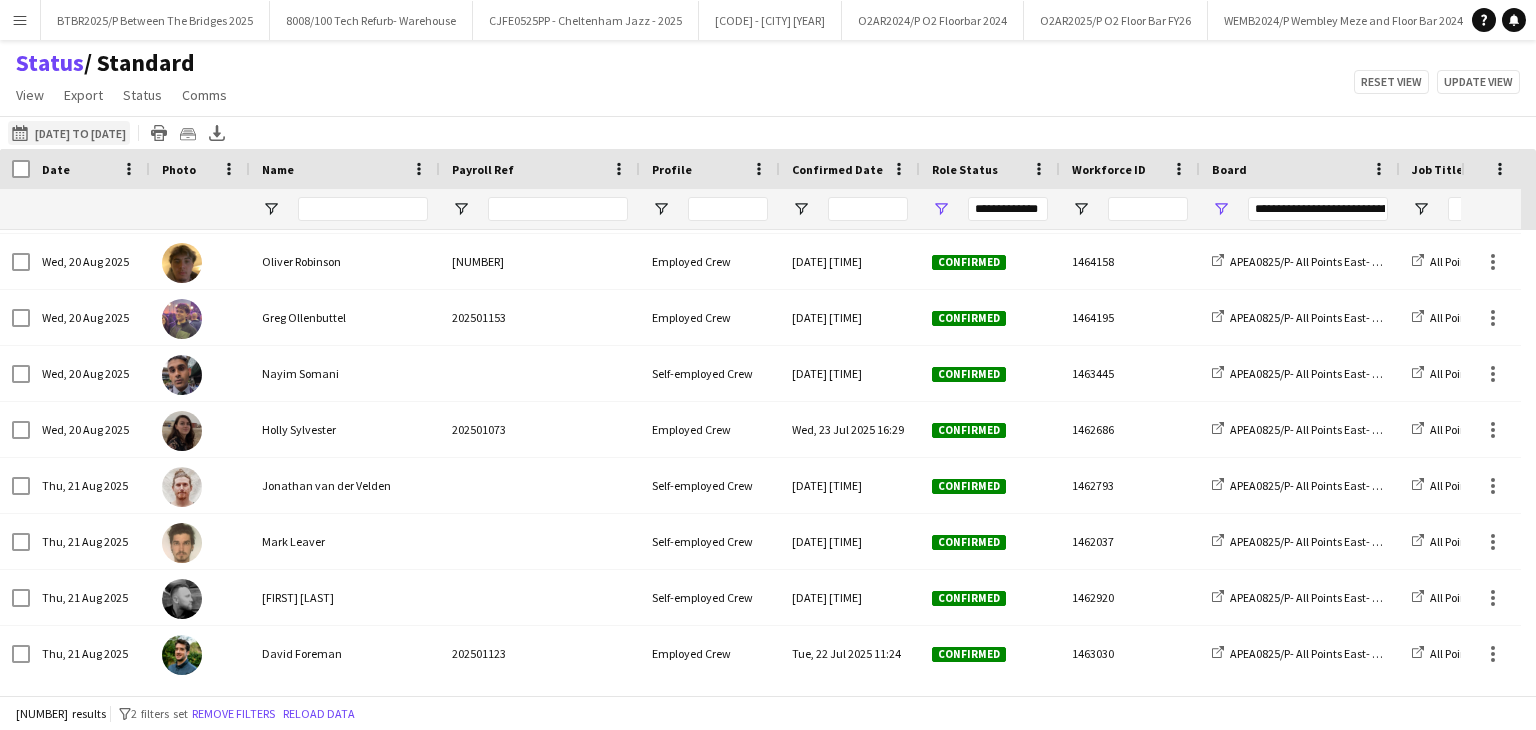 click on "09-08-2025 to 14-08-2025
08-08-2025 to 24-08-2025" 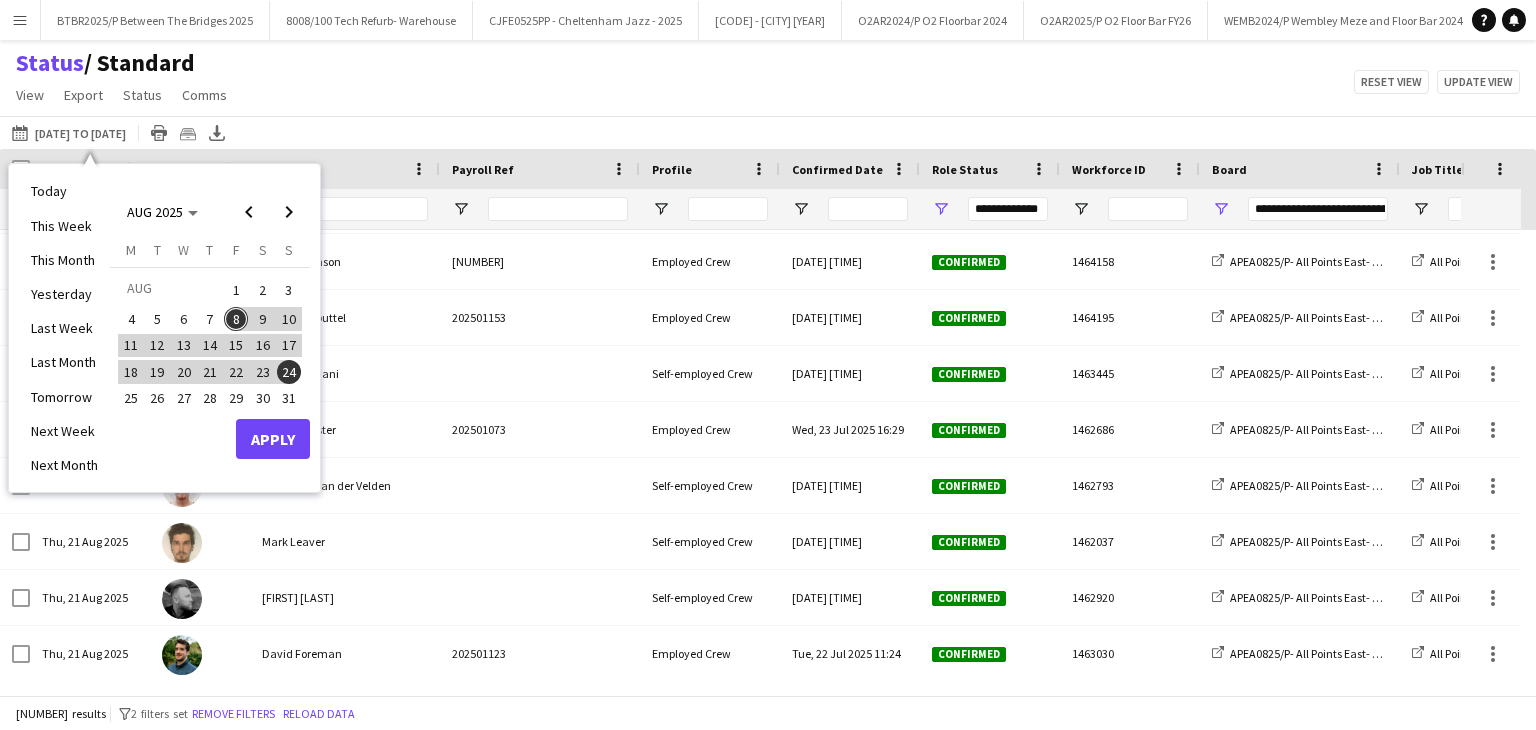 click on "8" at bounding box center (236, 319) 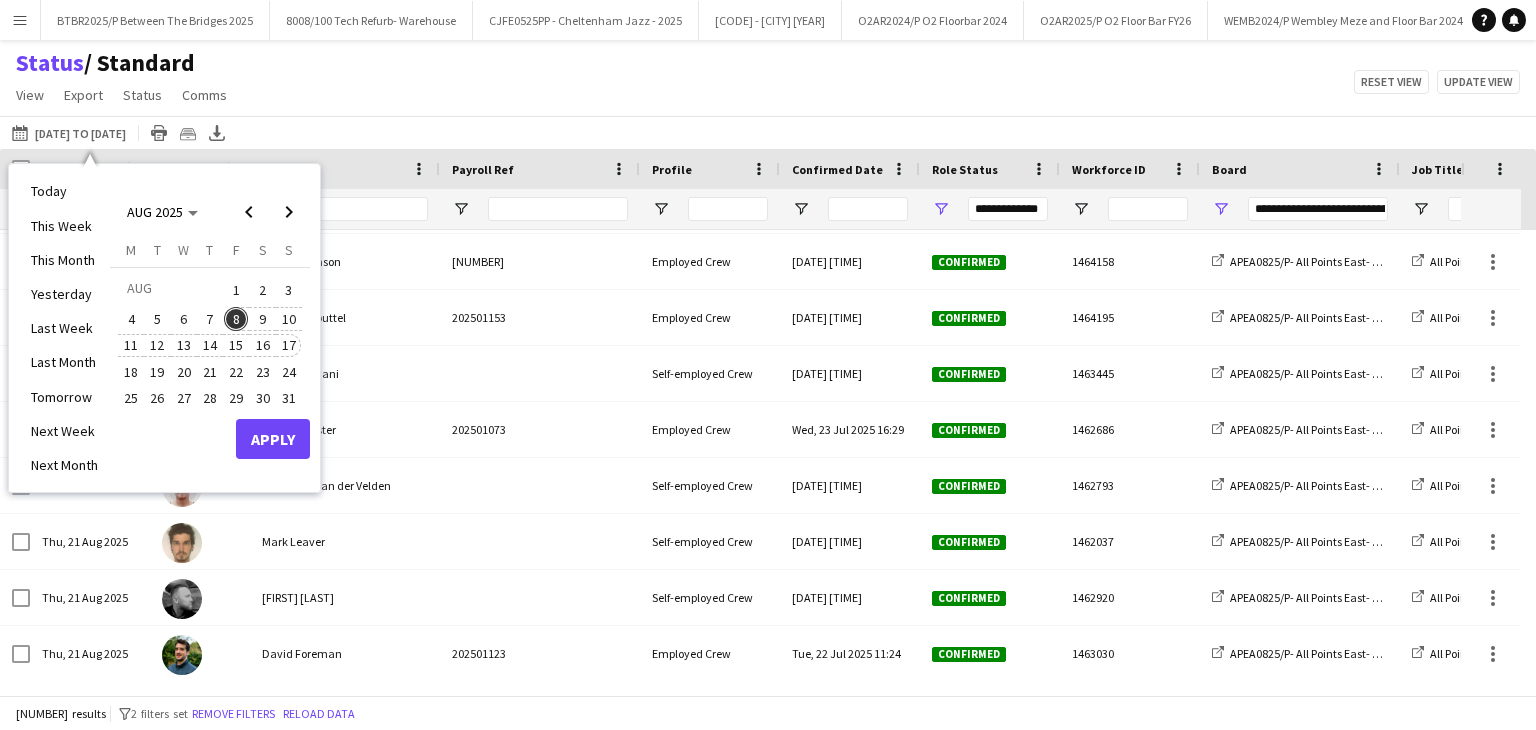 click on "17" at bounding box center (289, 346) 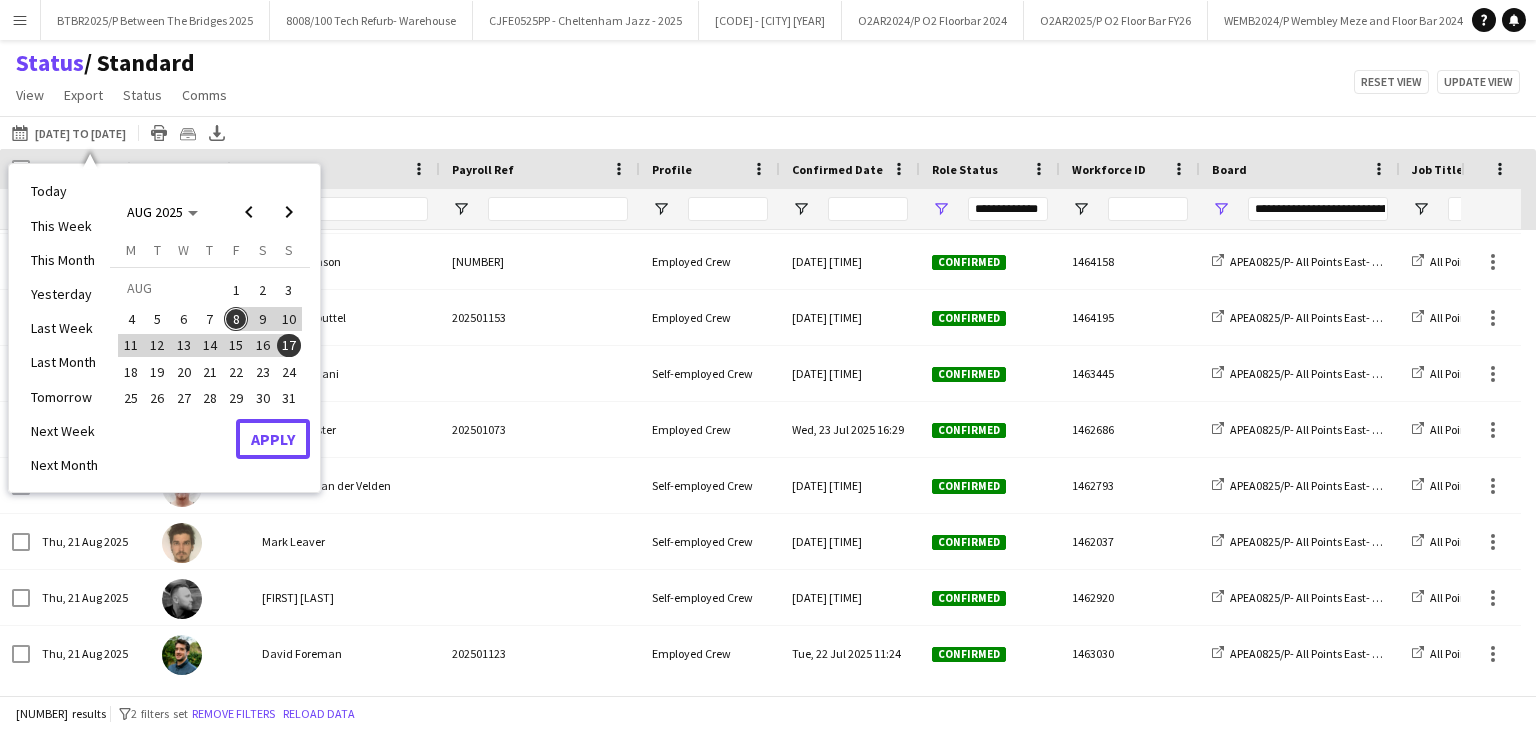 click on "Apply" at bounding box center [273, 439] 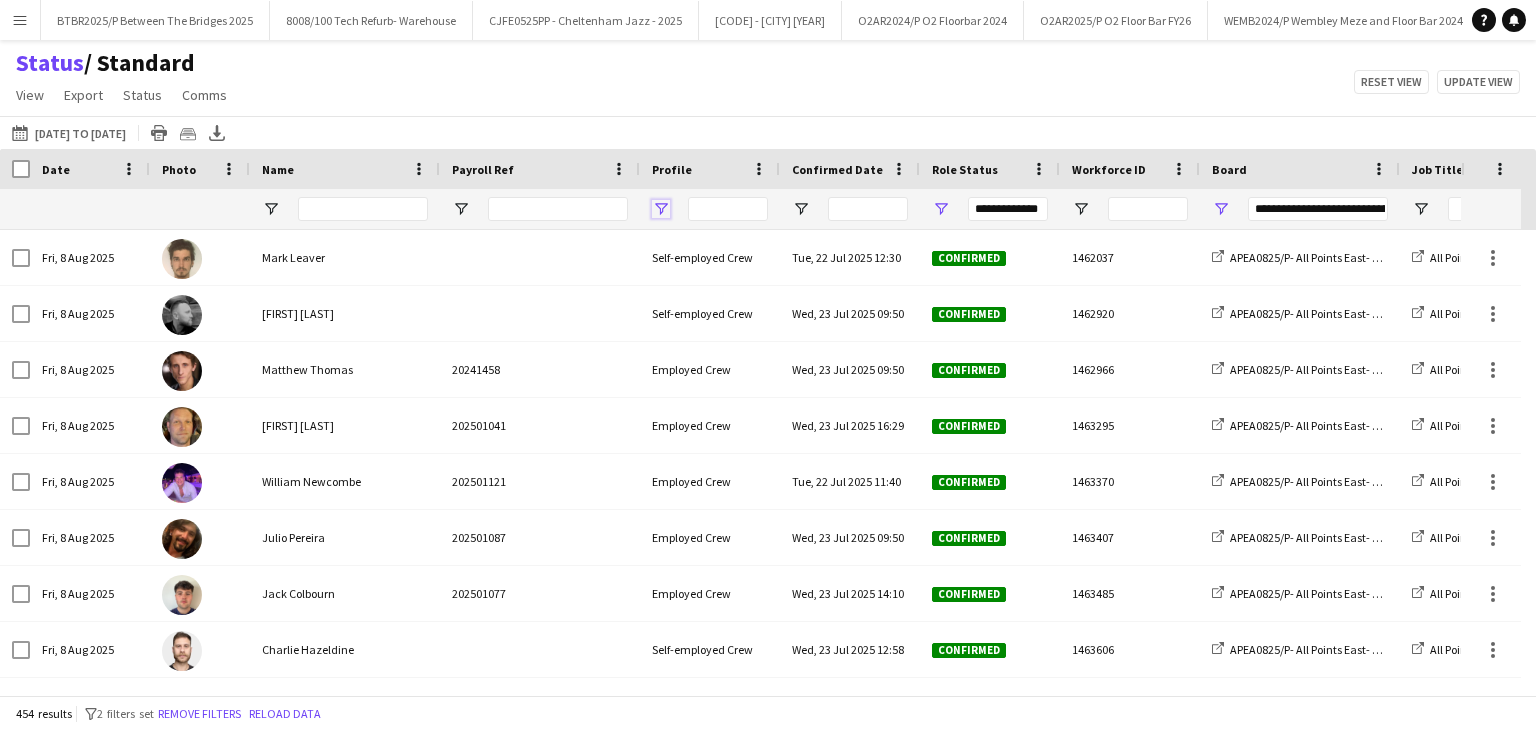click at bounding box center (661, 209) 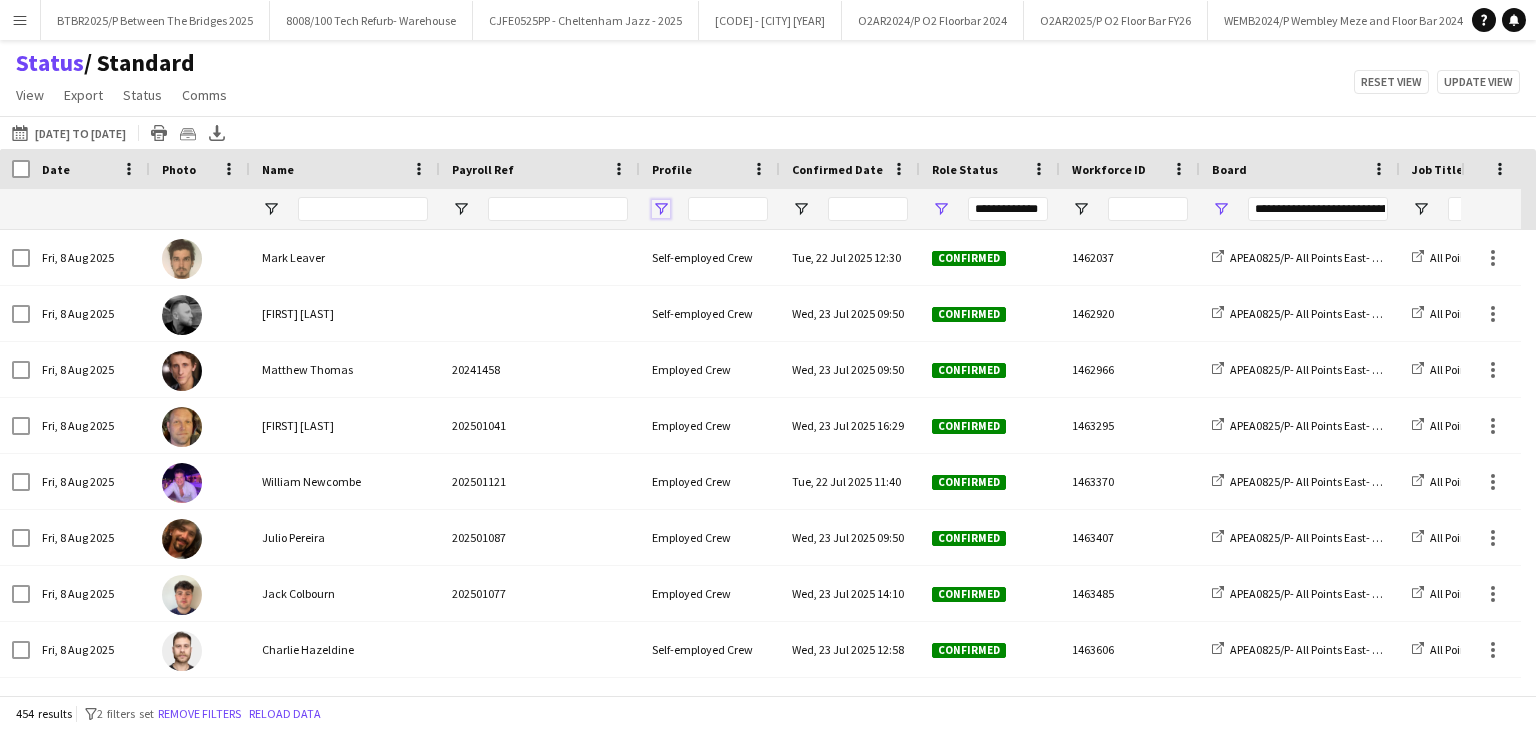 click at bounding box center [661, 209] 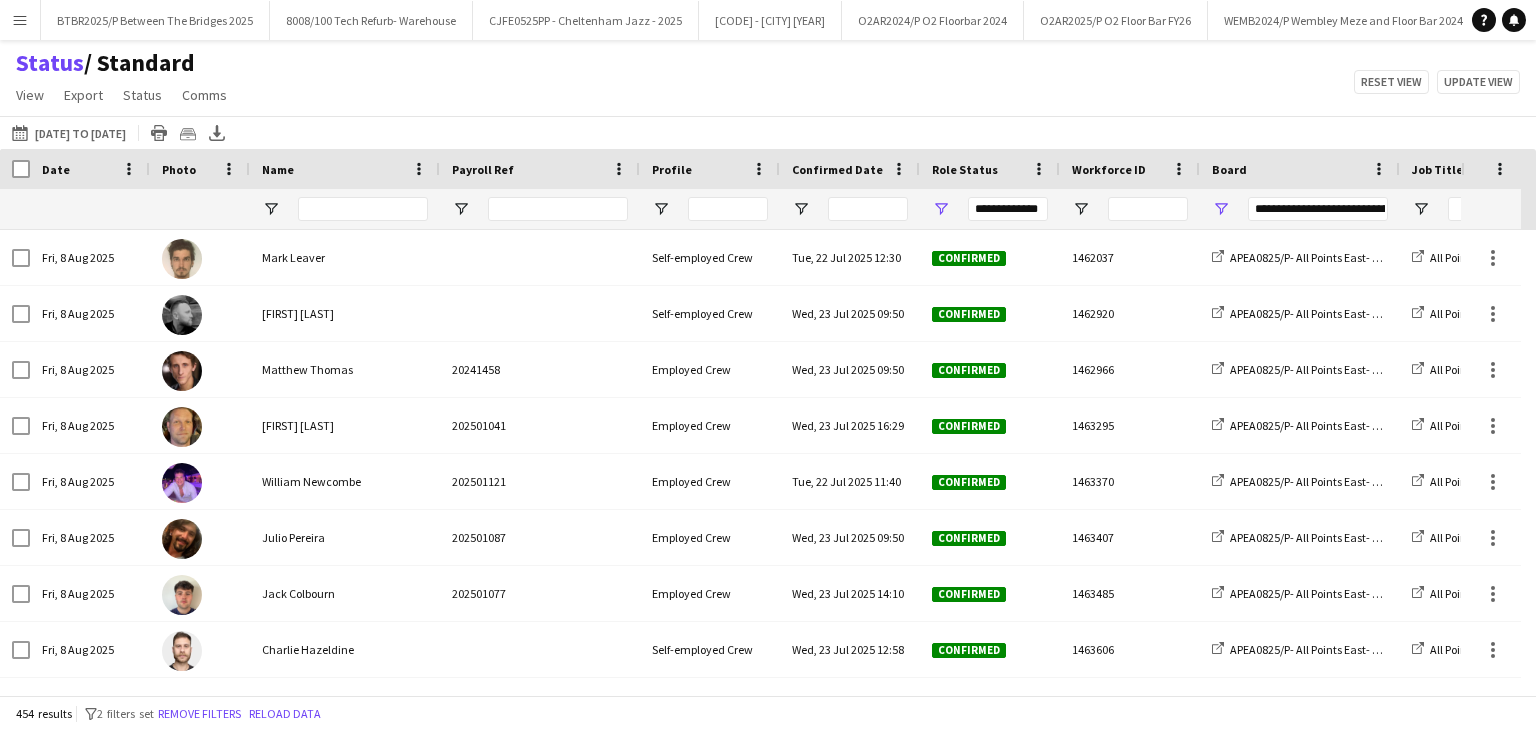 click on "Status    / Standard   View   Views  Default view BTB upload workforce New starters Payroll checks Standard Timesheets New view Update view Delete view Edit name Customise view Customise filters Reset Filters Reset View Reset All  Export  Export as XLSX Export as CSV Export as PDF Crew files as ZIP  Status  Confirm attendance Check-in Check-out Clear confirm attendance Clear check-in Clear check-out  Comms  Send notification Chat  Reset view   Update view" 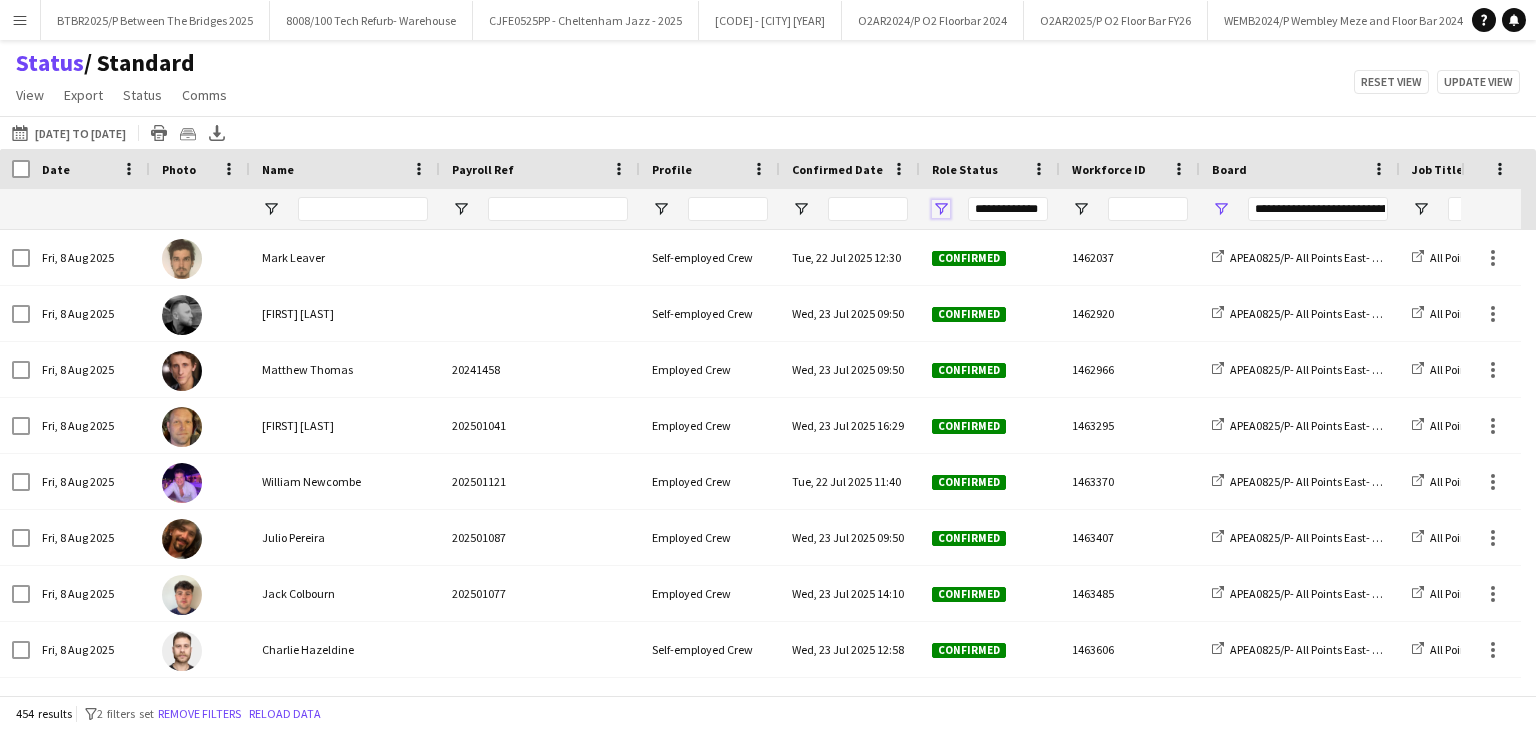 click at bounding box center (941, 209) 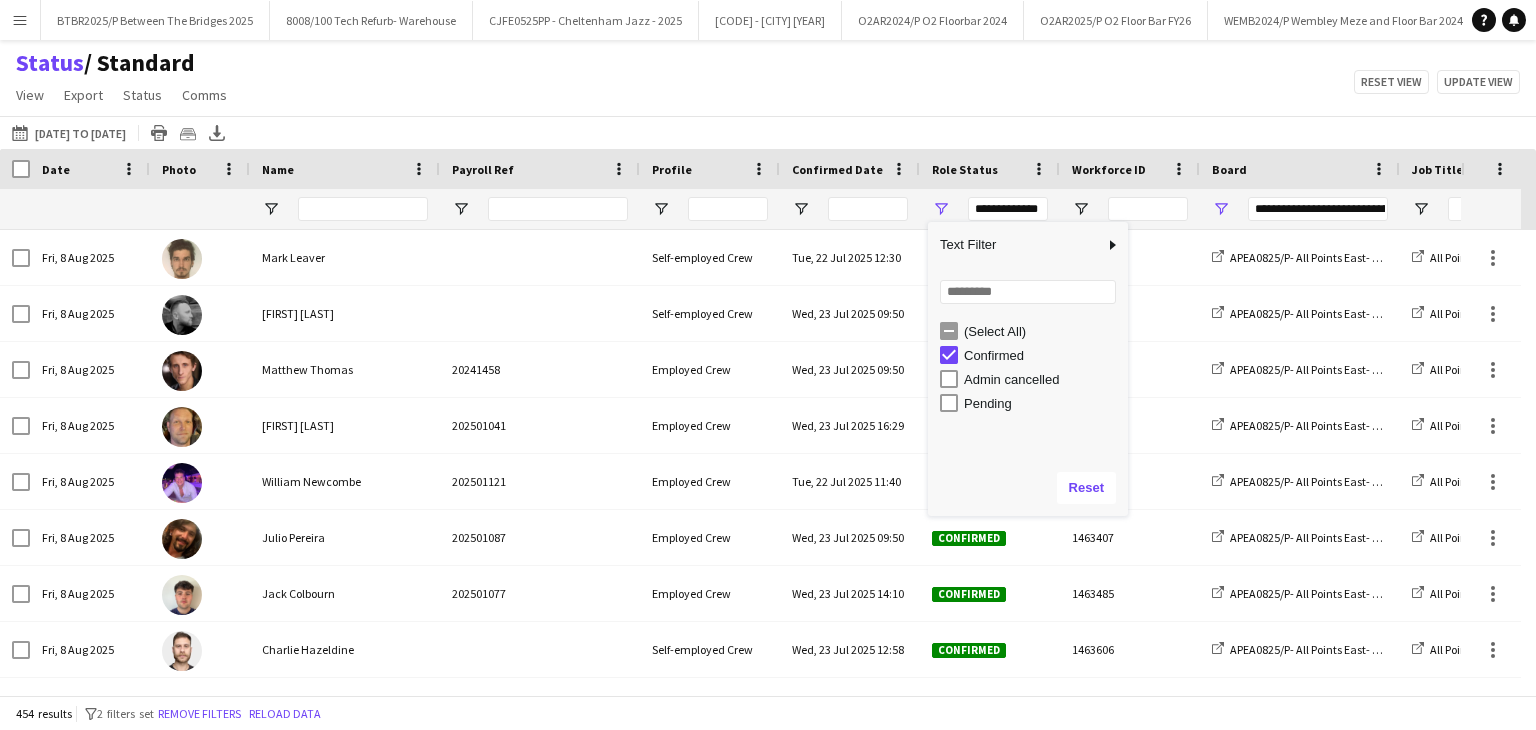 click on "Confirmed" at bounding box center [1043, 355] 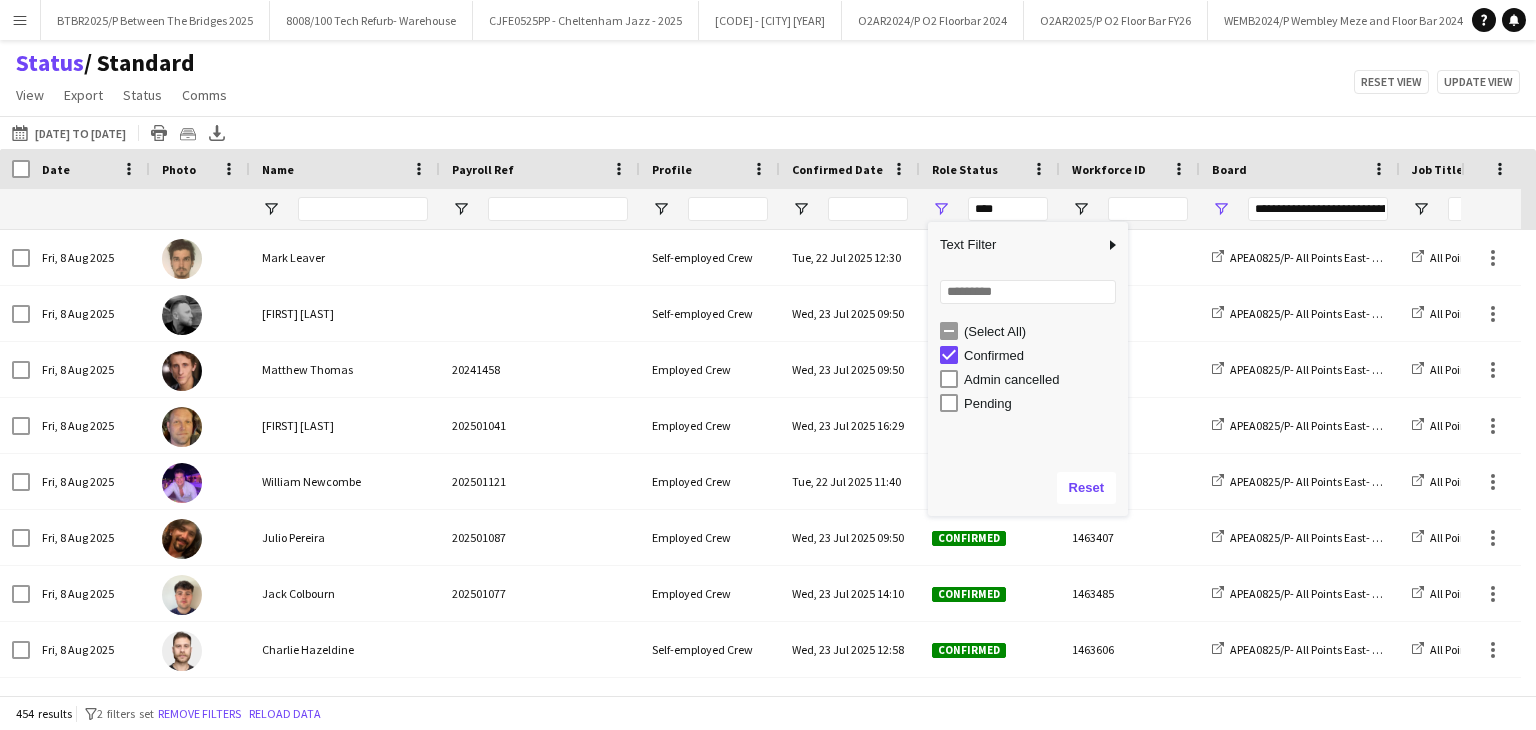 type on "***" 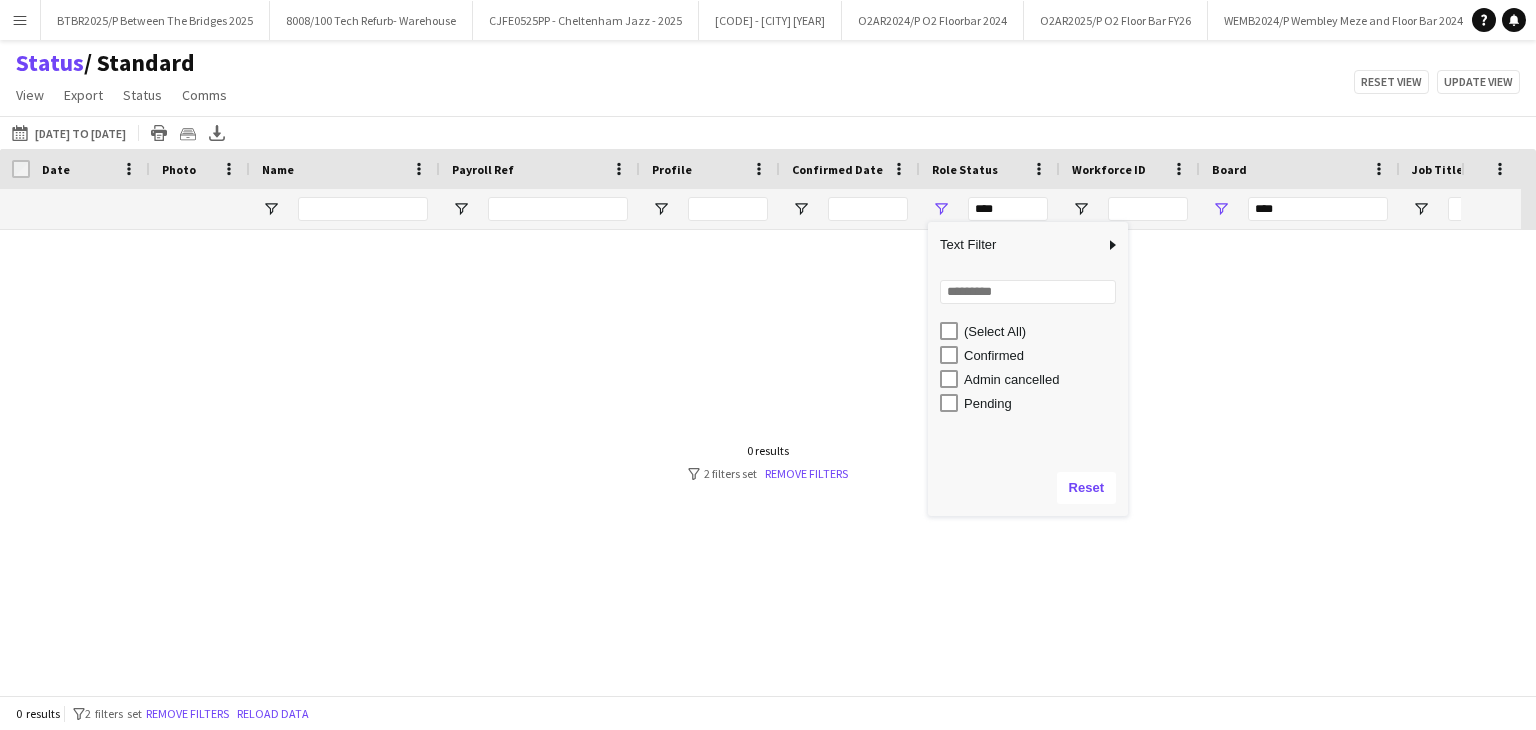 click on "Admin cancelled" at bounding box center (1034, 379) 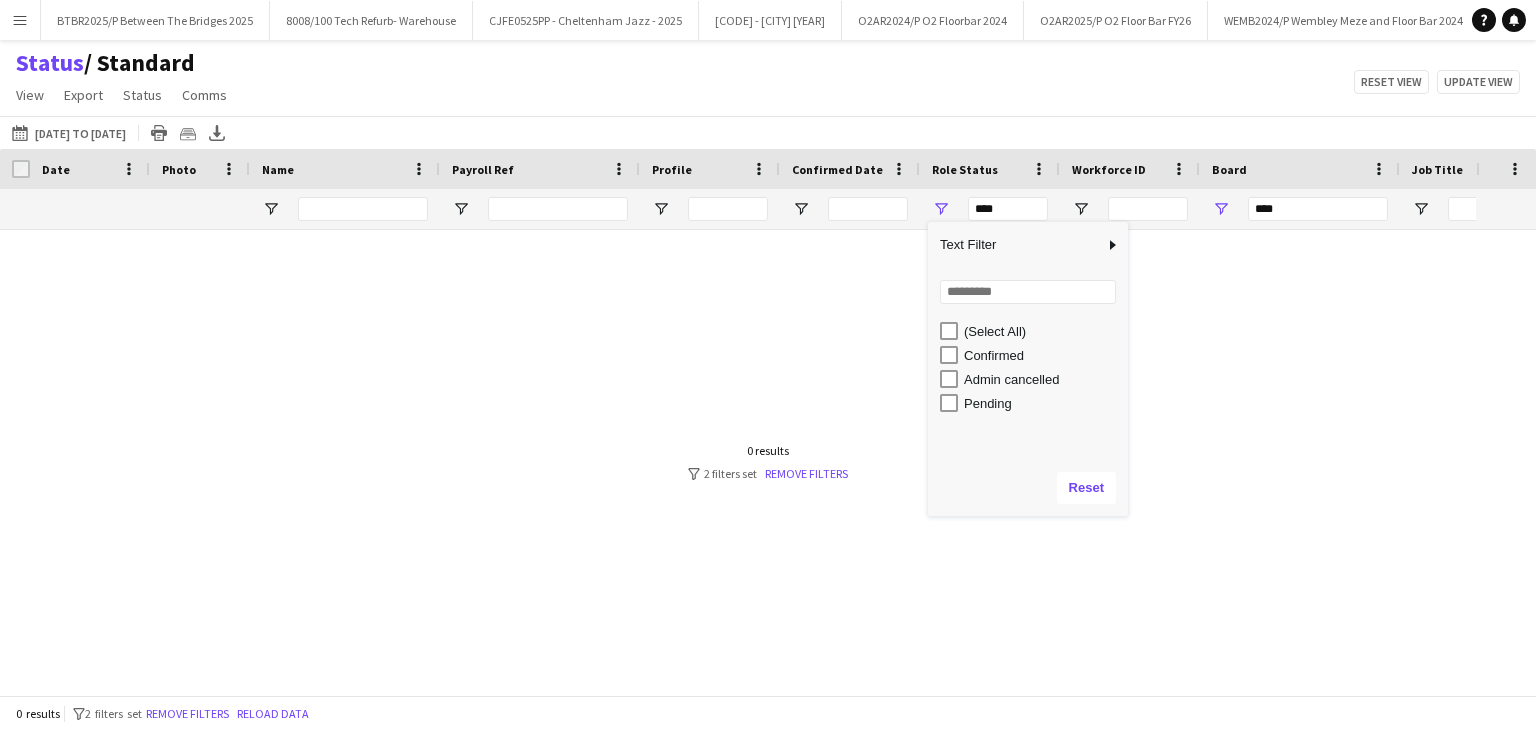 click on "Admin cancelled" at bounding box center [1043, 379] 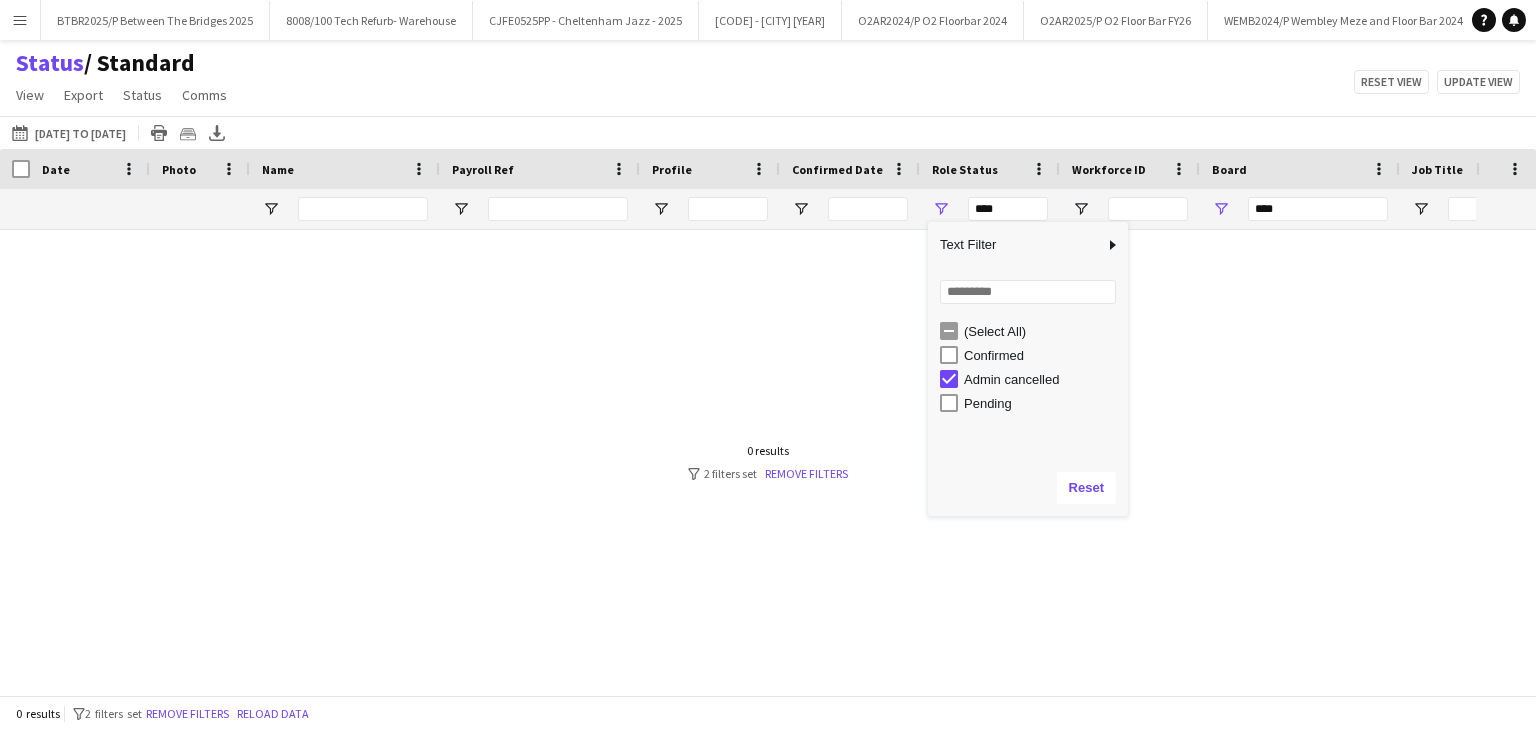 type on "**********" 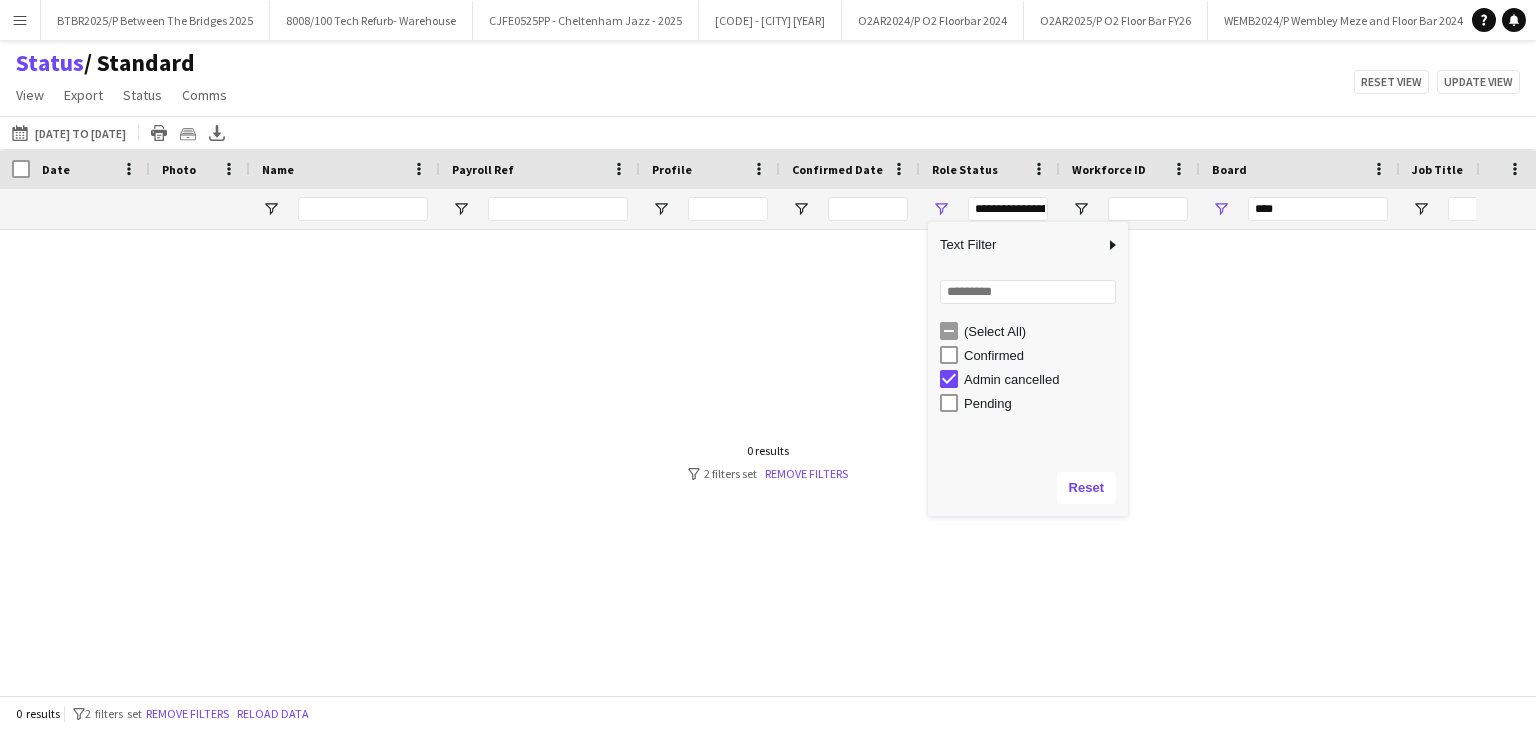 type on "**********" 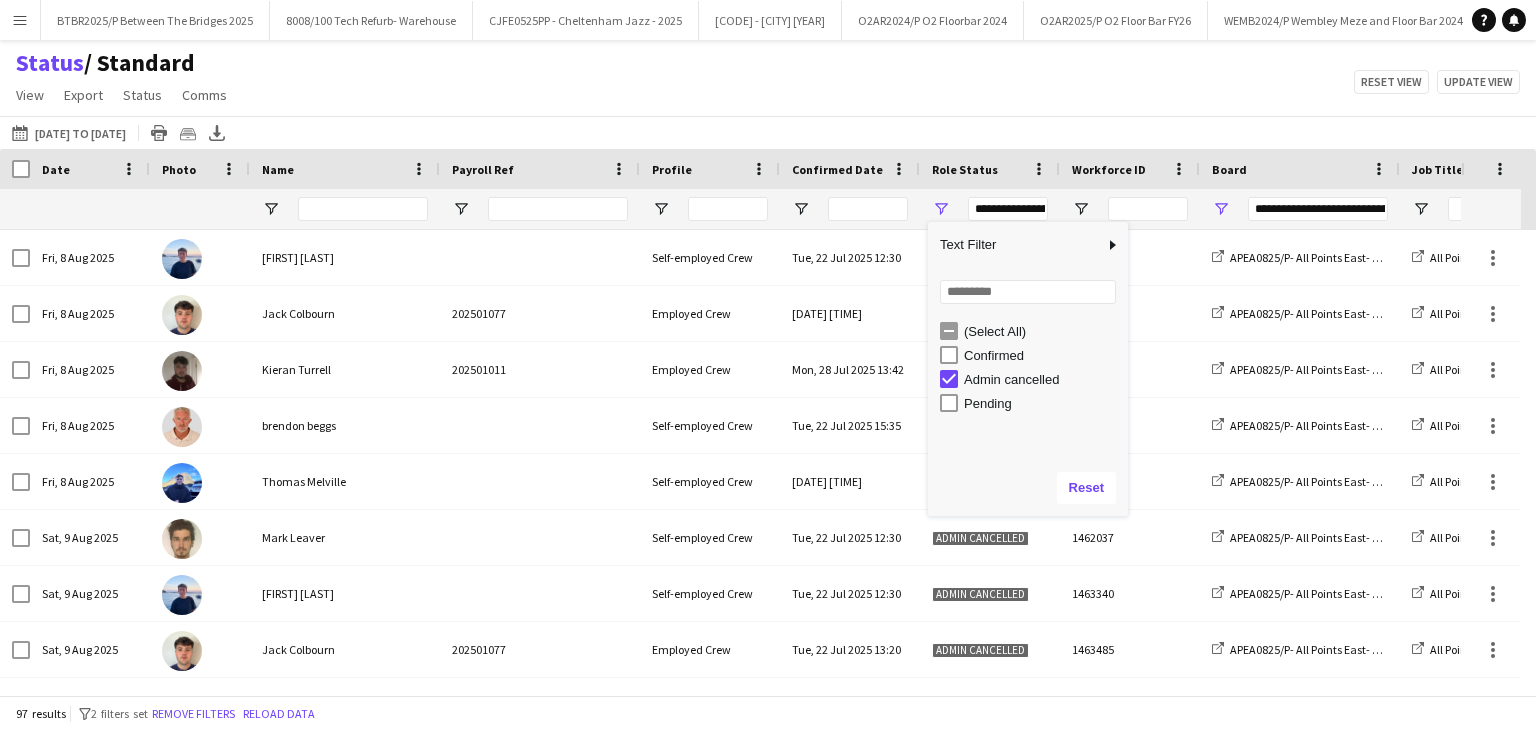 click on "Admin cancelled" at bounding box center [1043, 379] 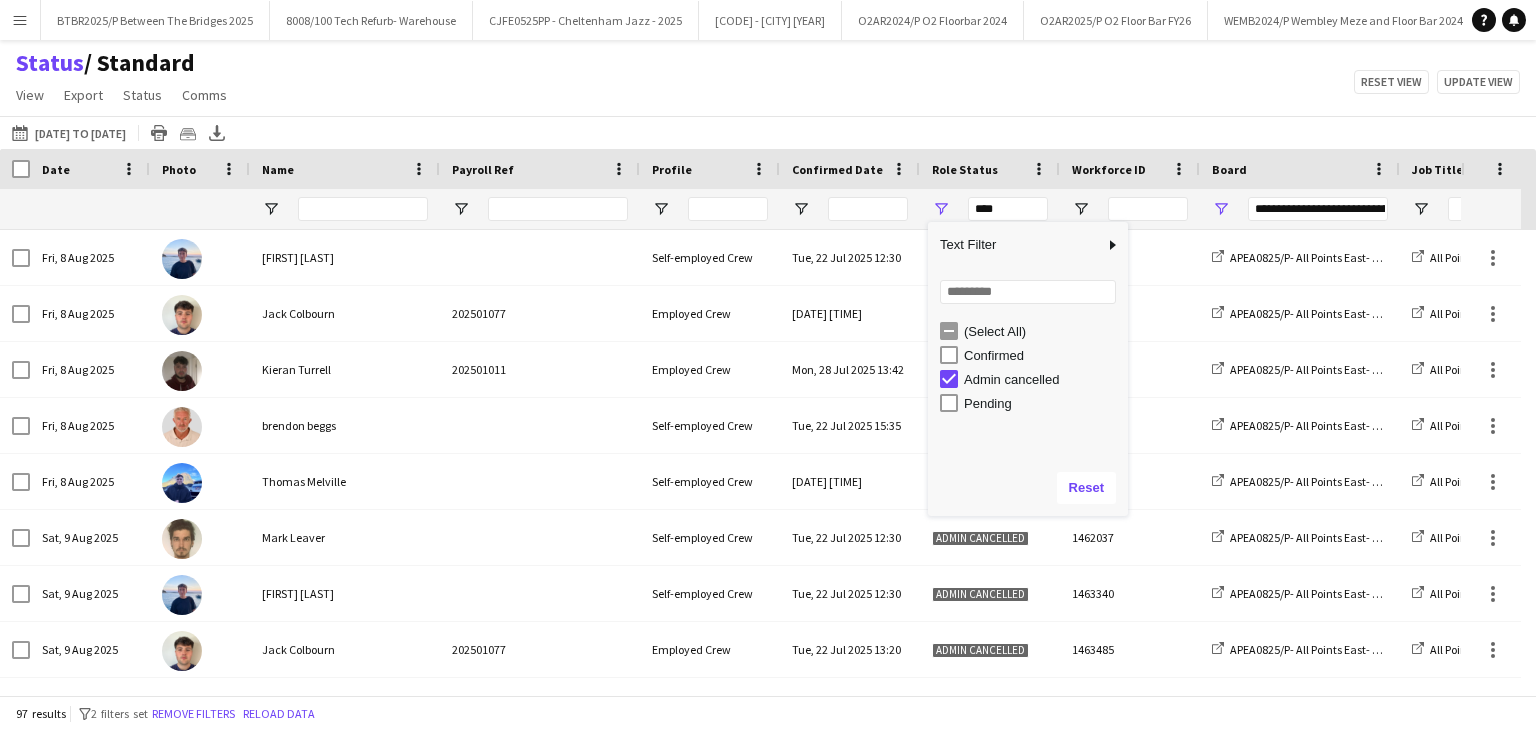 type on "***" 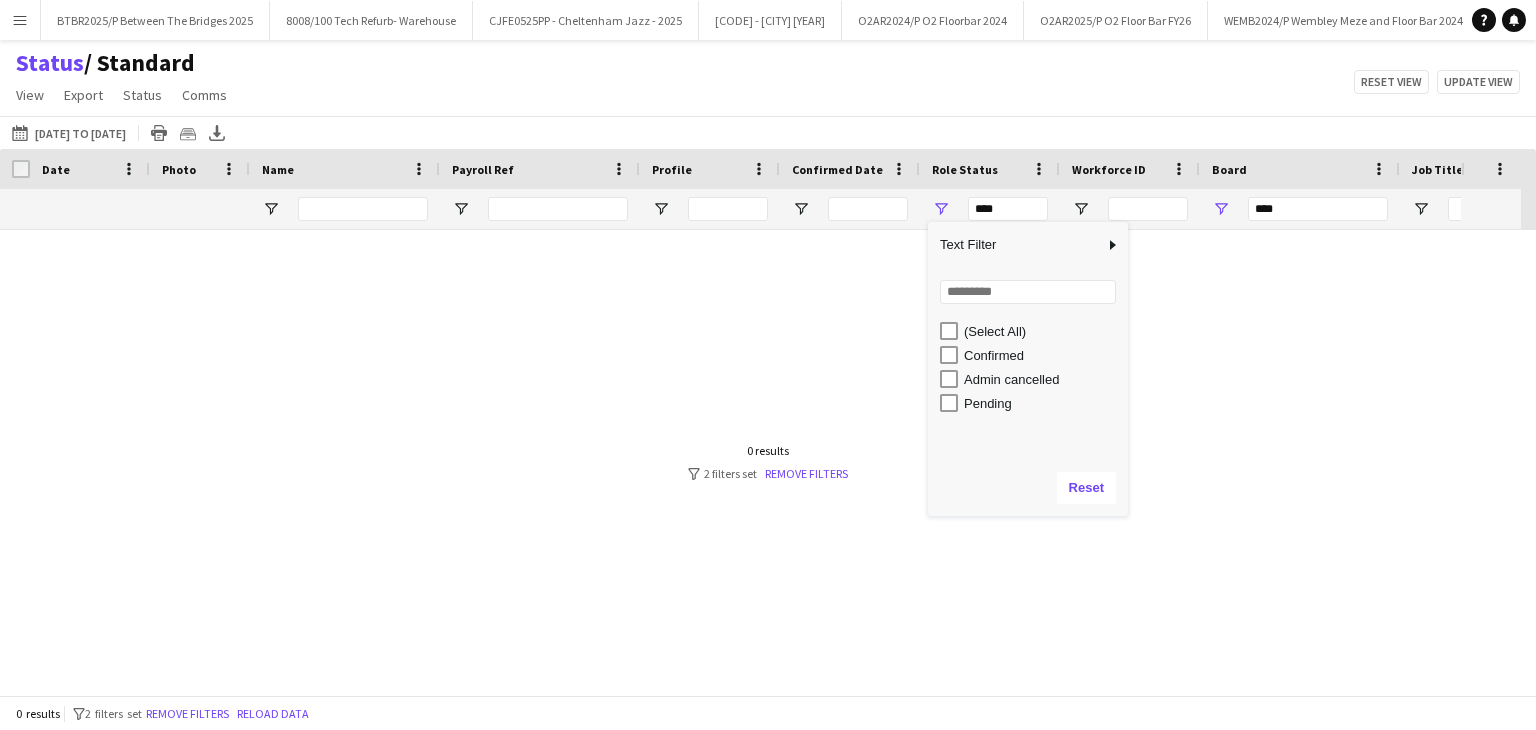 click on "Pending" at bounding box center [1043, 403] 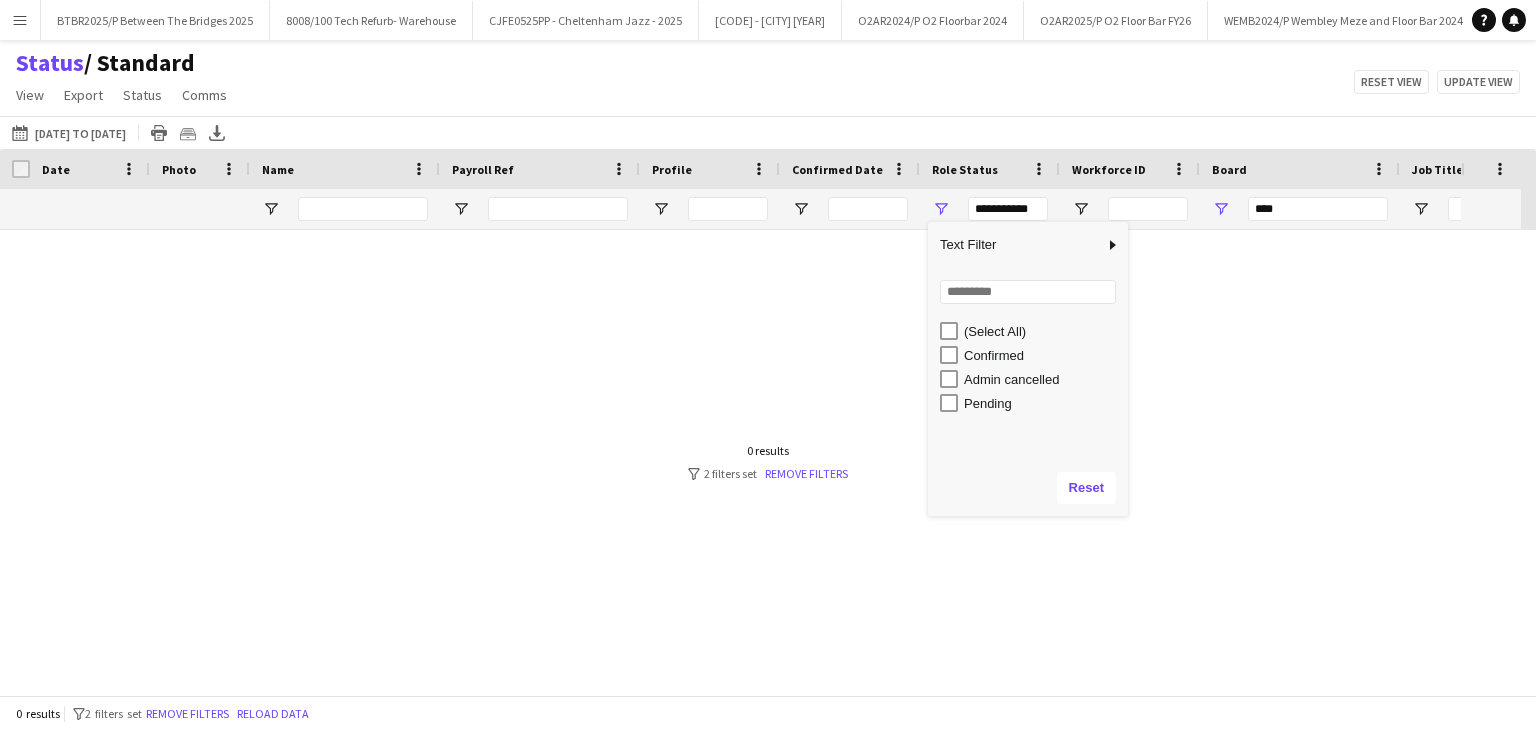 type on "**********" 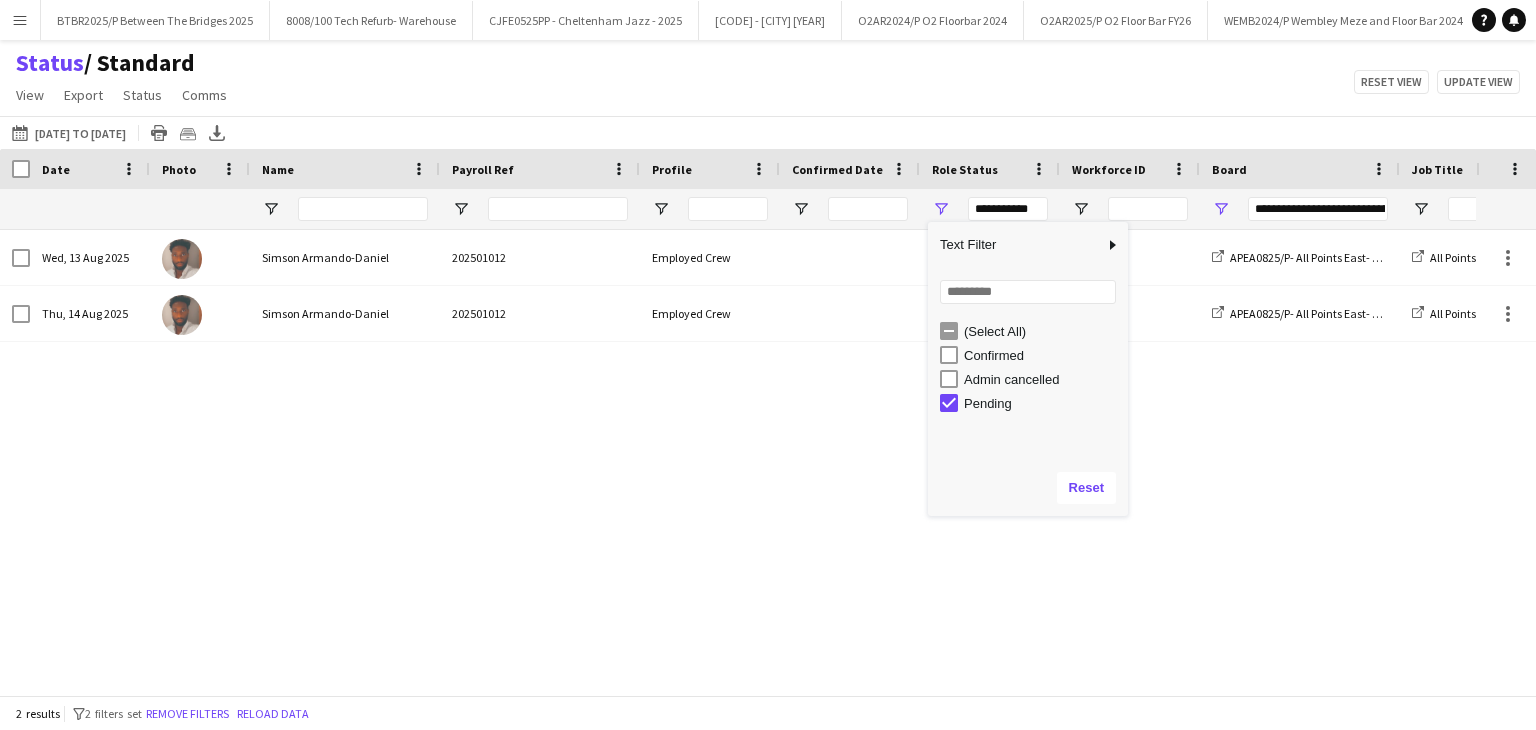 click on "Pending" at bounding box center [1043, 403] 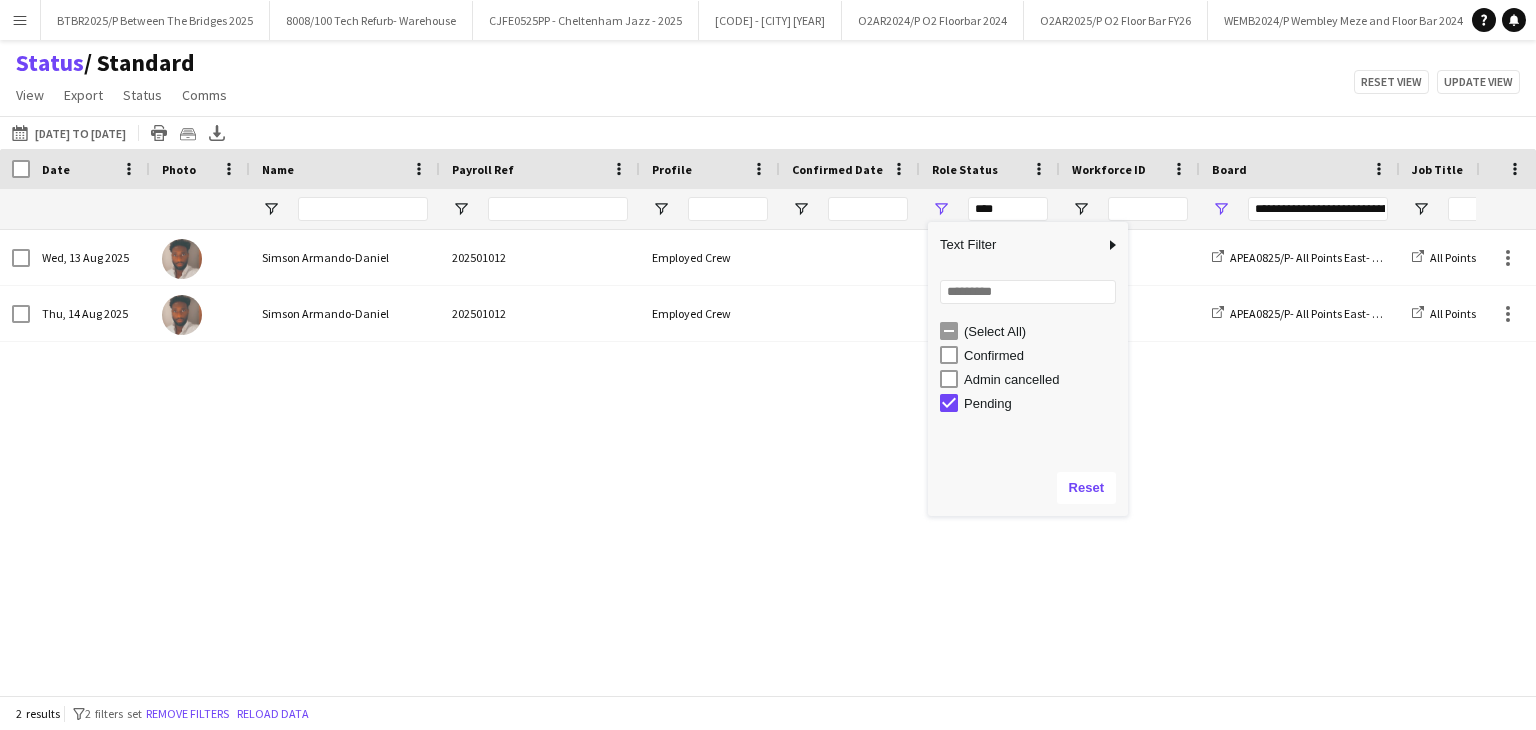 type on "***" 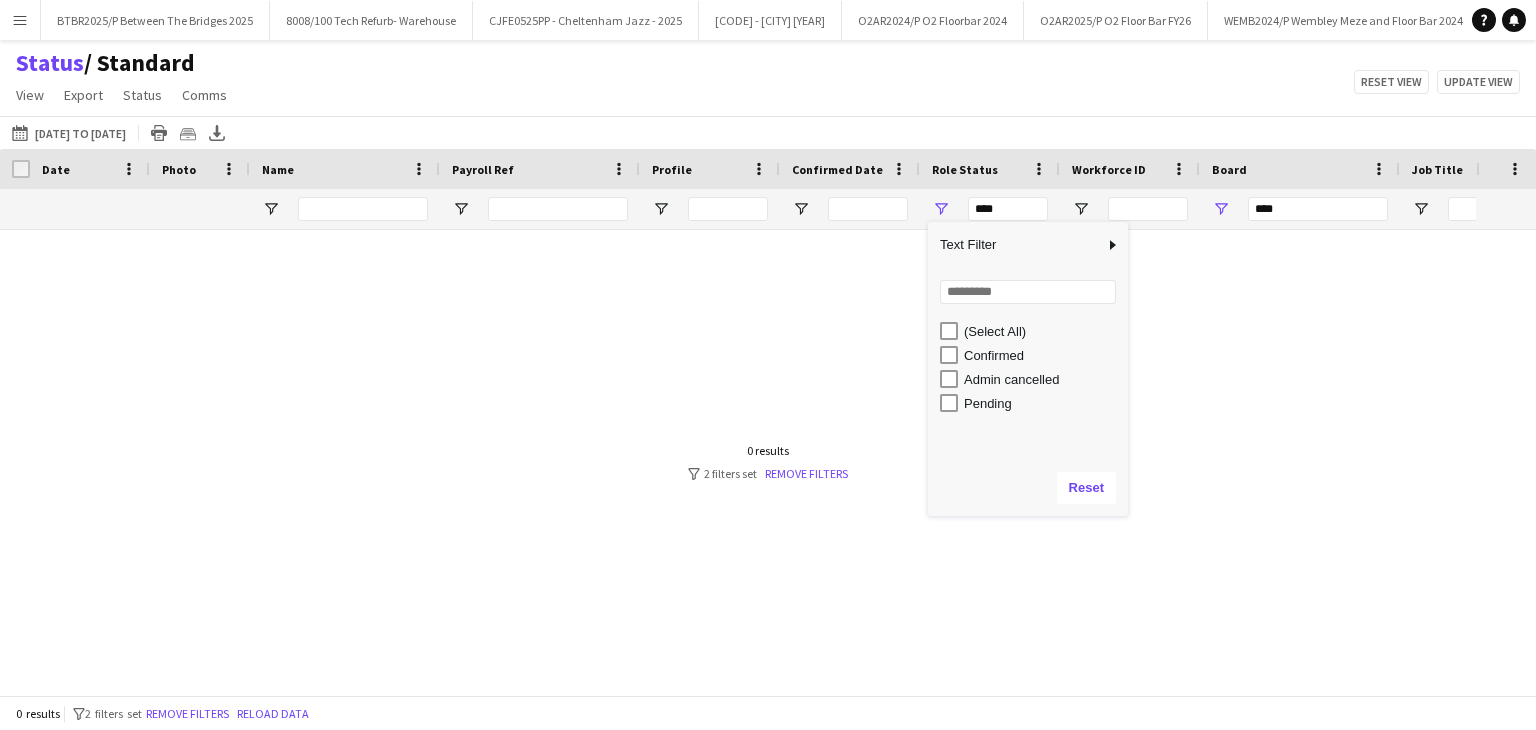 click on "Confirmed" at bounding box center (1043, 355) 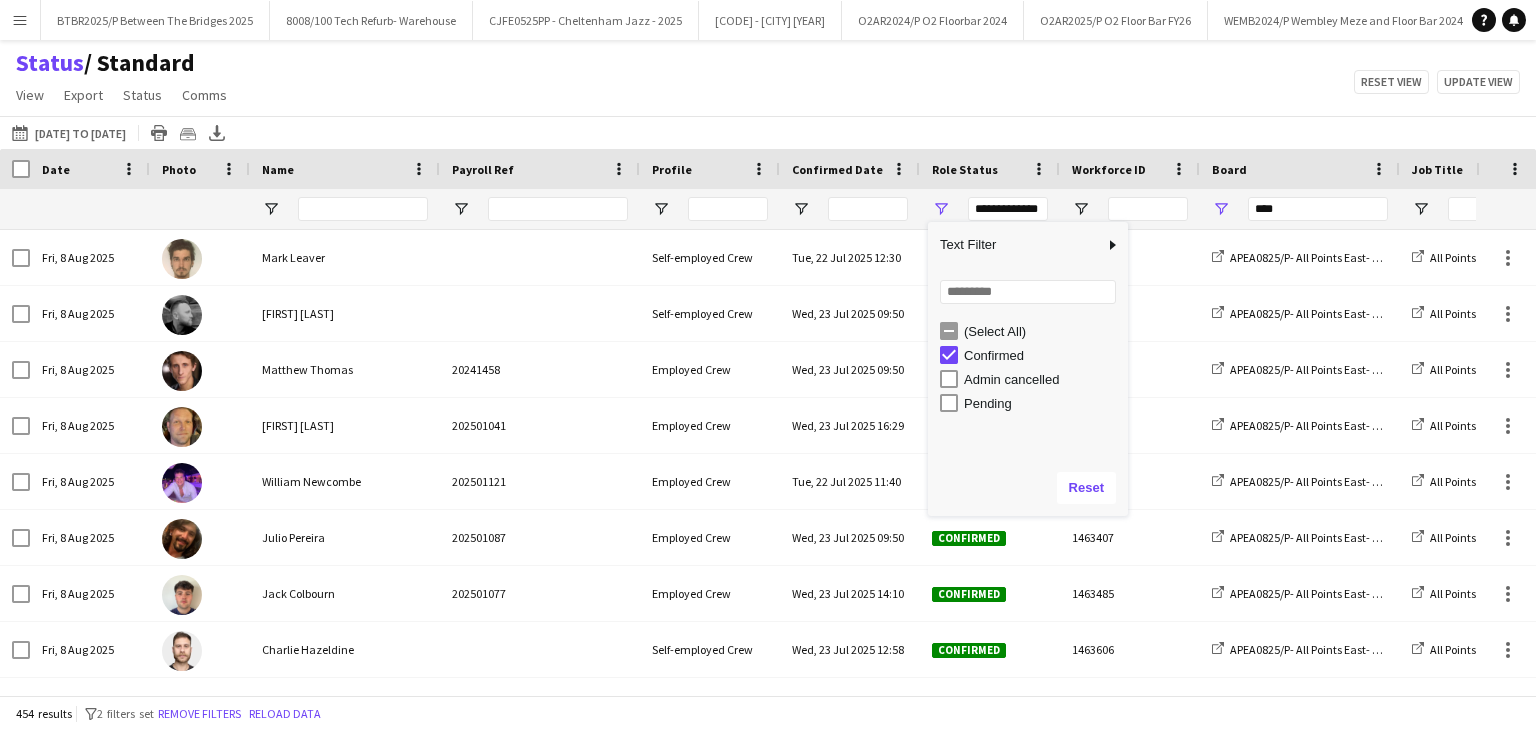 type on "**********" 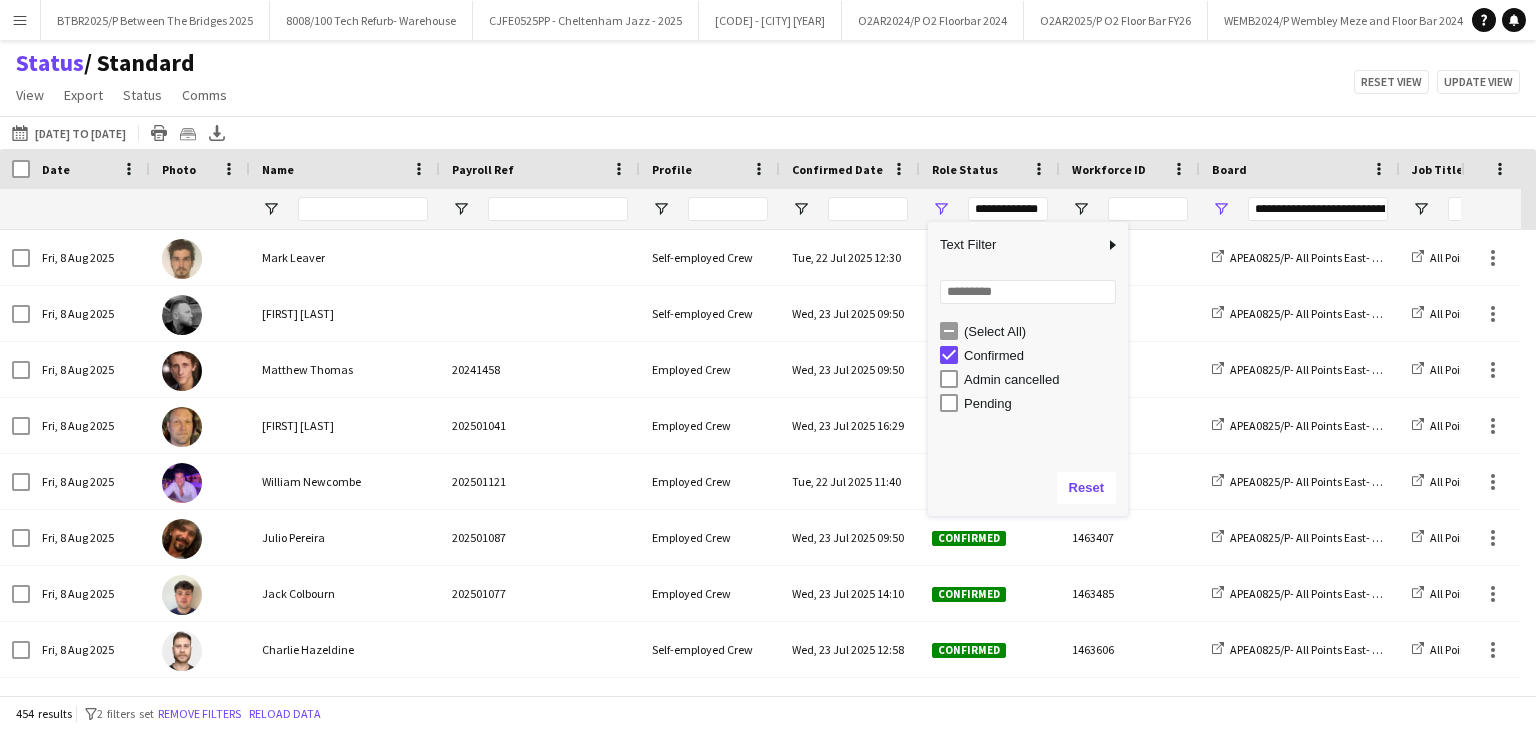 click on "Status    / Standard   View   Views  Default view BTB upload workforce New starters Payroll checks Standard Timesheets New view Update view Delete view Edit name Customise view Customise filters Reset Filters Reset View Reset All  Export  Export as XLSX Export as CSV Export as PDF Crew files as ZIP  Status  Confirm attendance Check-in Check-out Clear confirm attendance Clear check-in Clear check-out  Comms  Send notification Chat  Reset view   Update view" 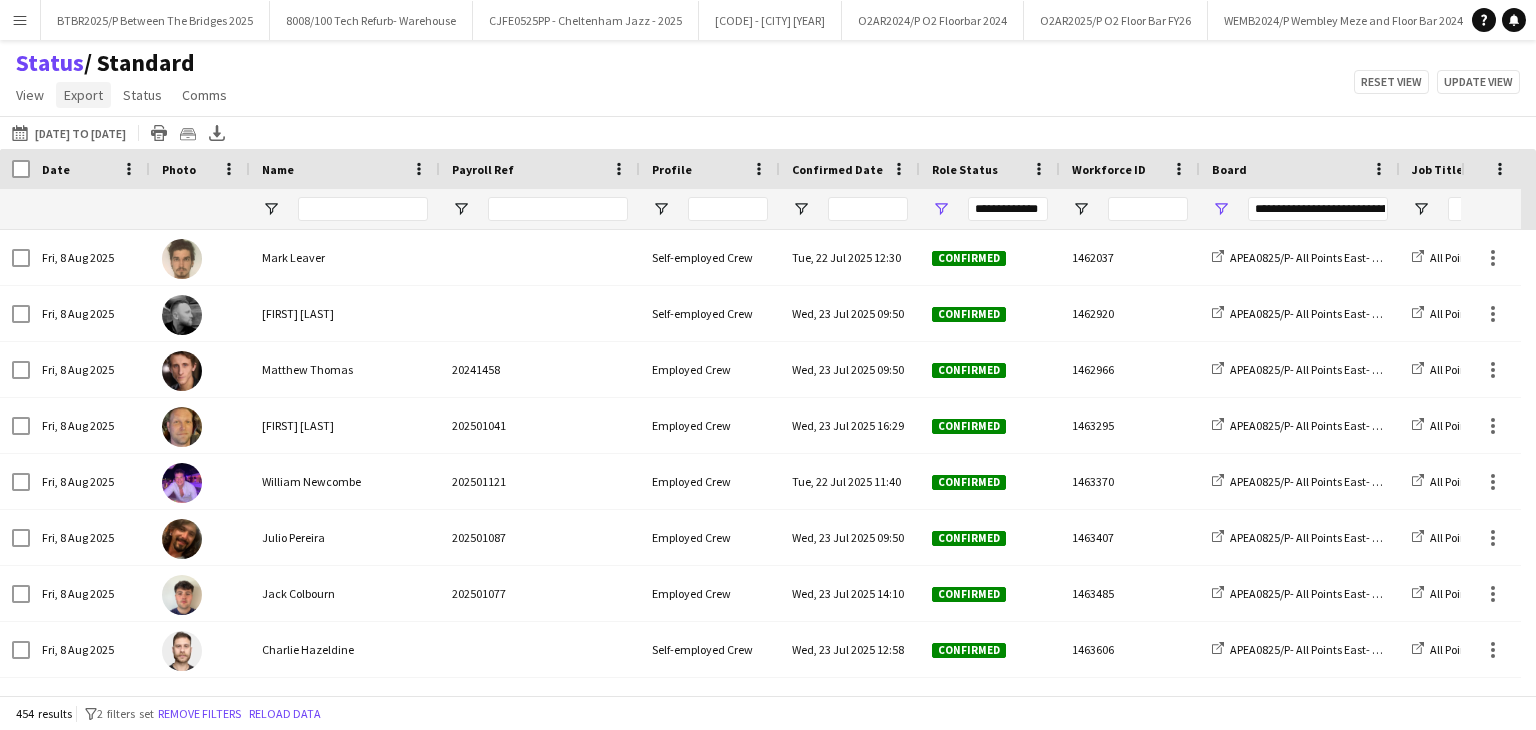 click on "Export" 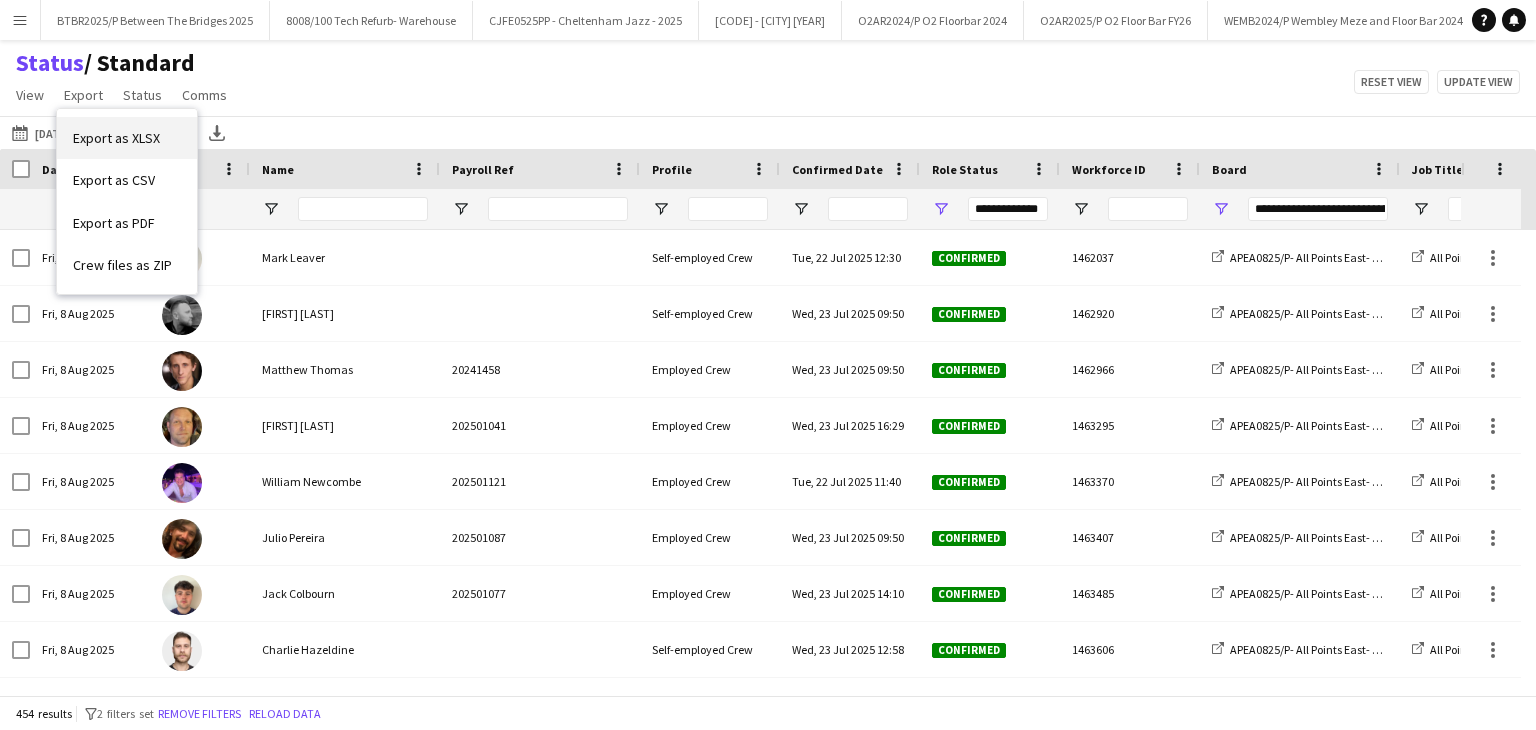 click on "Export as XLSX" at bounding box center [116, 138] 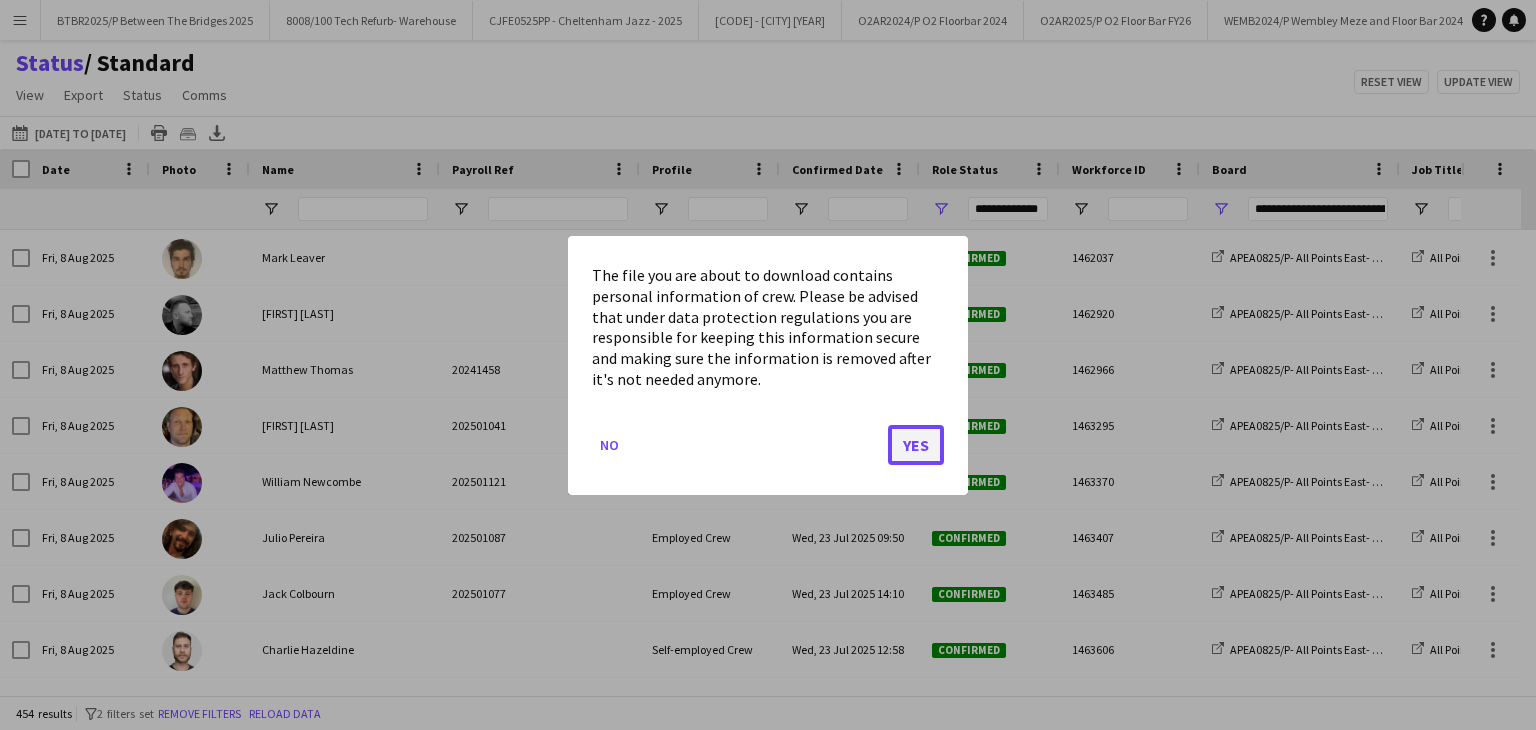 click on "Yes" 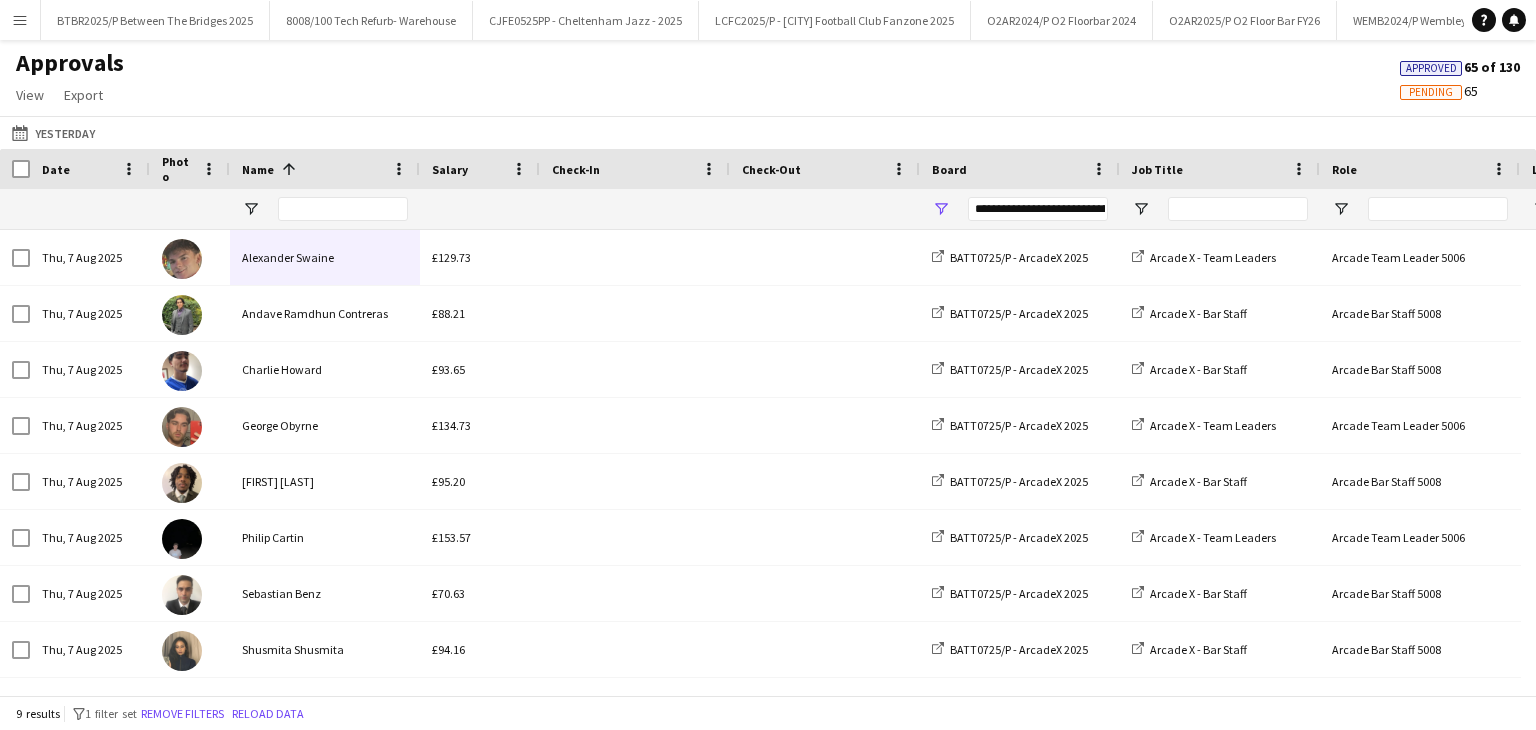 scroll, scrollTop: 0, scrollLeft: 0, axis: both 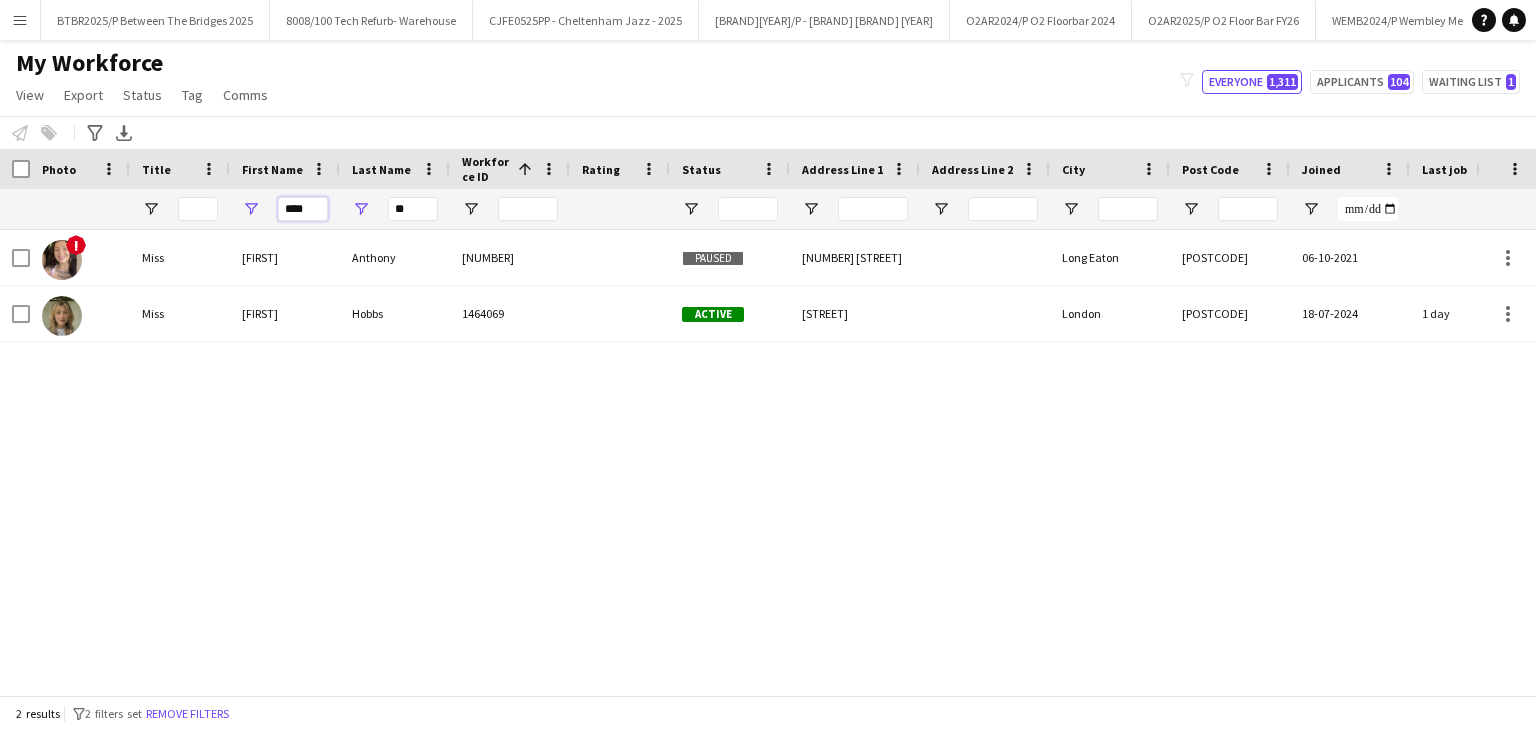 click on "****" at bounding box center (303, 209) 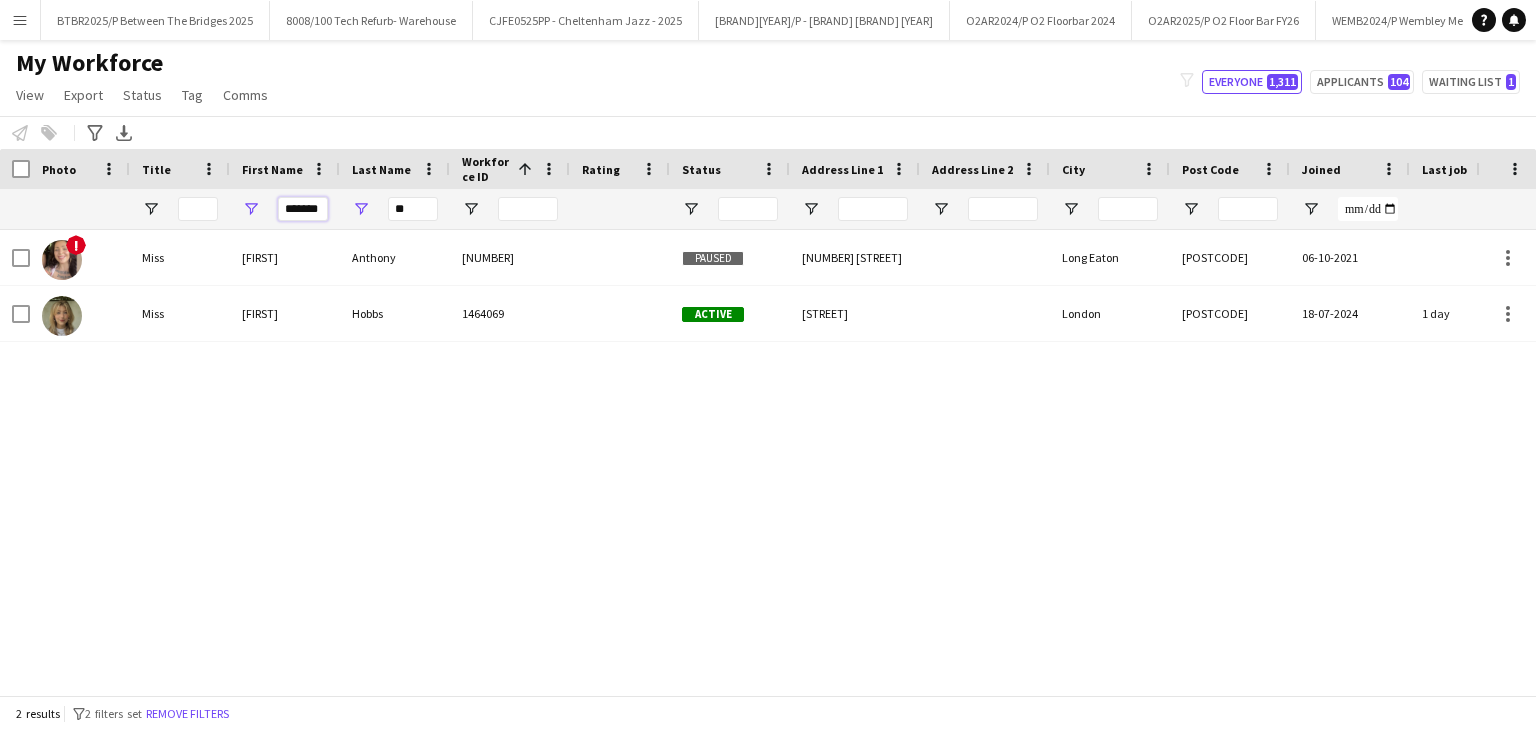 type on "*******" 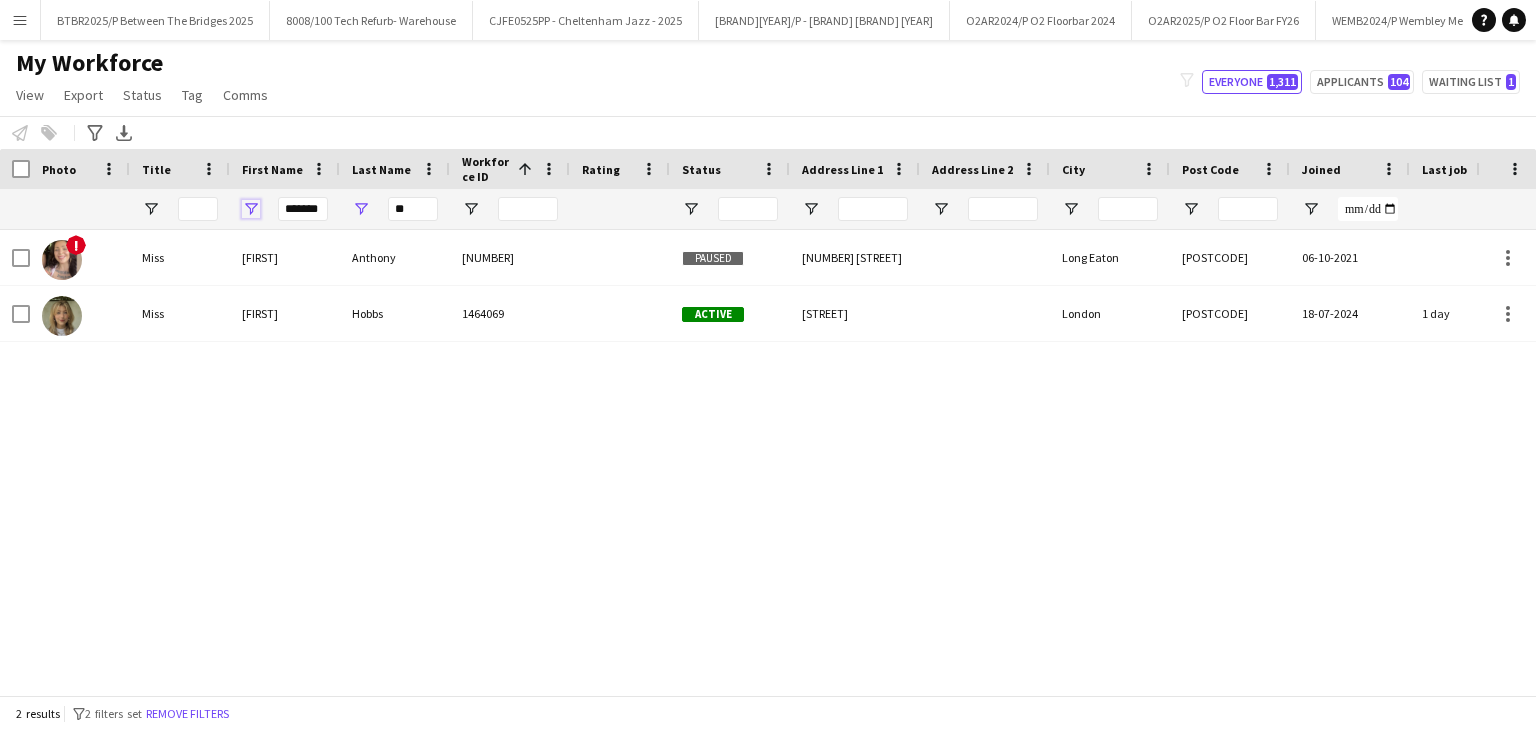 type 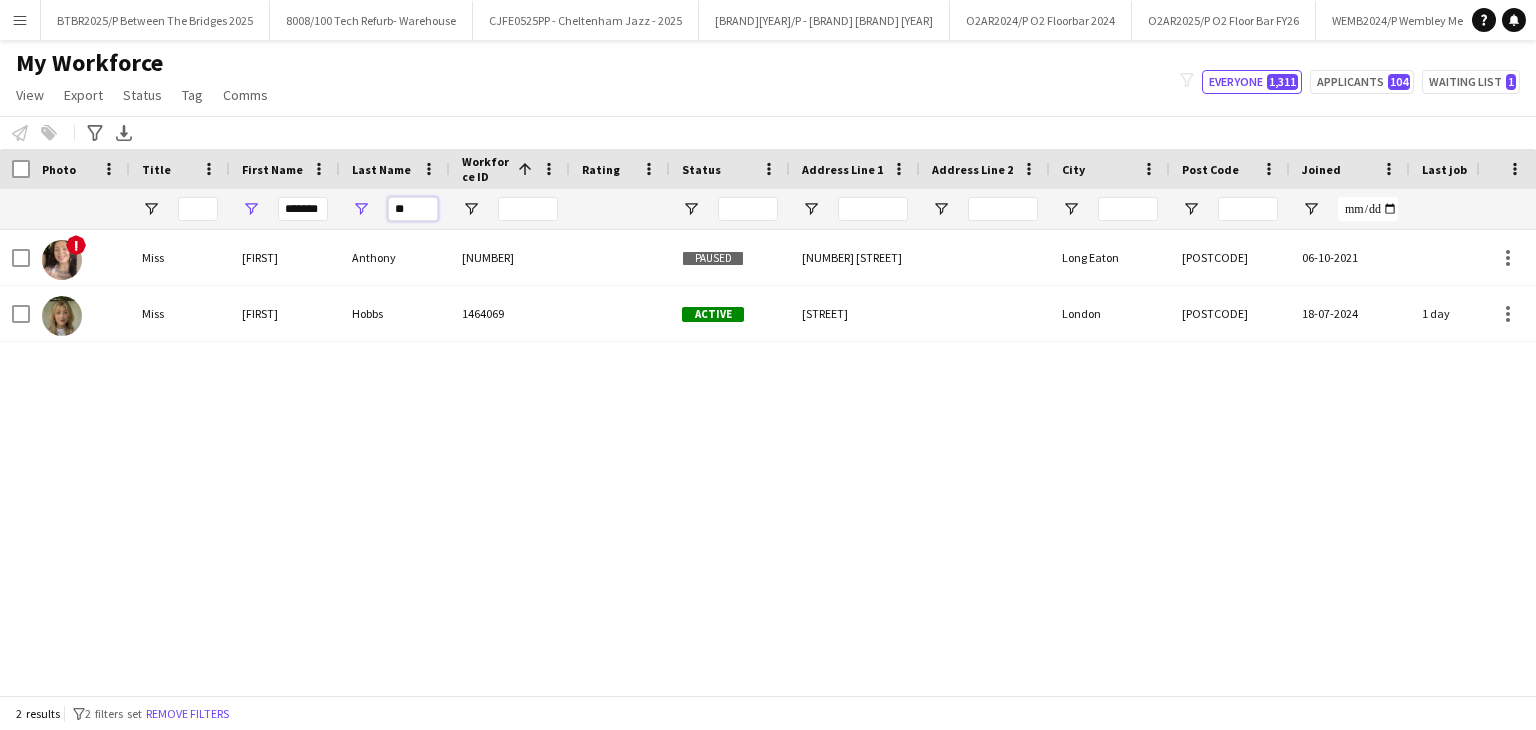 type on "*" 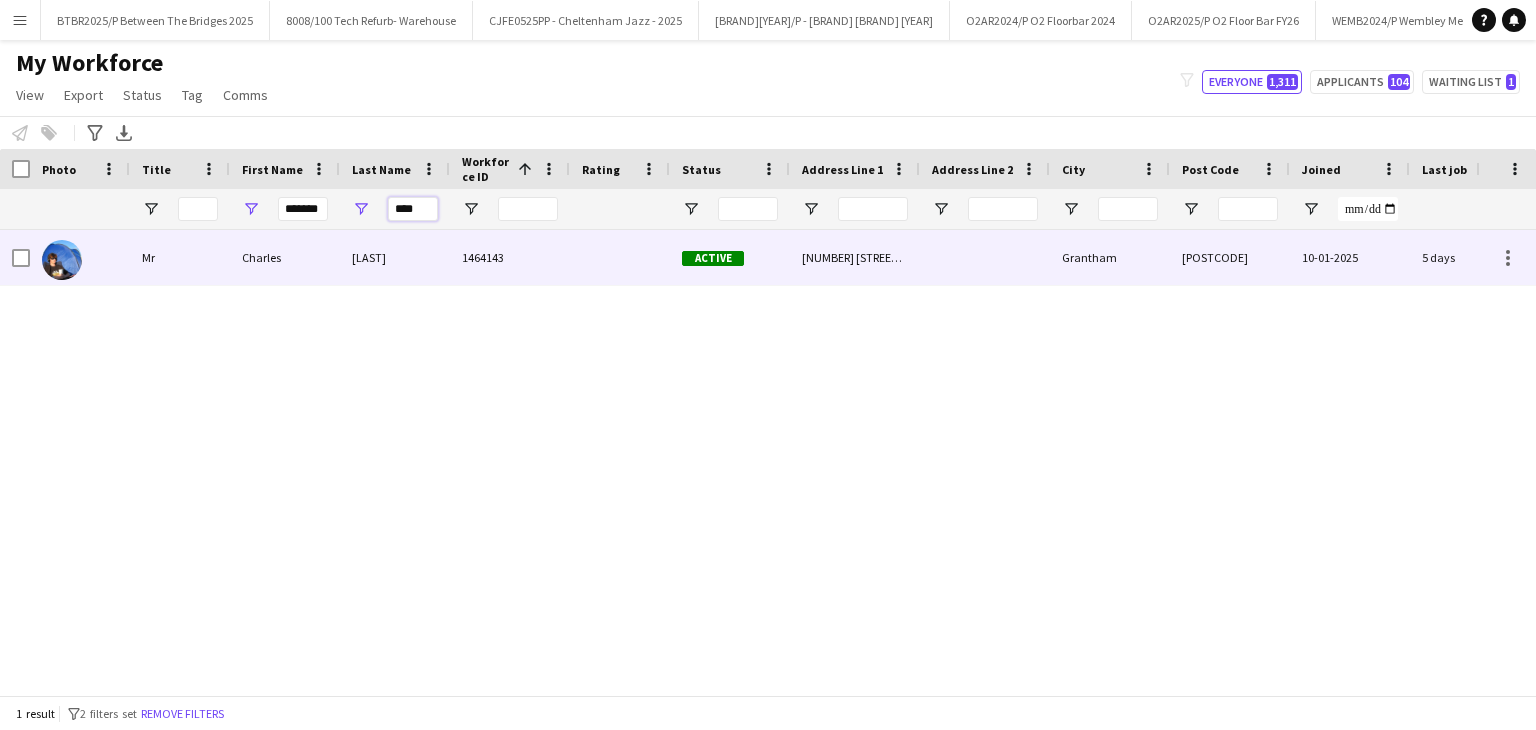 type on "****" 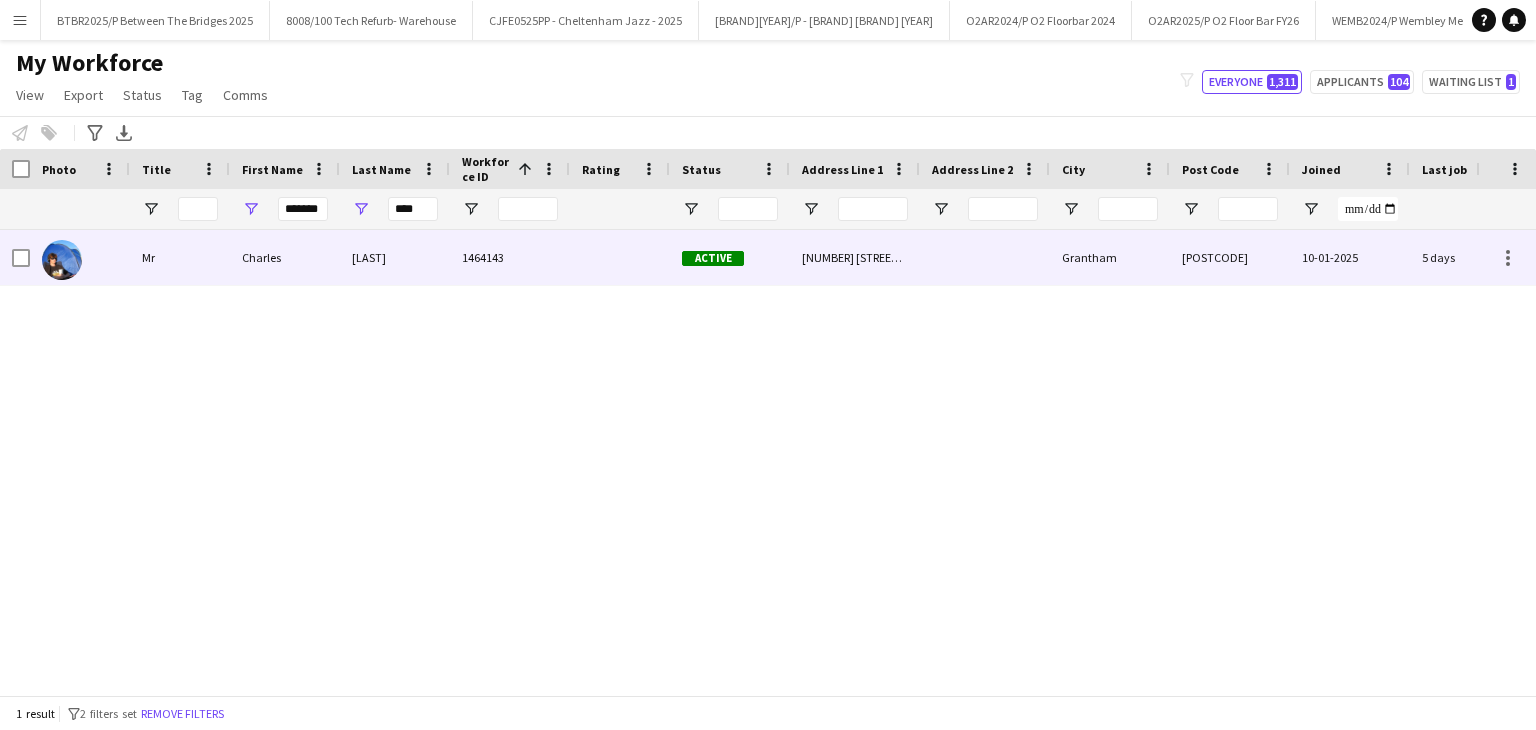 click on "Anniss" at bounding box center [395, 257] 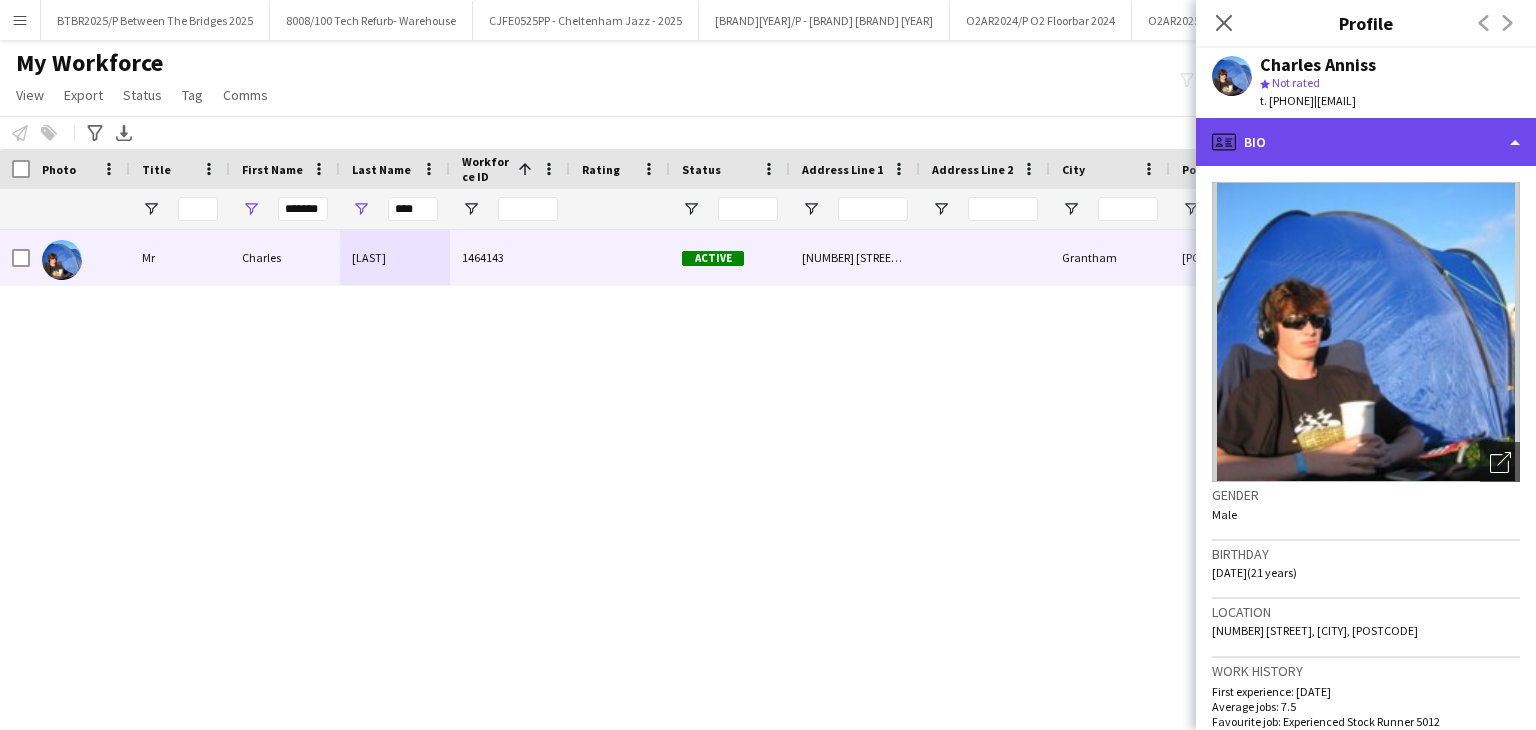 click on "profile
Bio" 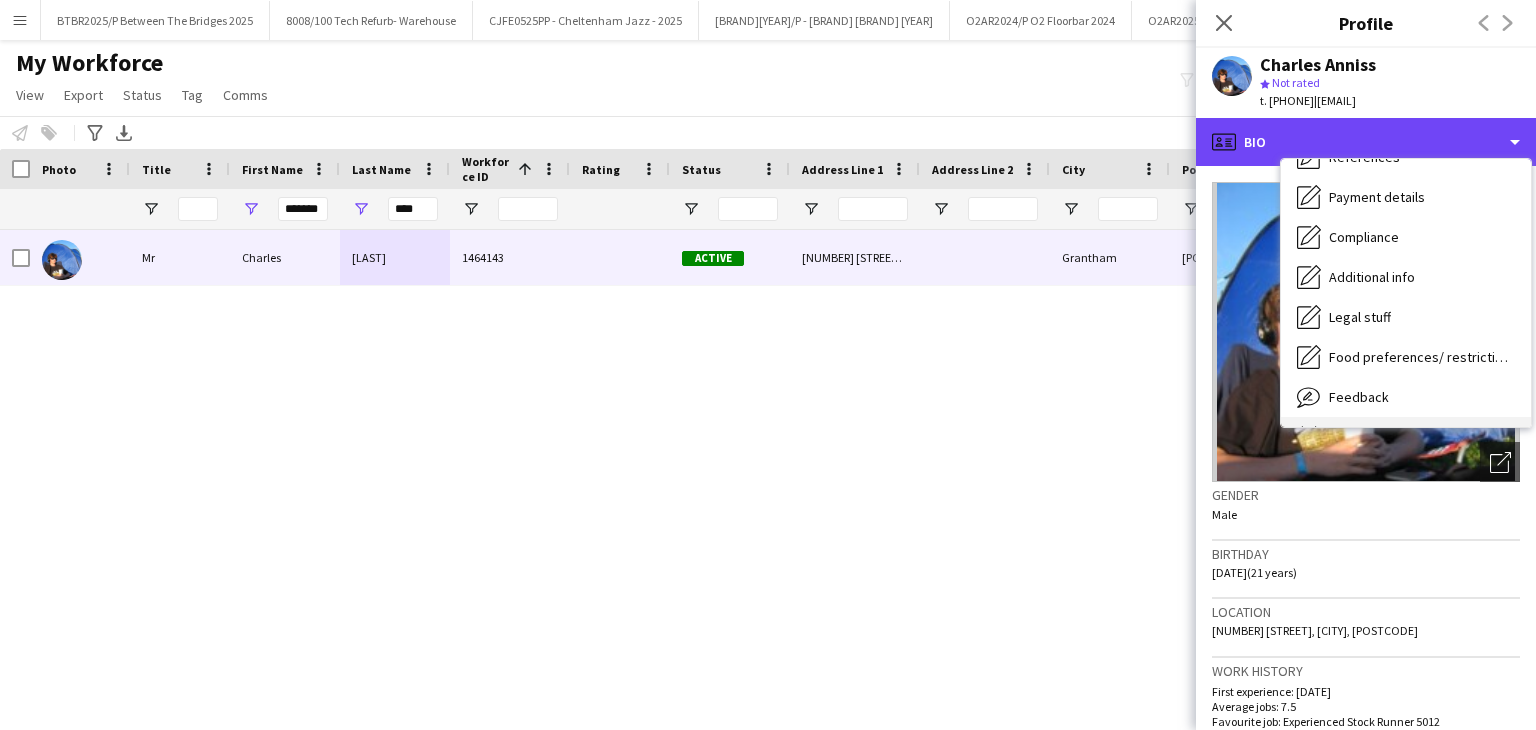 scroll, scrollTop: 268, scrollLeft: 0, axis: vertical 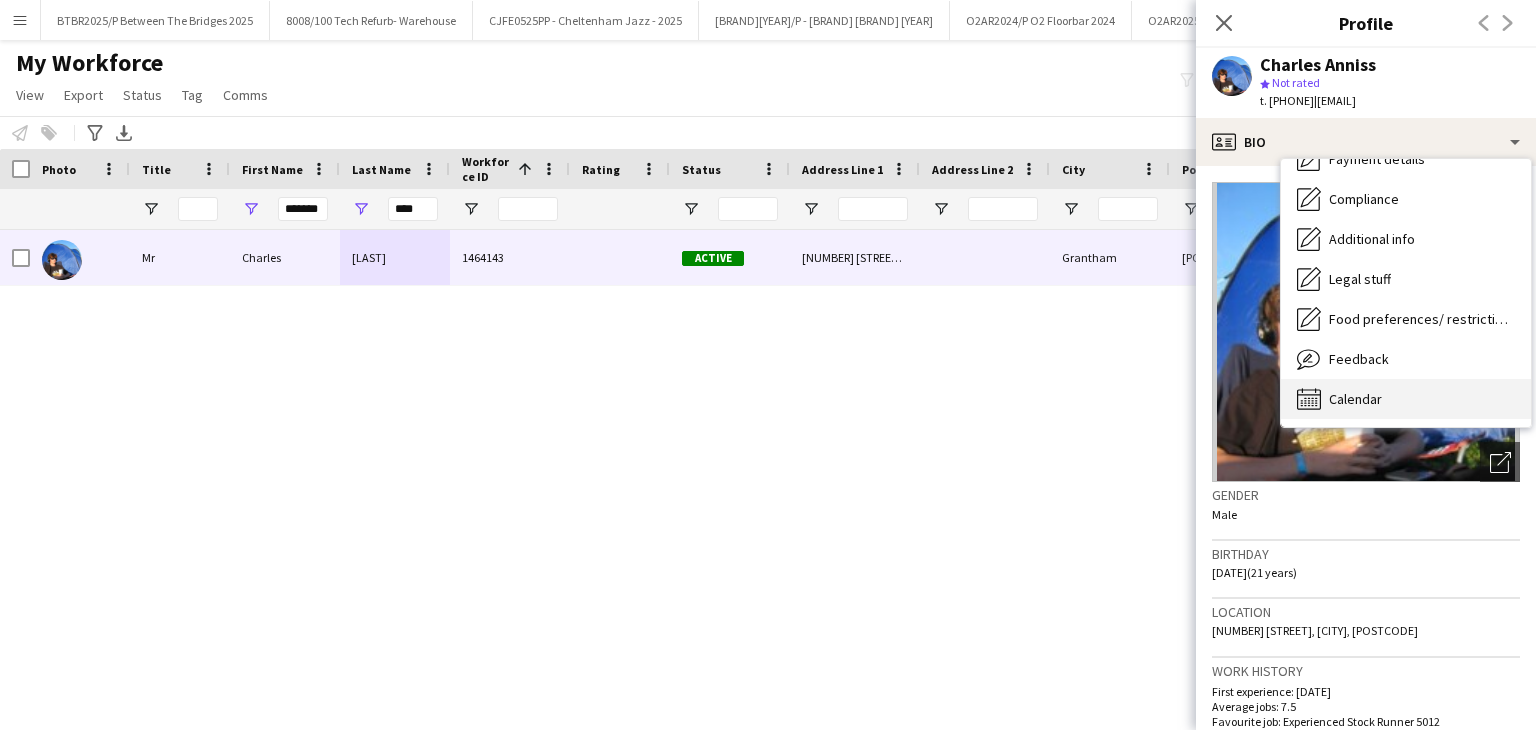 click on "Calendar
Calendar" at bounding box center (1406, 399) 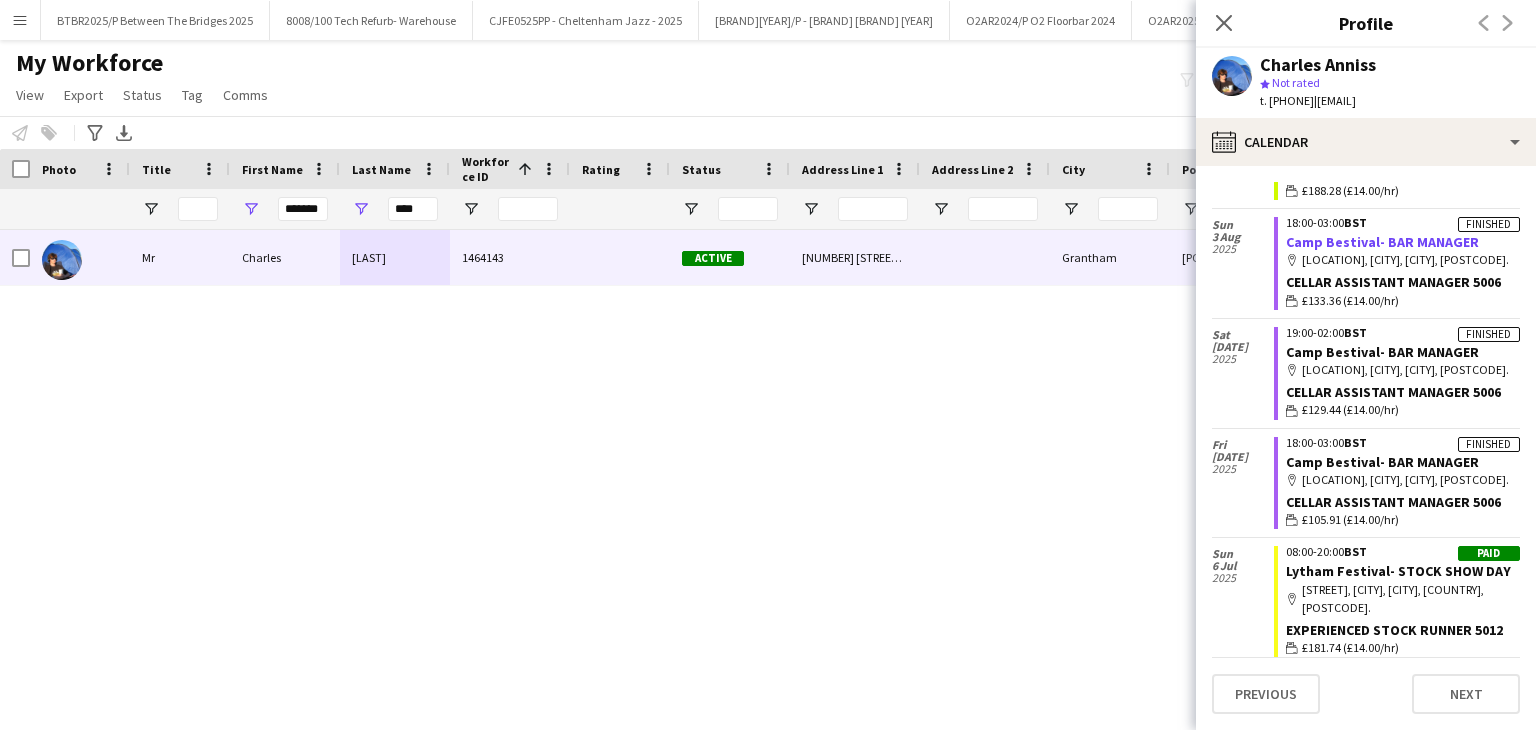 scroll, scrollTop: 1746, scrollLeft: 0, axis: vertical 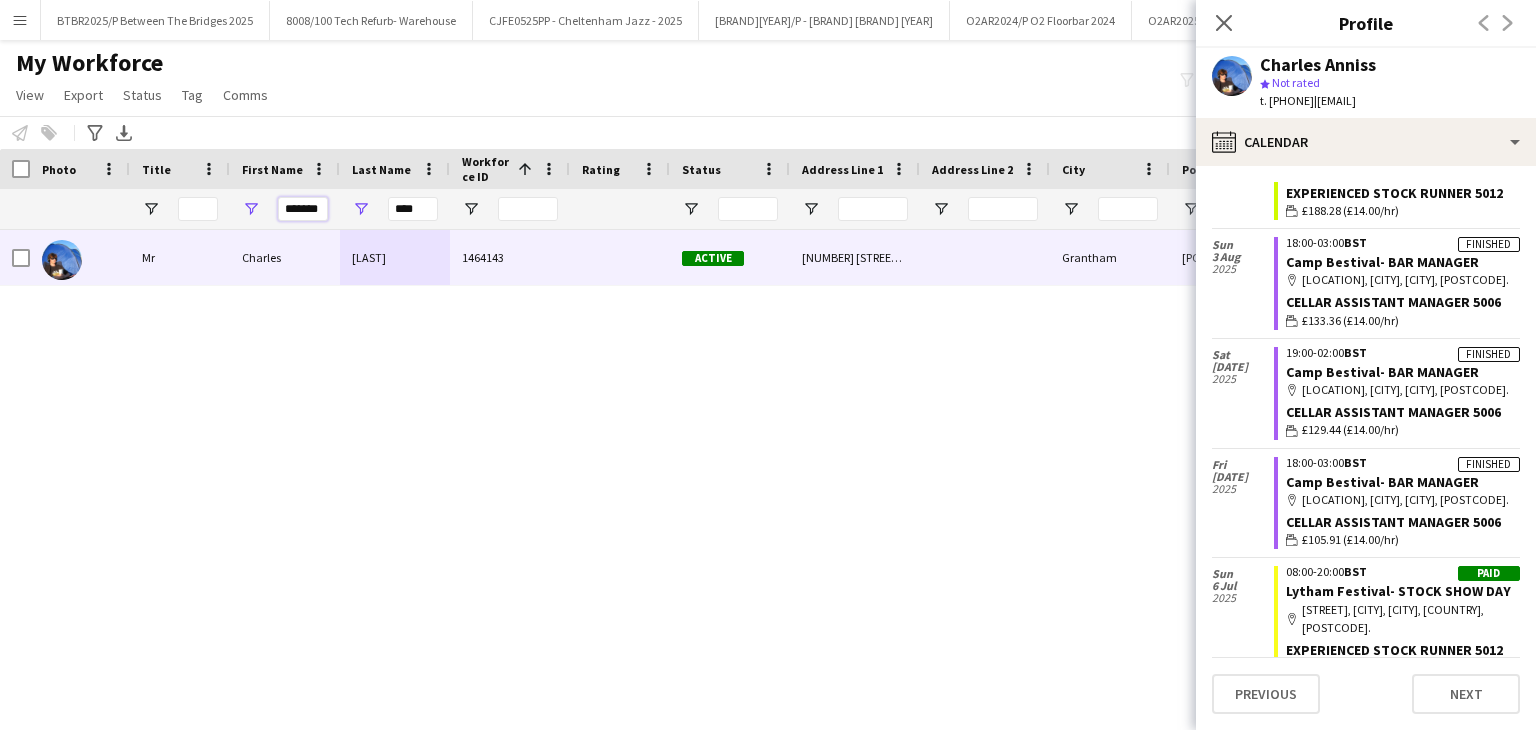 click on "*******" at bounding box center (303, 209) 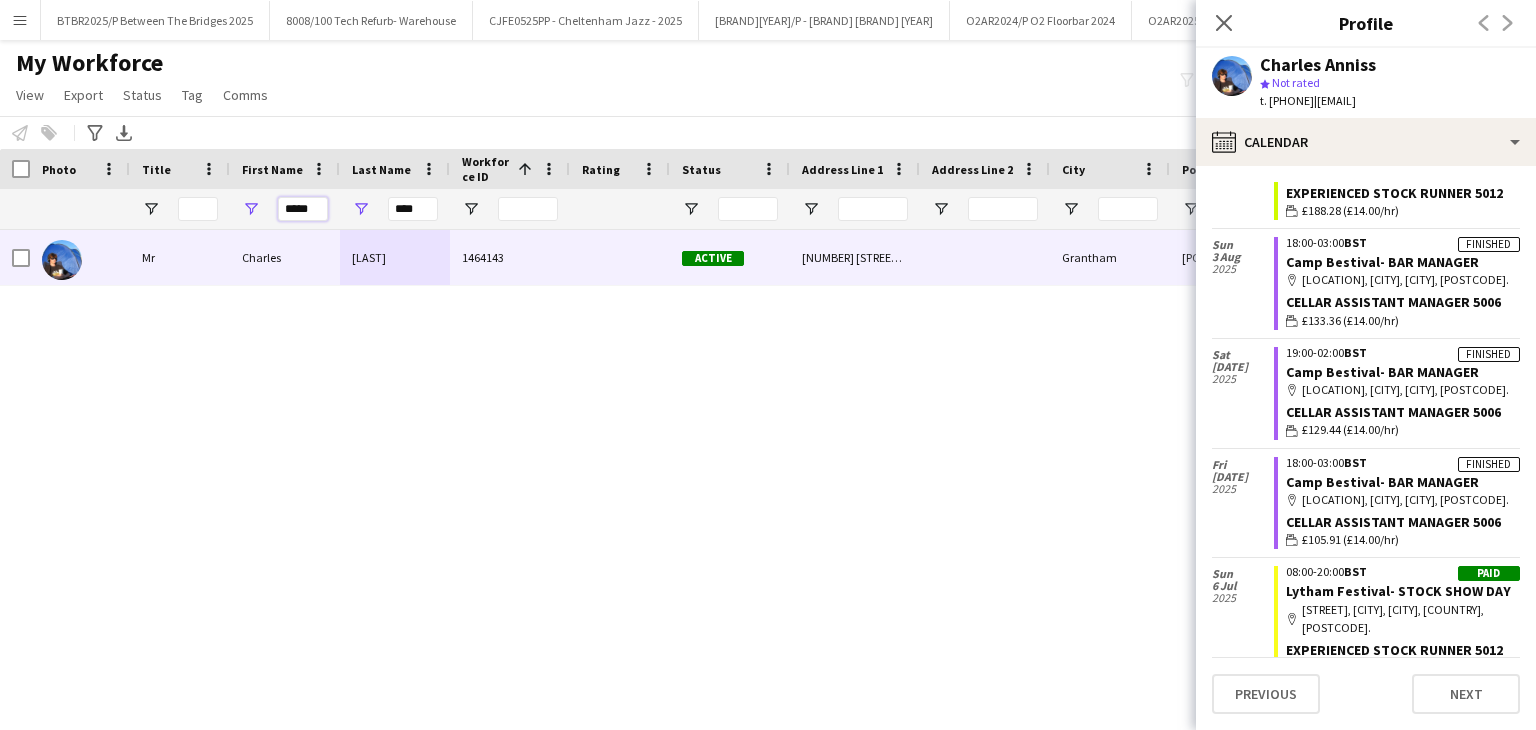 type on "*****" 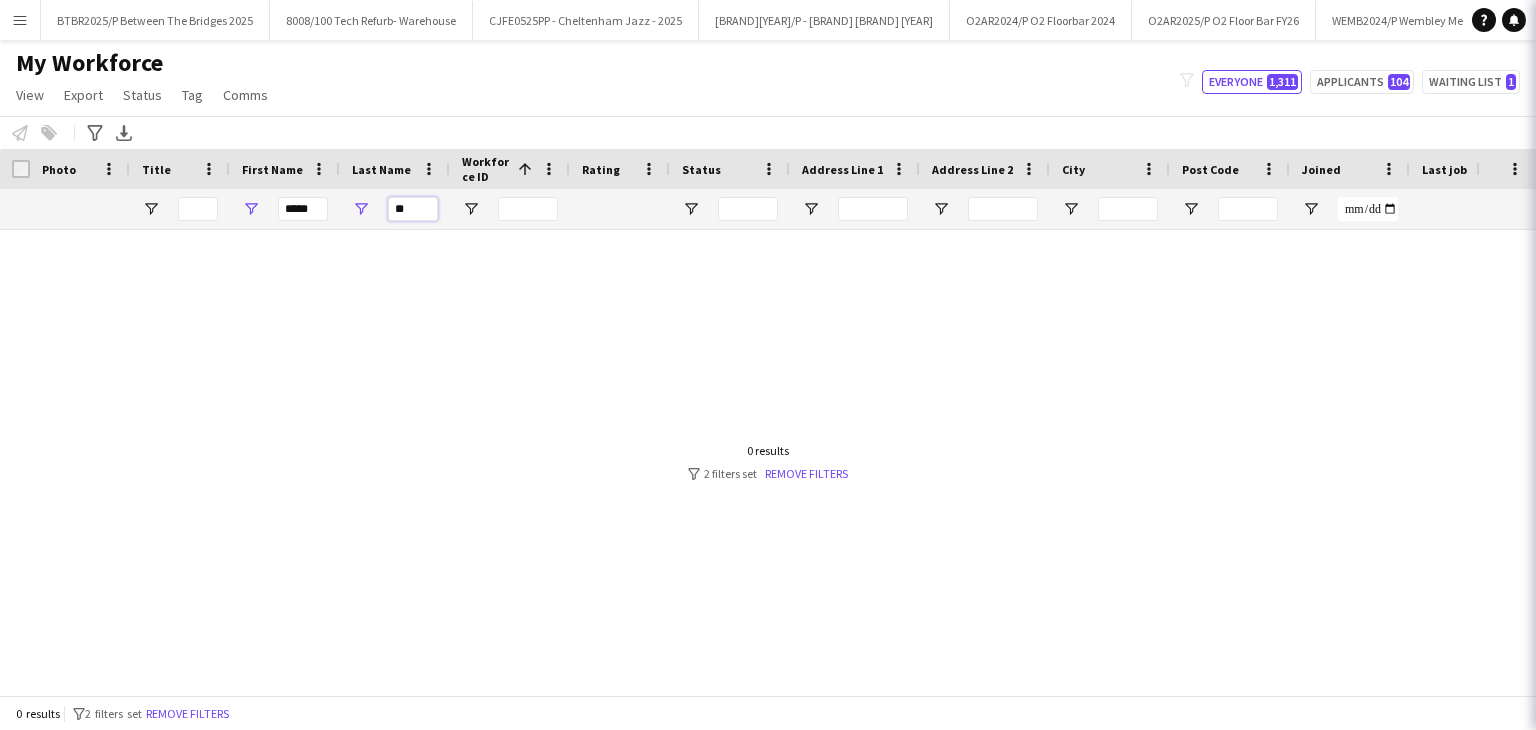 type on "*" 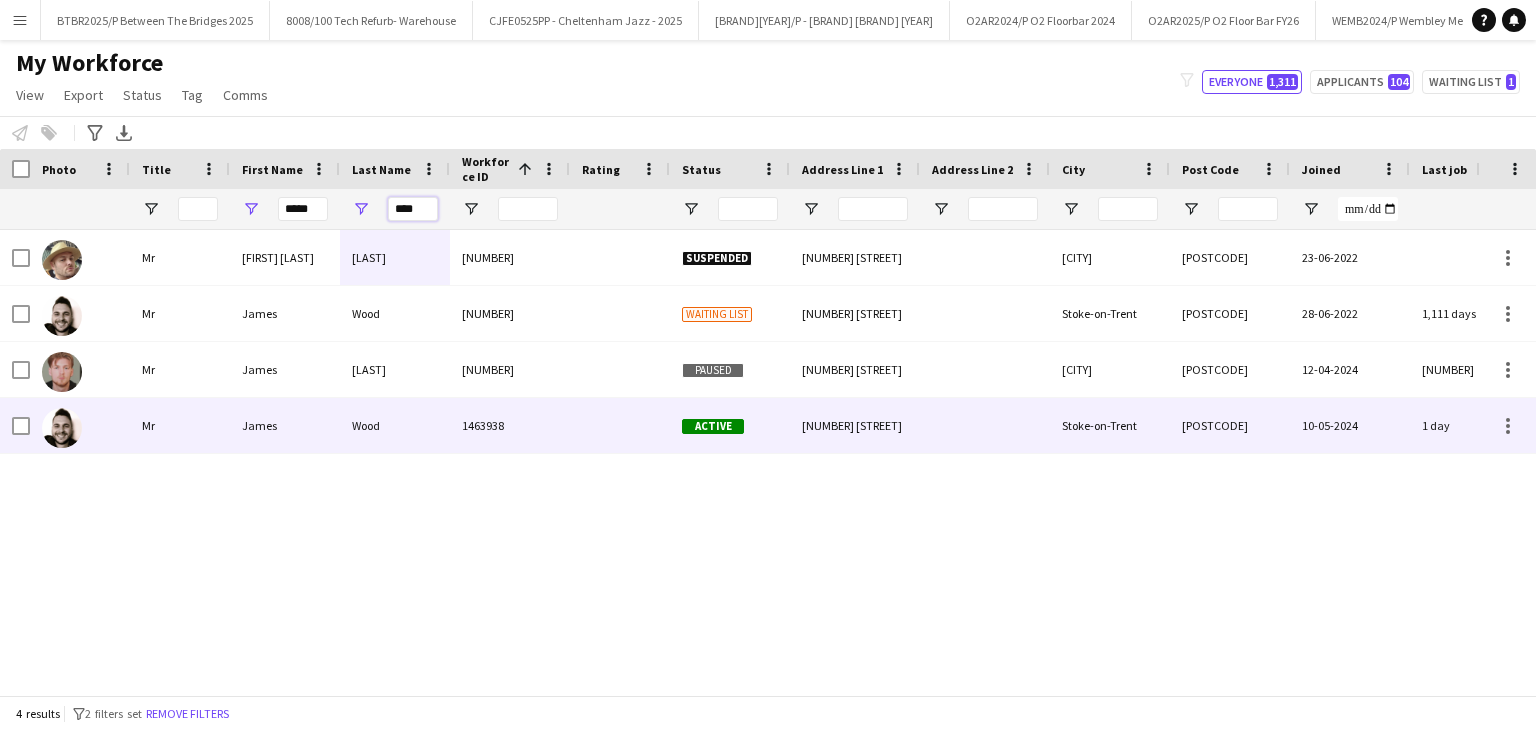 type on "****" 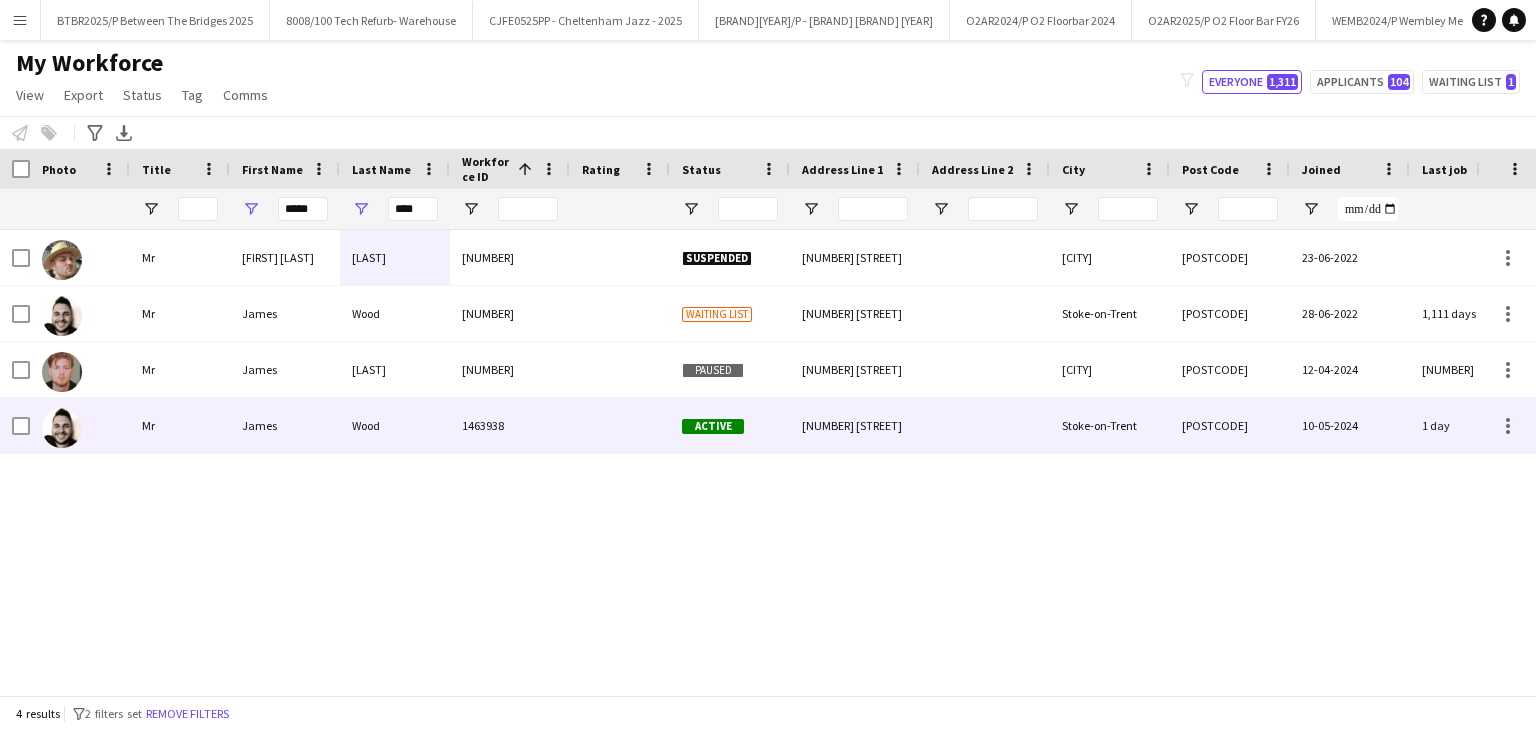 click on "1463938" at bounding box center (510, 425) 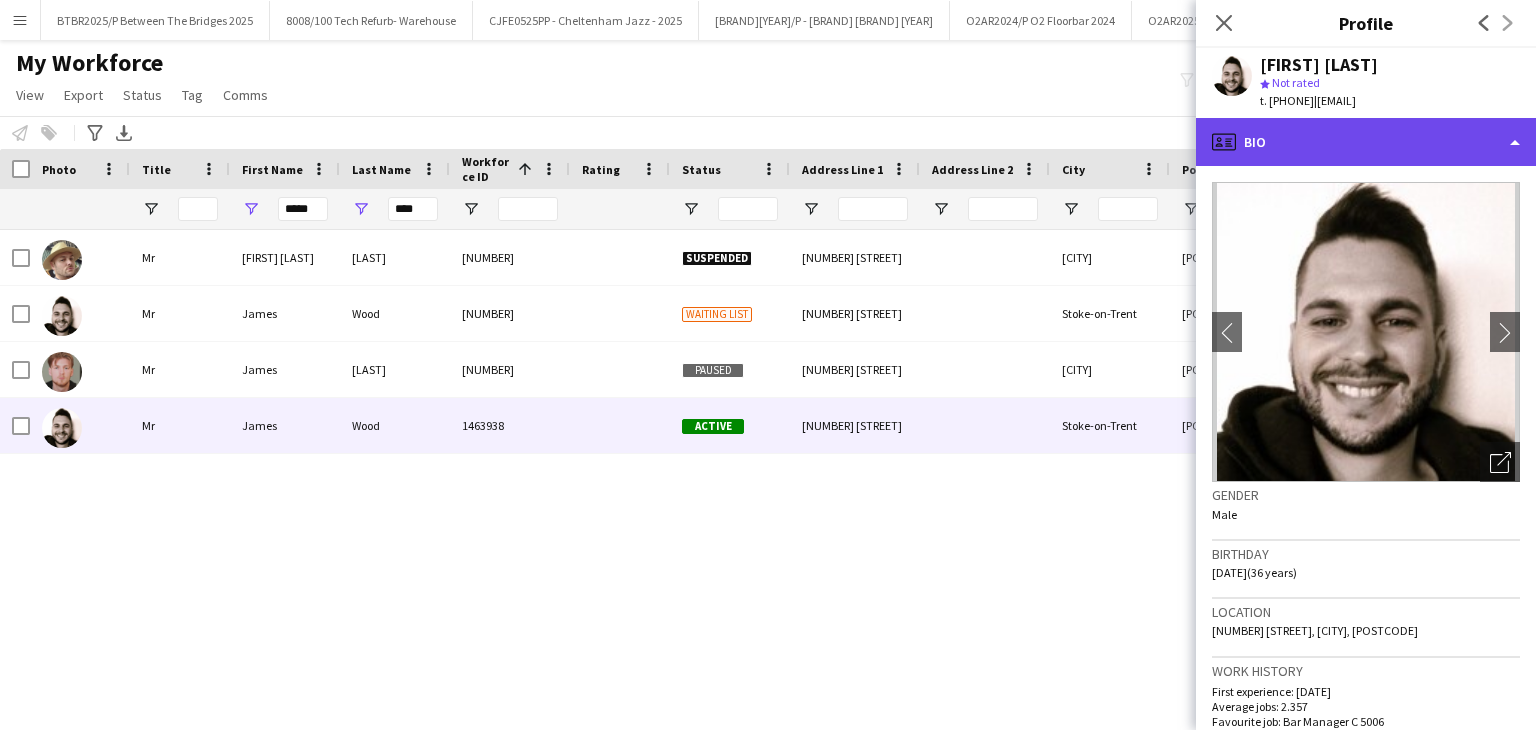 click on "profile
Bio" 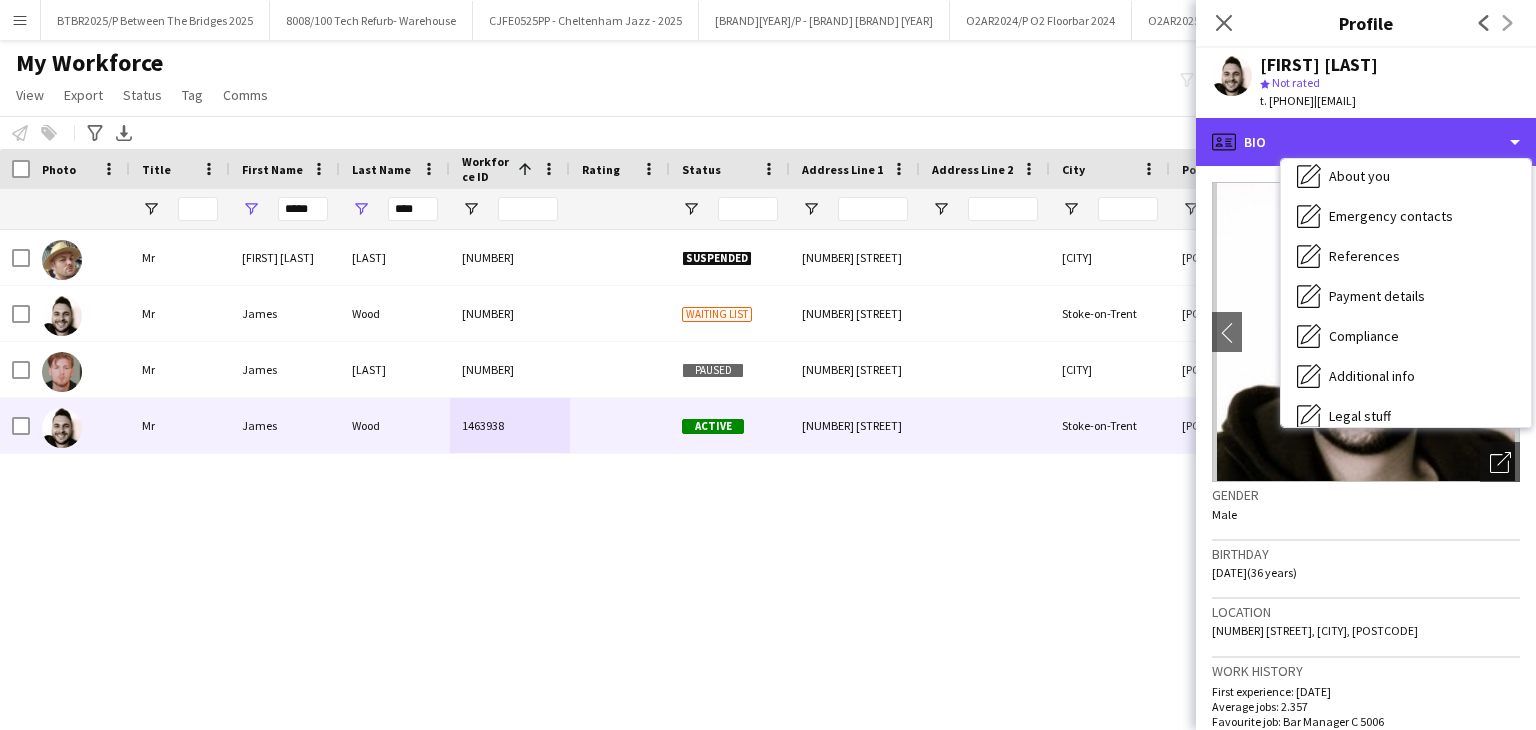 scroll, scrollTop: 268, scrollLeft: 0, axis: vertical 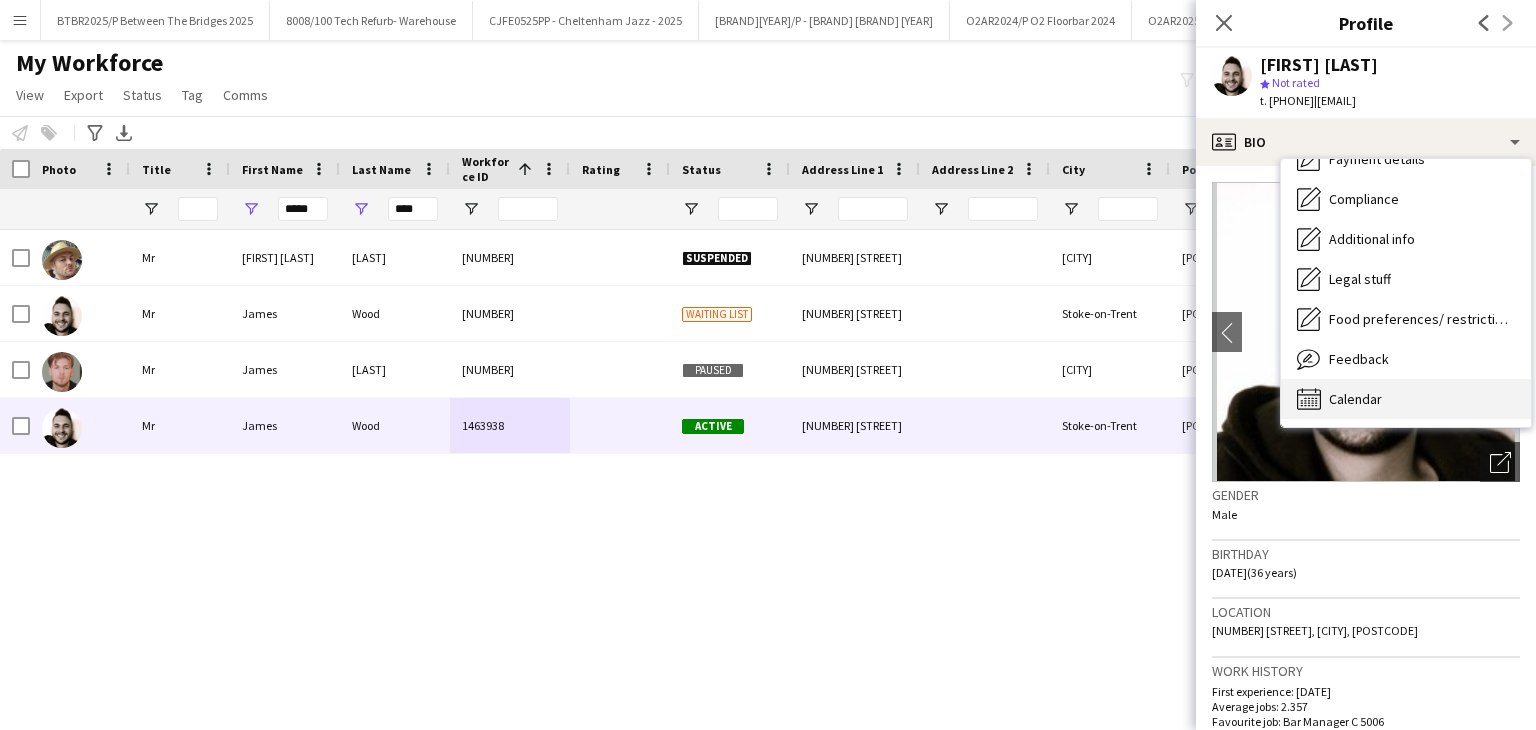 click on "Calendar
Calendar" at bounding box center (1406, 399) 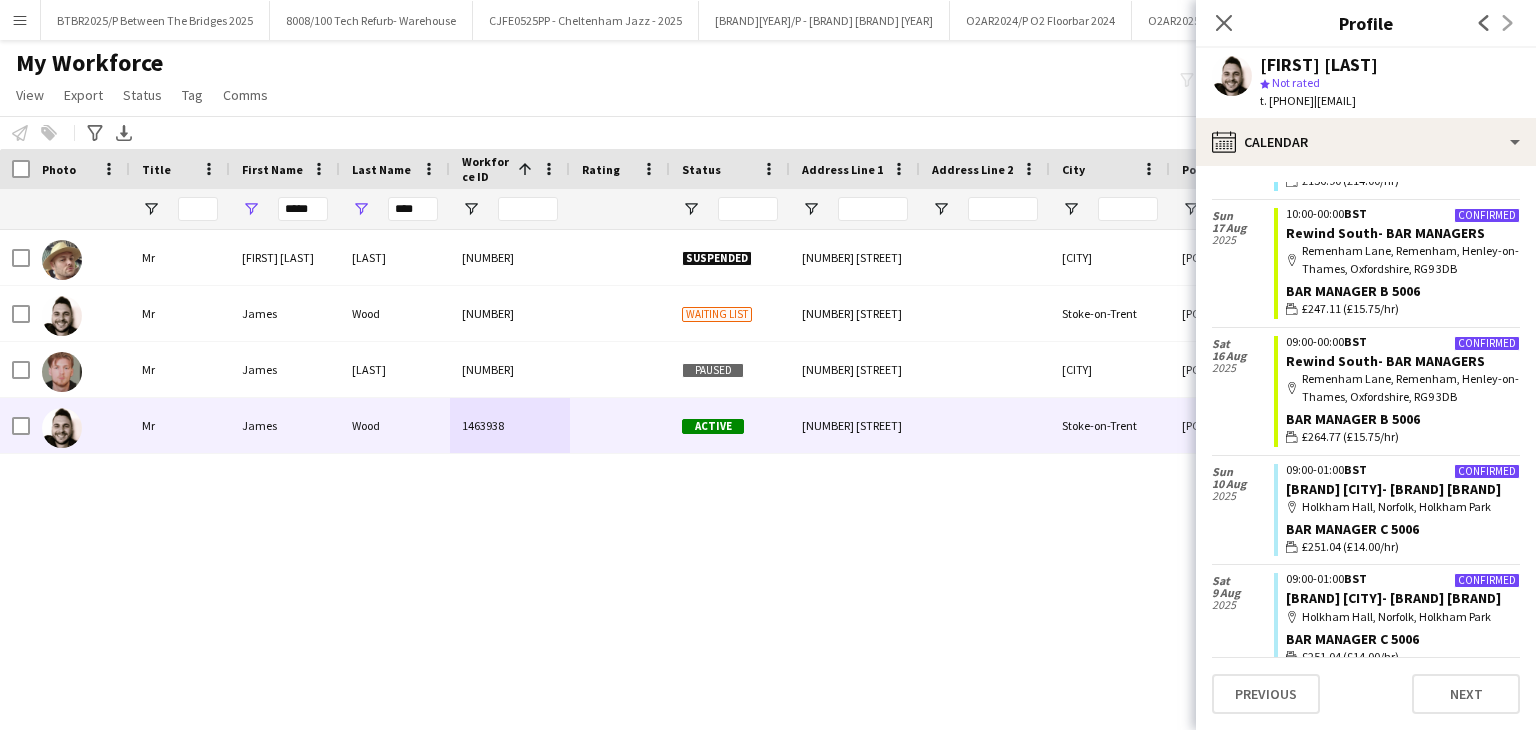 scroll, scrollTop: 800, scrollLeft: 0, axis: vertical 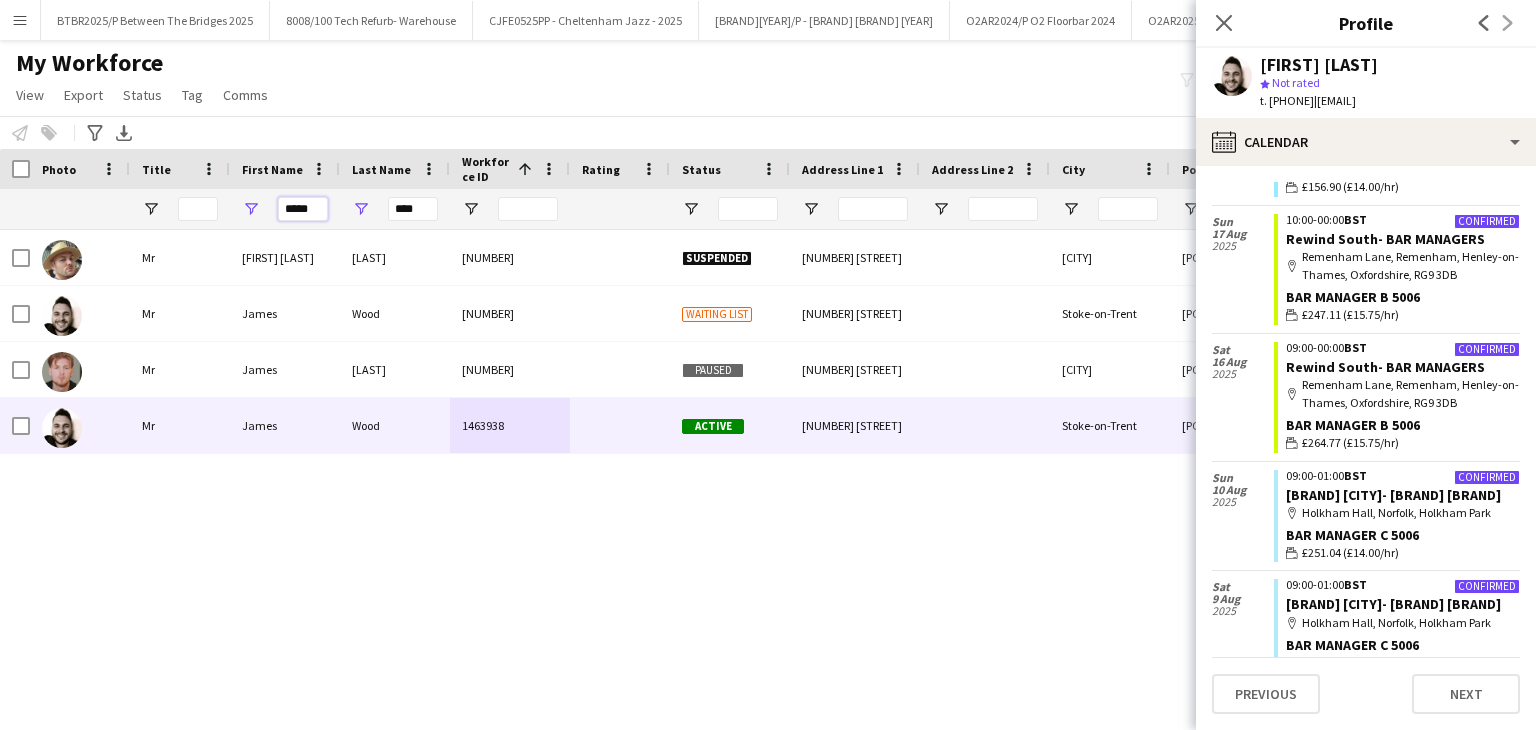 click on "*****" at bounding box center [303, 209] 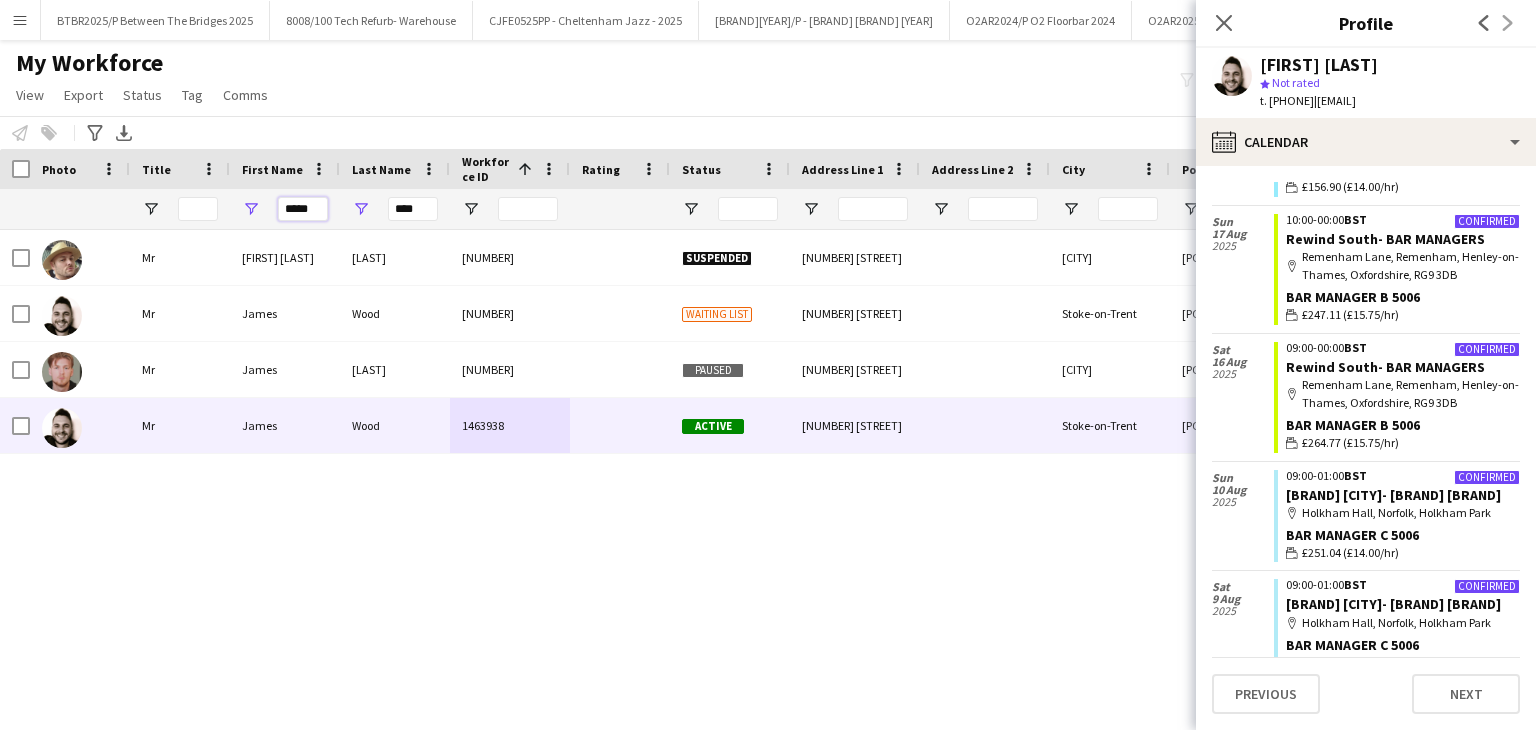 type on "*****" 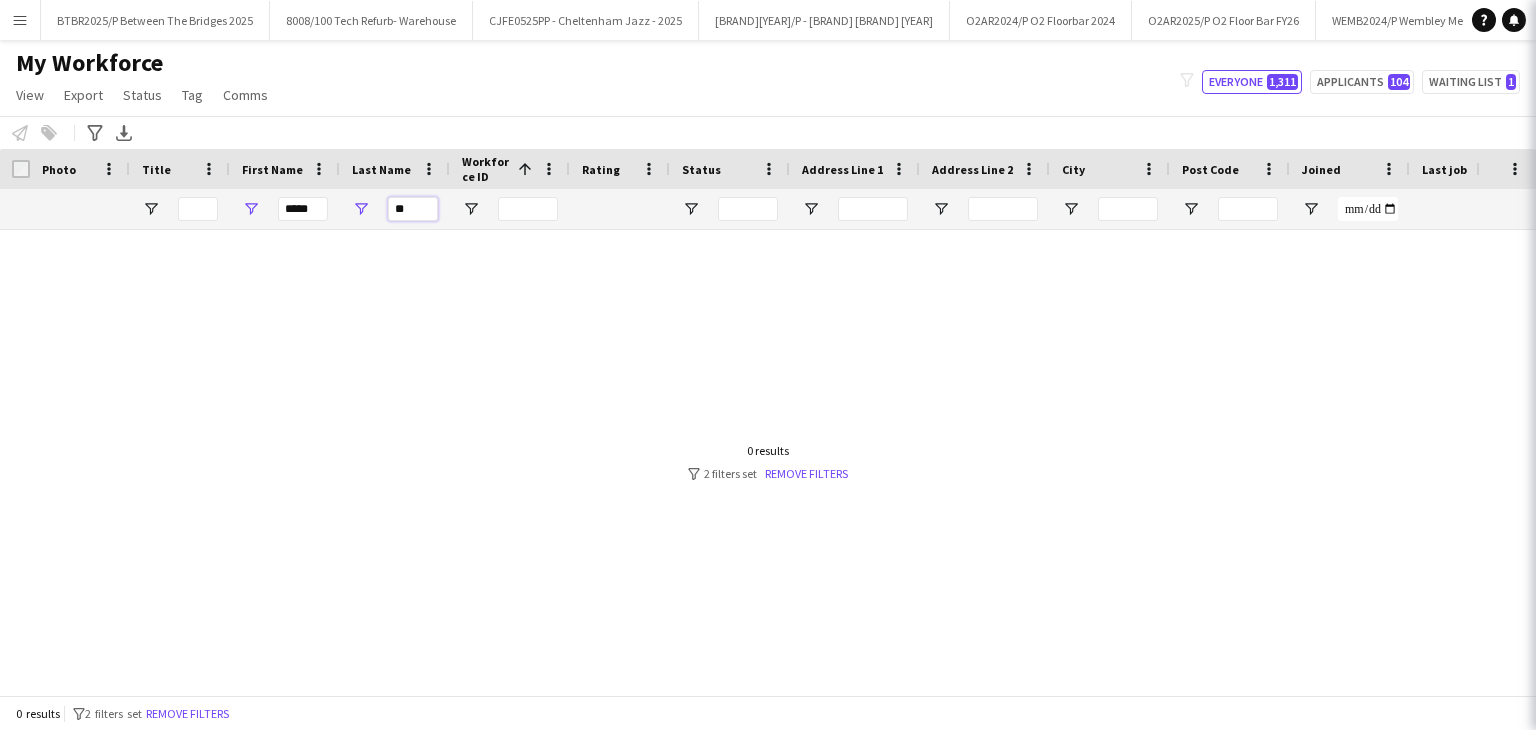 type on "*" 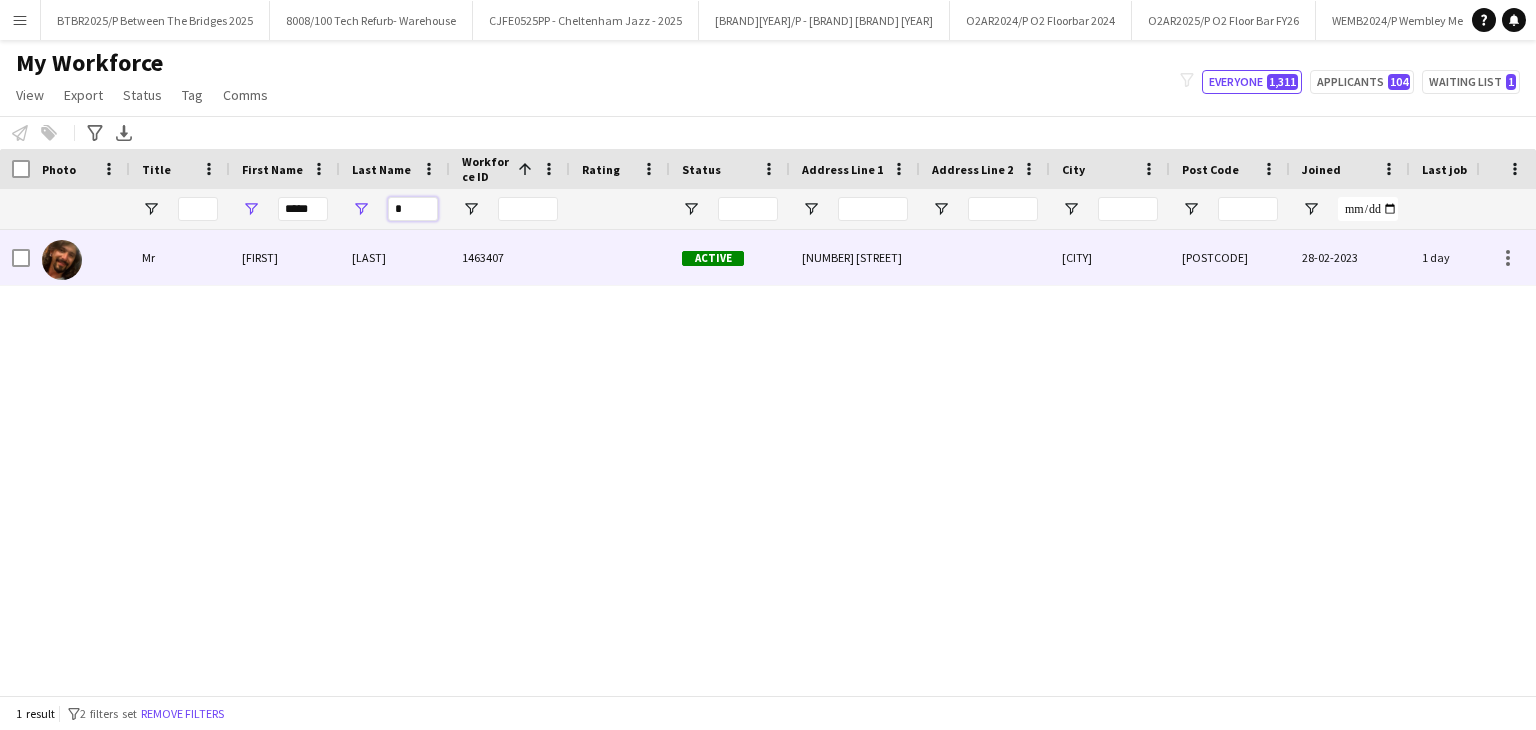 type on "*" 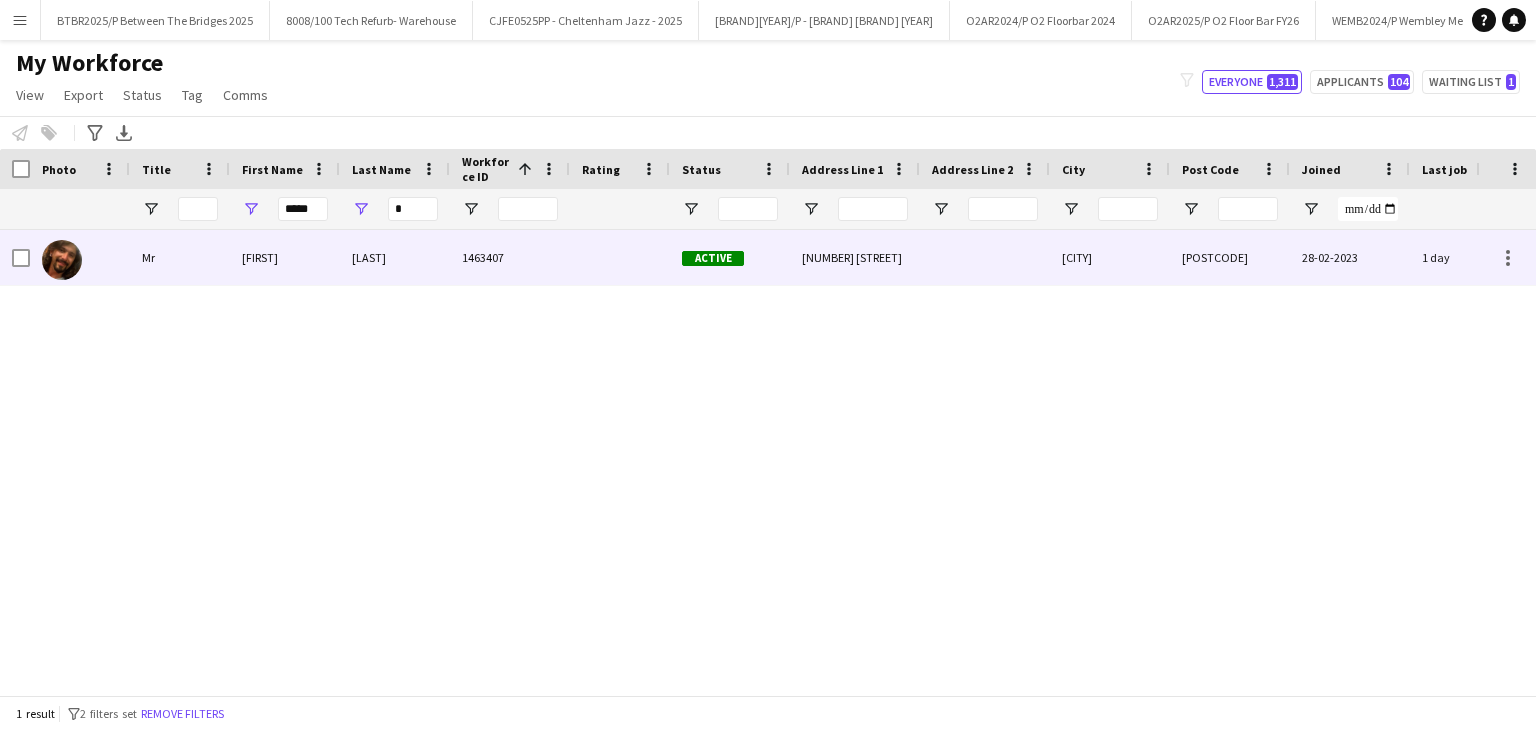 click on "1463407" at bounding box center [510, 257] 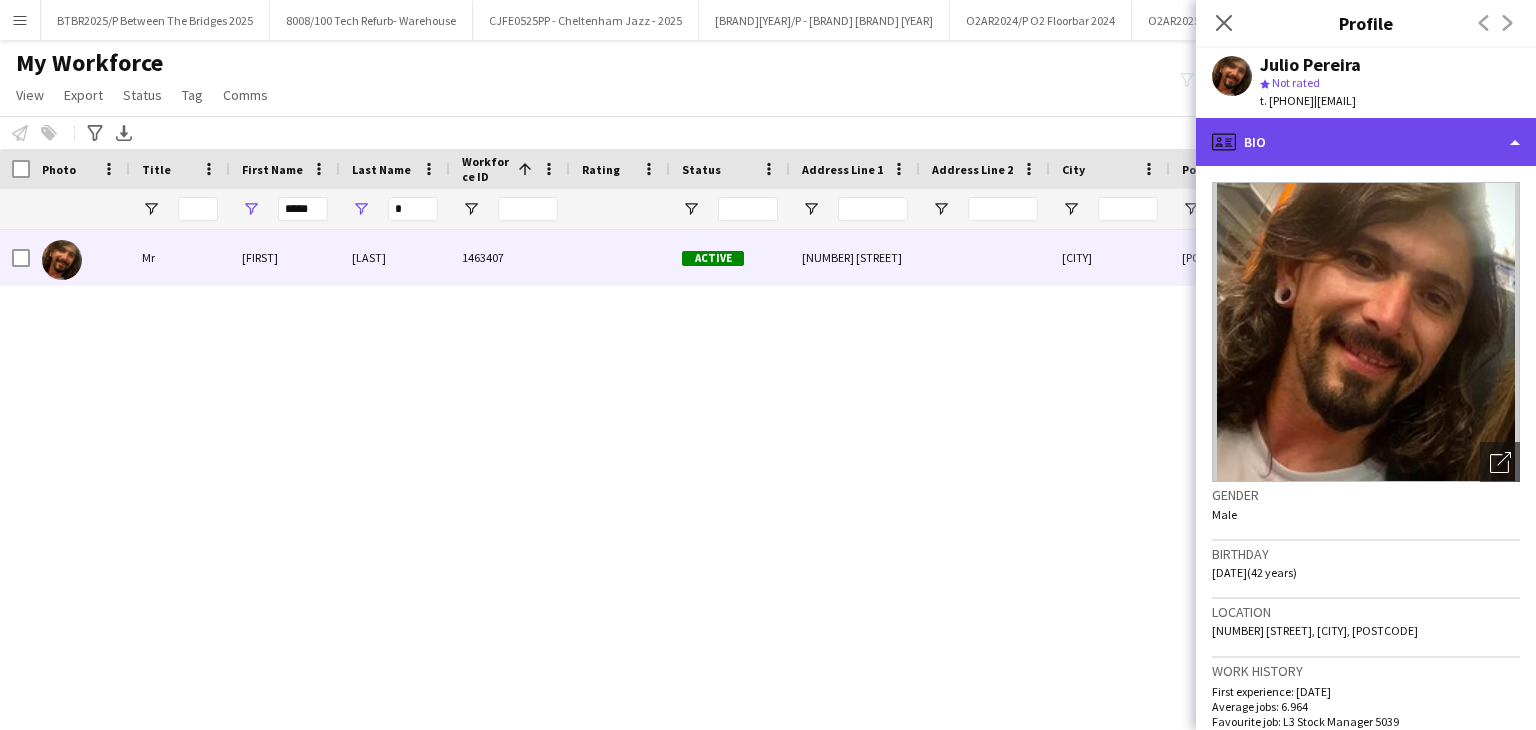 click on "profile
Bio" 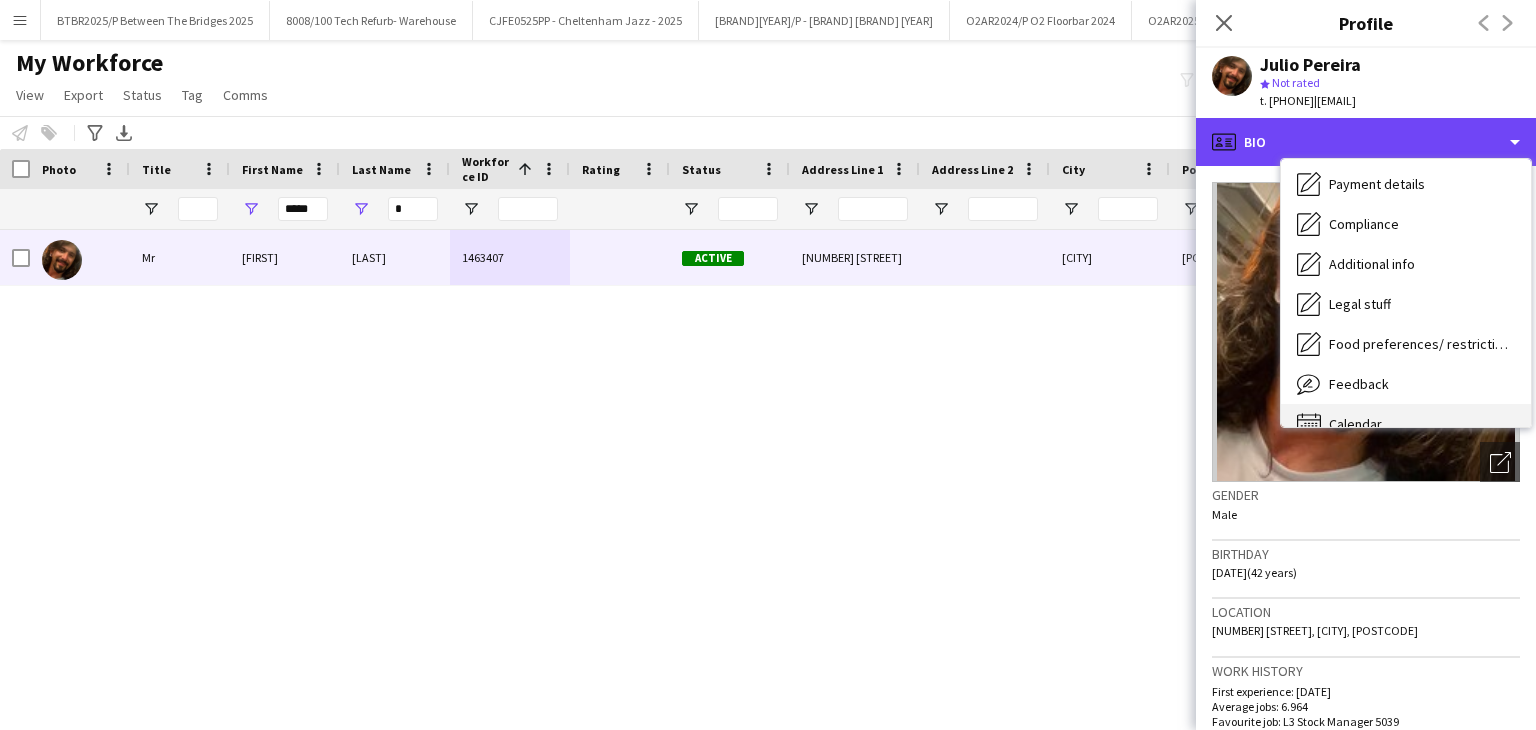 scroll, scrollTop: 268, scrollLeft: 0, axis: vertical 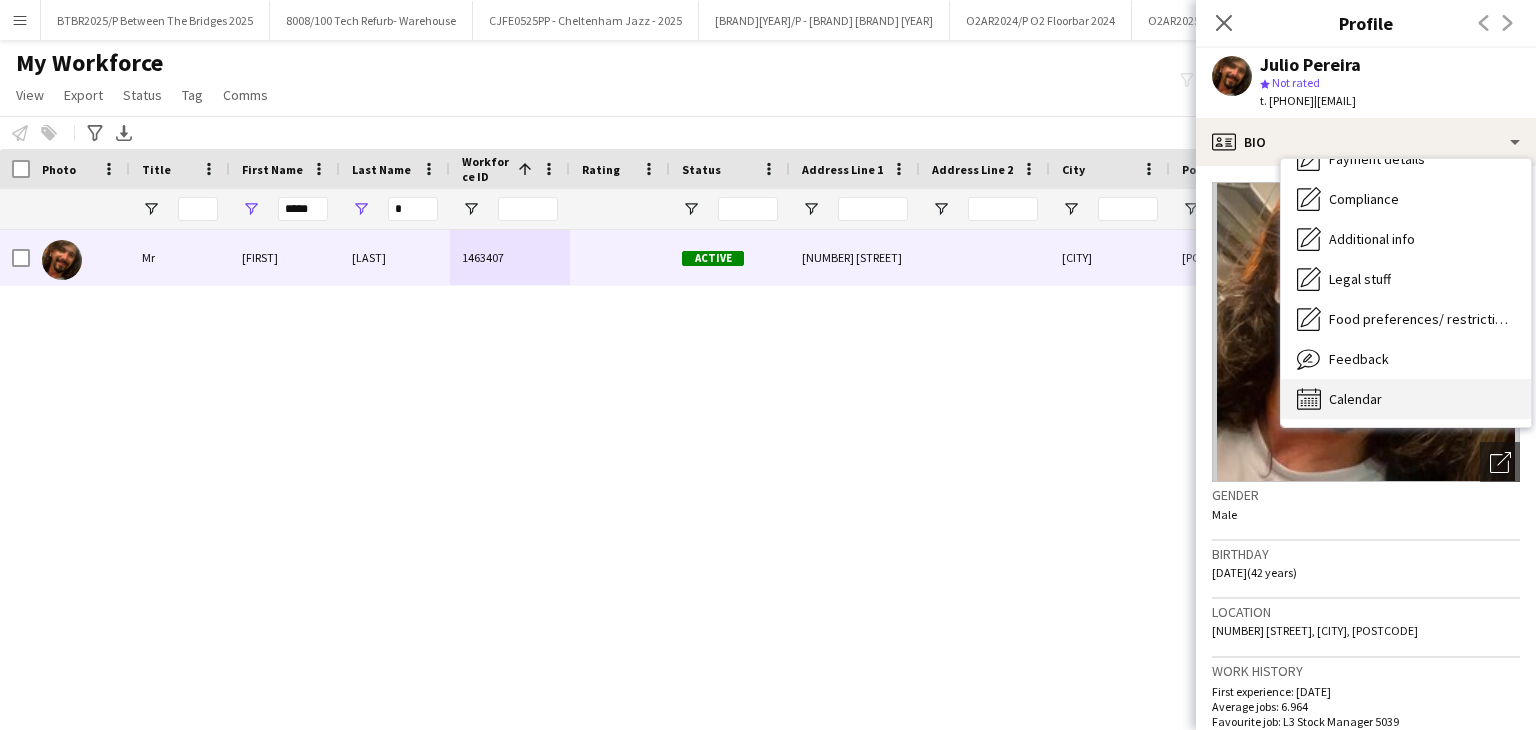 click on "Calendar
Calendar" at bounding box center (1406, 399) 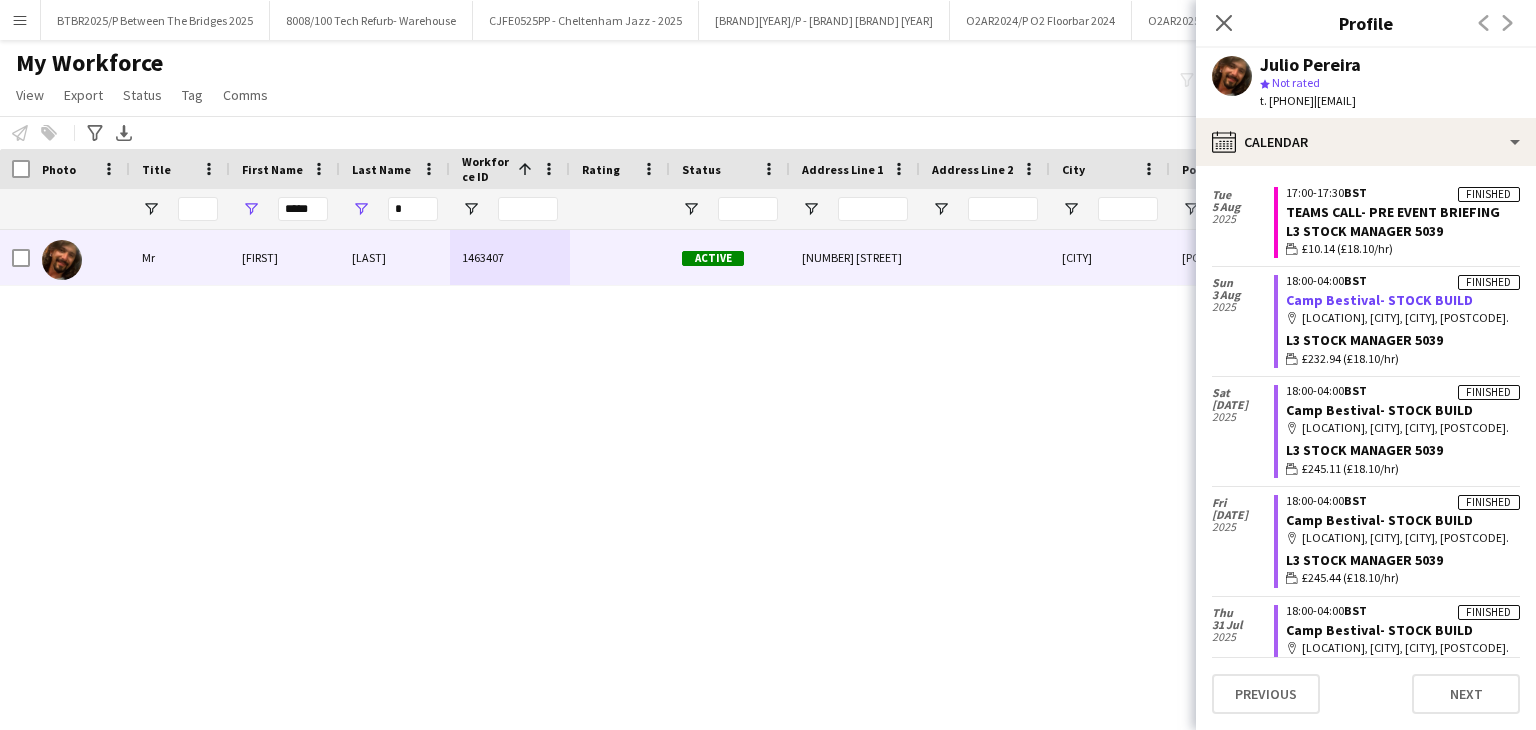 scroll, scrollTop: 2300, scrollLeft: 0, axis: vertical 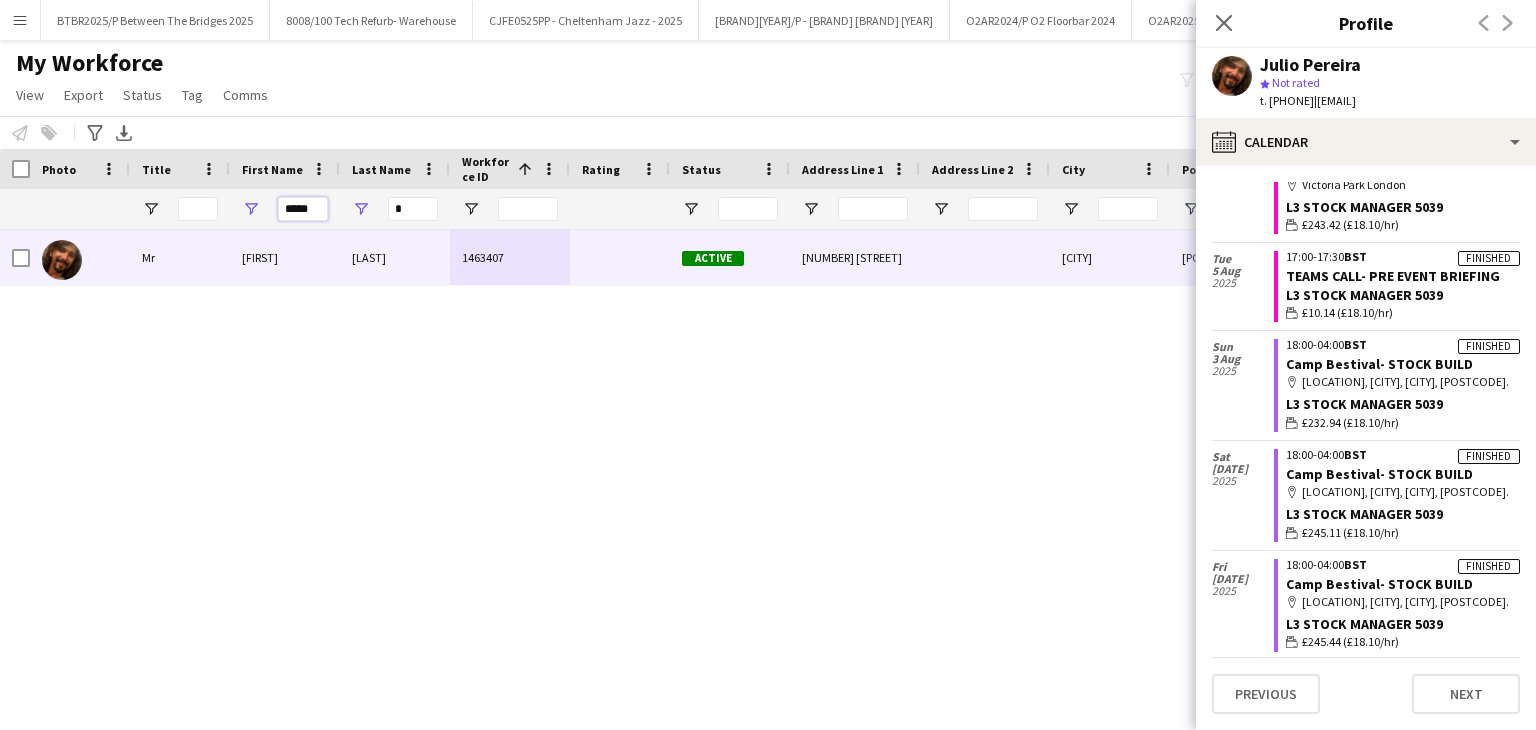click on "*****" at bounding box center [303, 209] 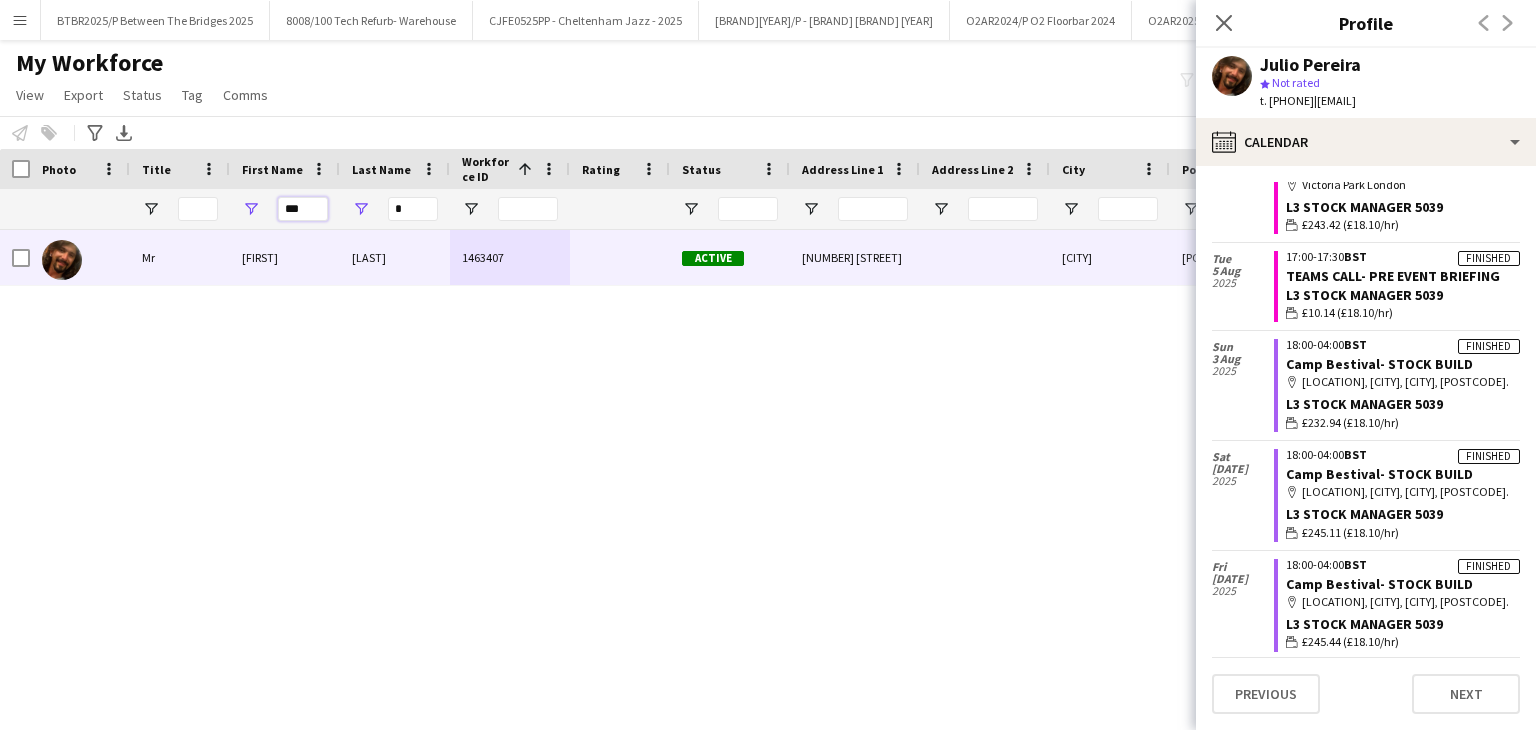 type on "***" 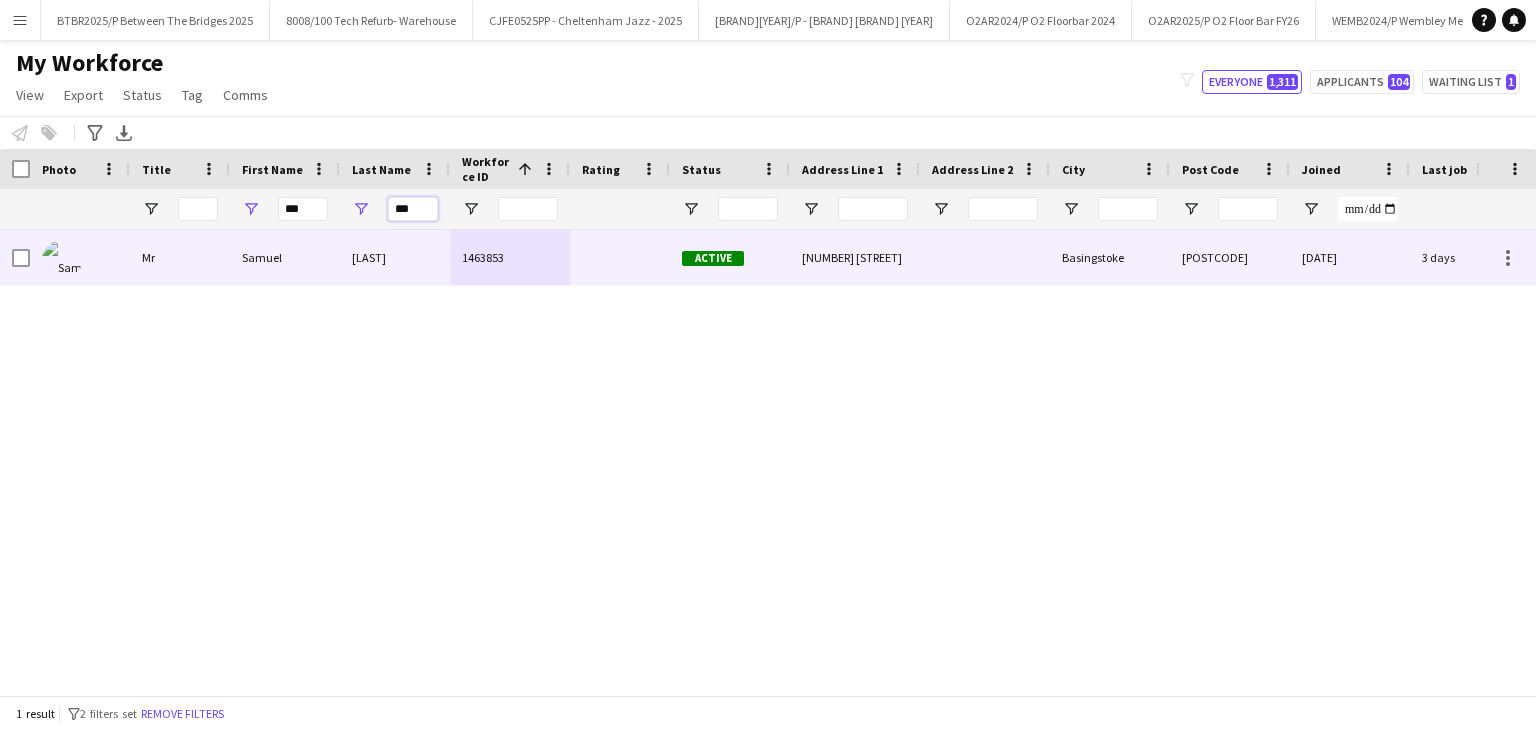 type on "***" 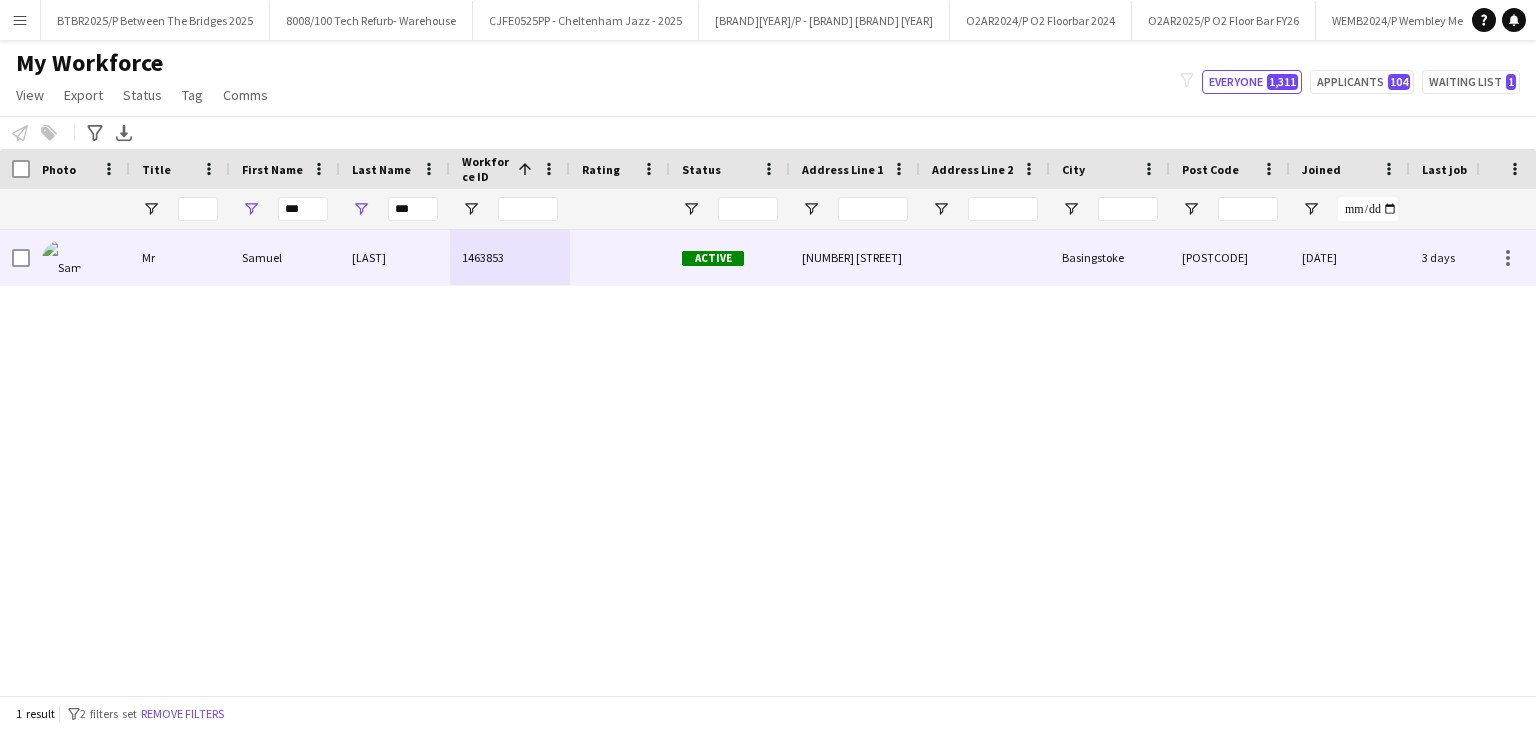 click on "de Groot" at bounding box center (395, 257) 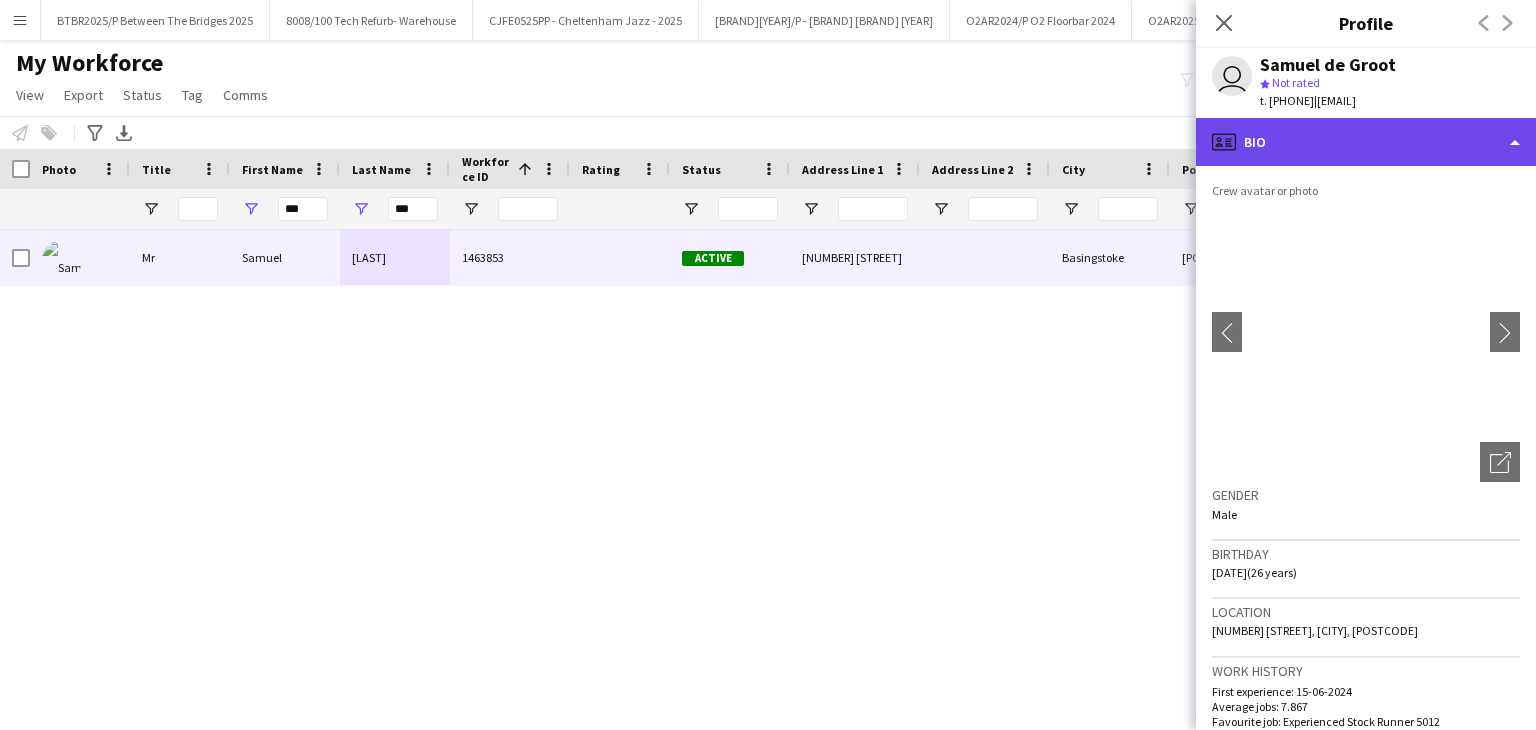 click on "profile
Bio" 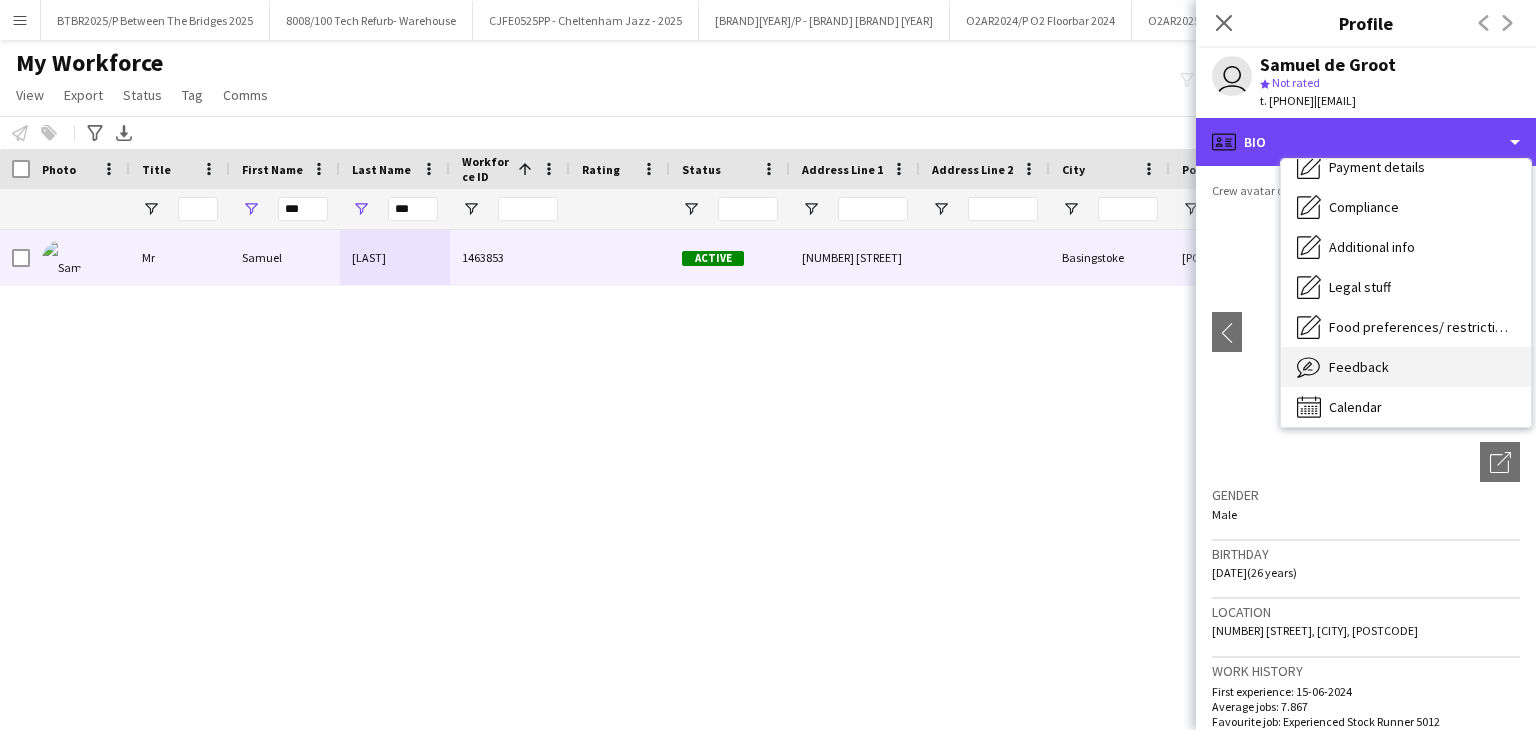 scroll, scrollTop: 268, scrollLeft: 0, axis: vertical 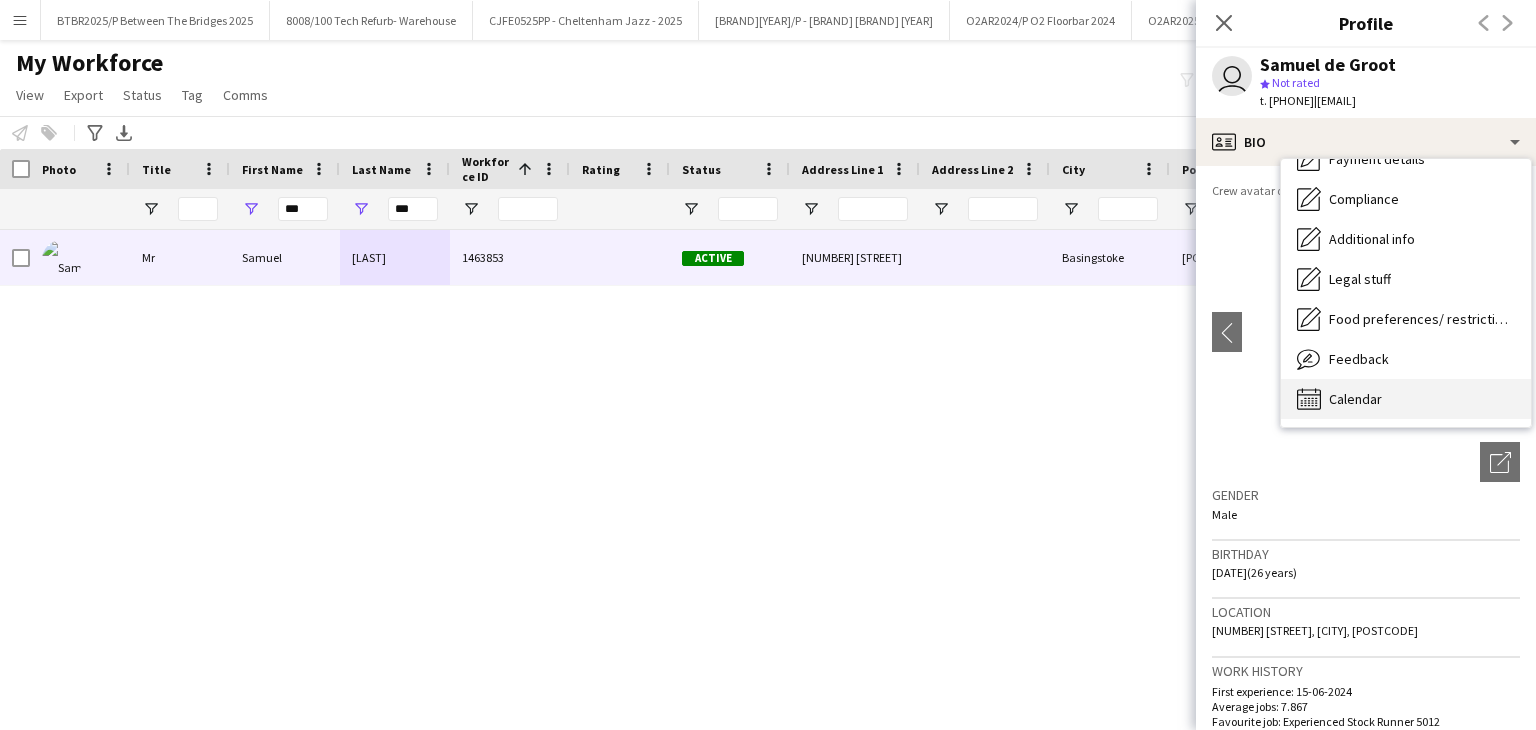 click on "Calendar
Calendar" at bounding box center [1406, 399] 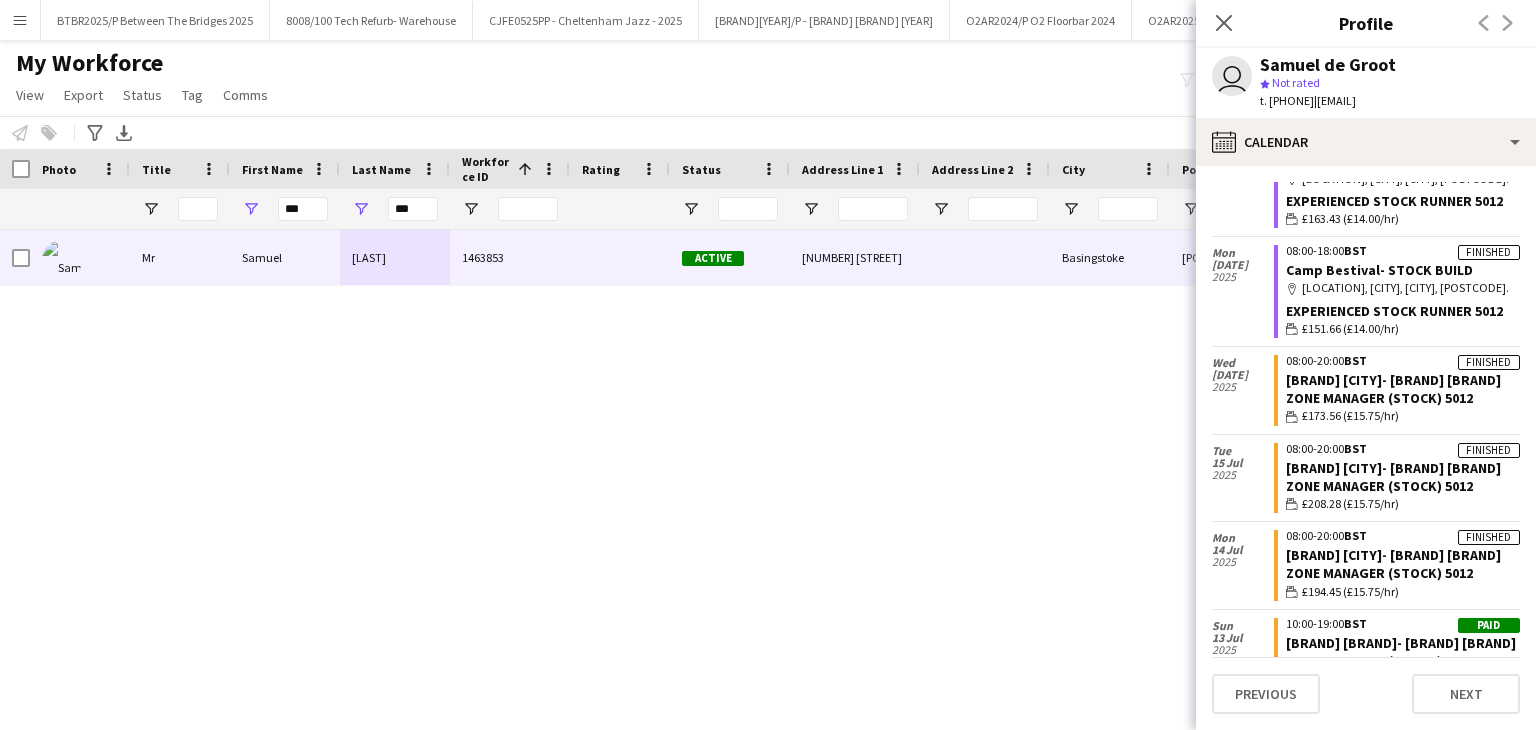 scroll, scrollTop: 3671, scrollLeft: 0, axis: vertical 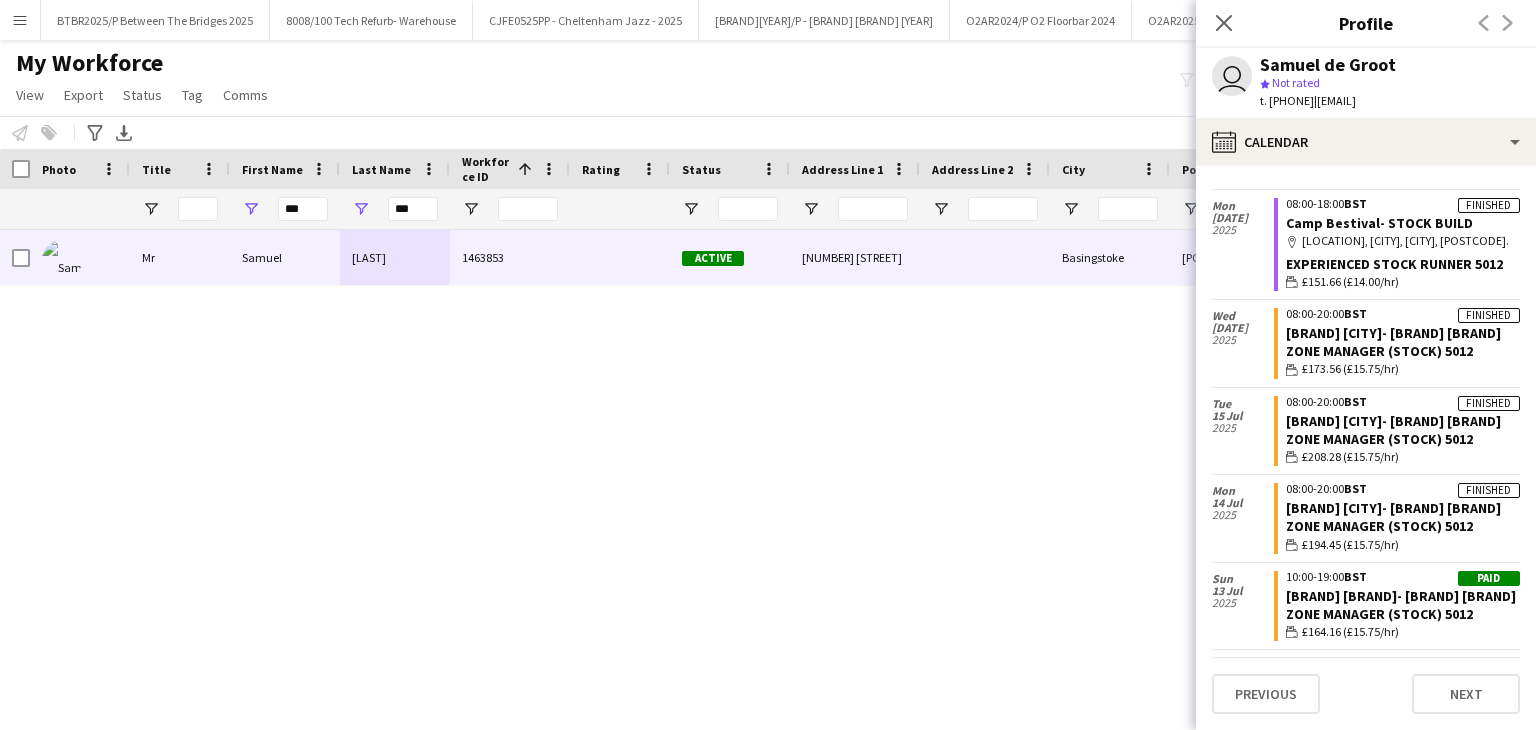drag, startPoint x: 1465, startPoint y: 101, endPoint x: 1349, endPoint y: 102, distance: 116.00431 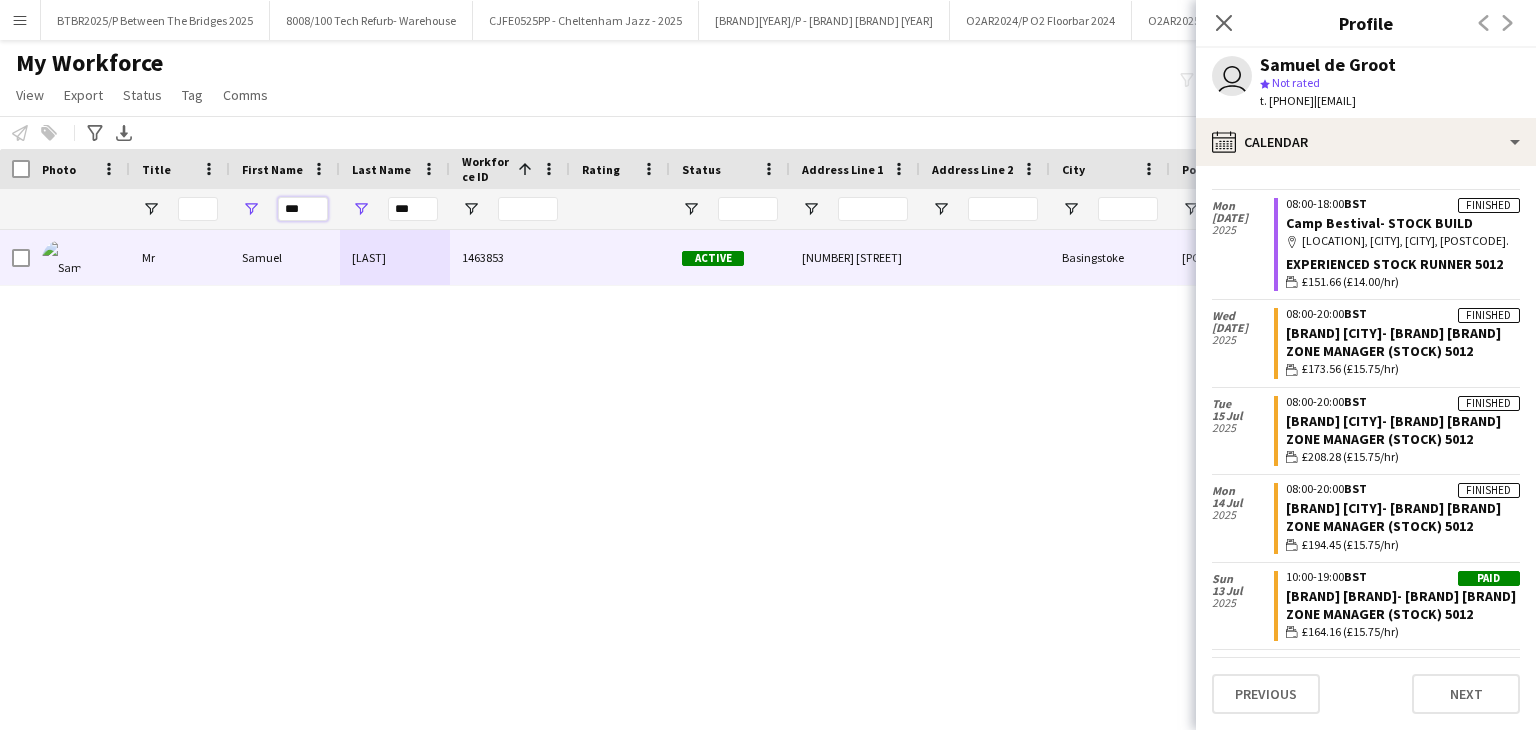 click on "***" at bounding box center (303, 209) 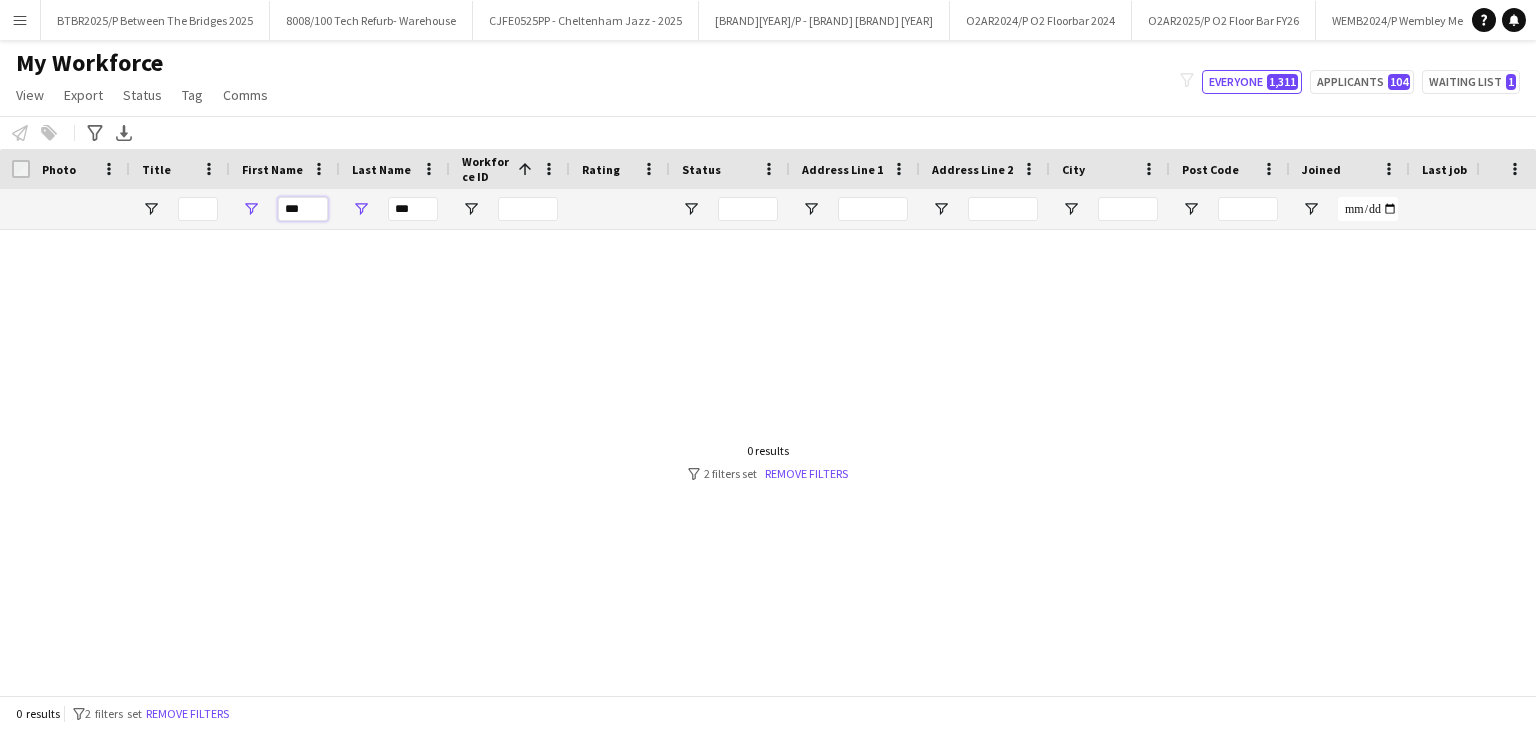 type on "***" 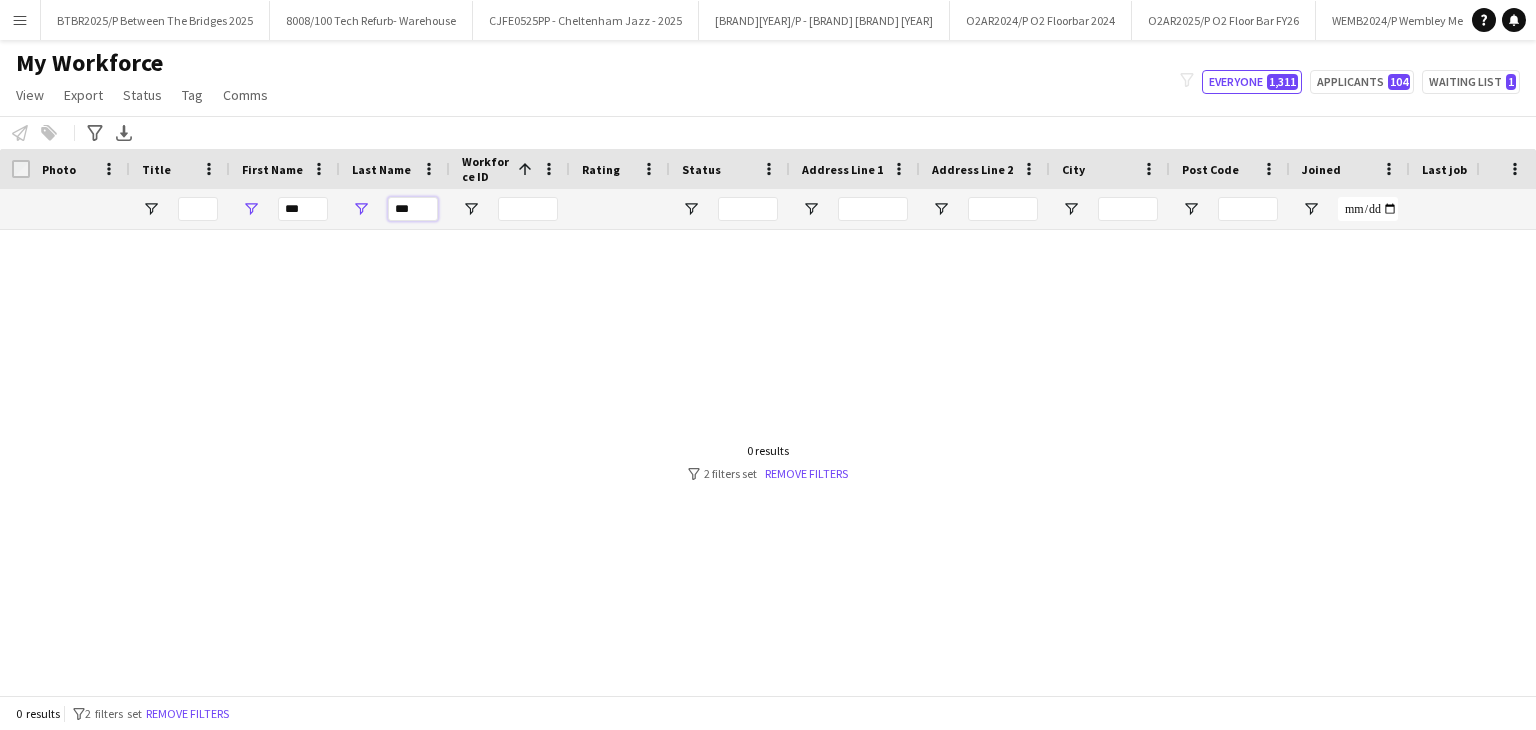 click on "***" at bounding box center [413, 209] 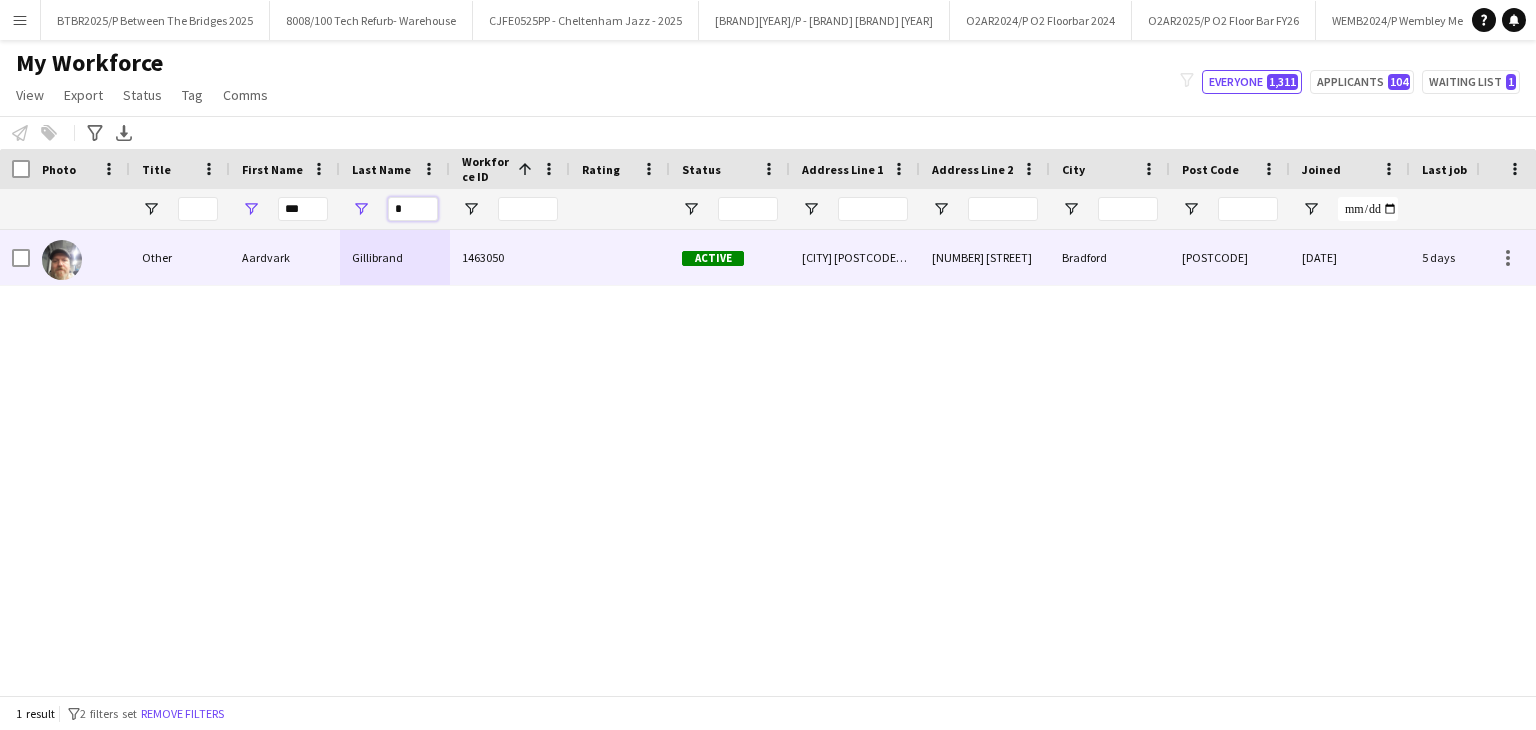 type on "*" 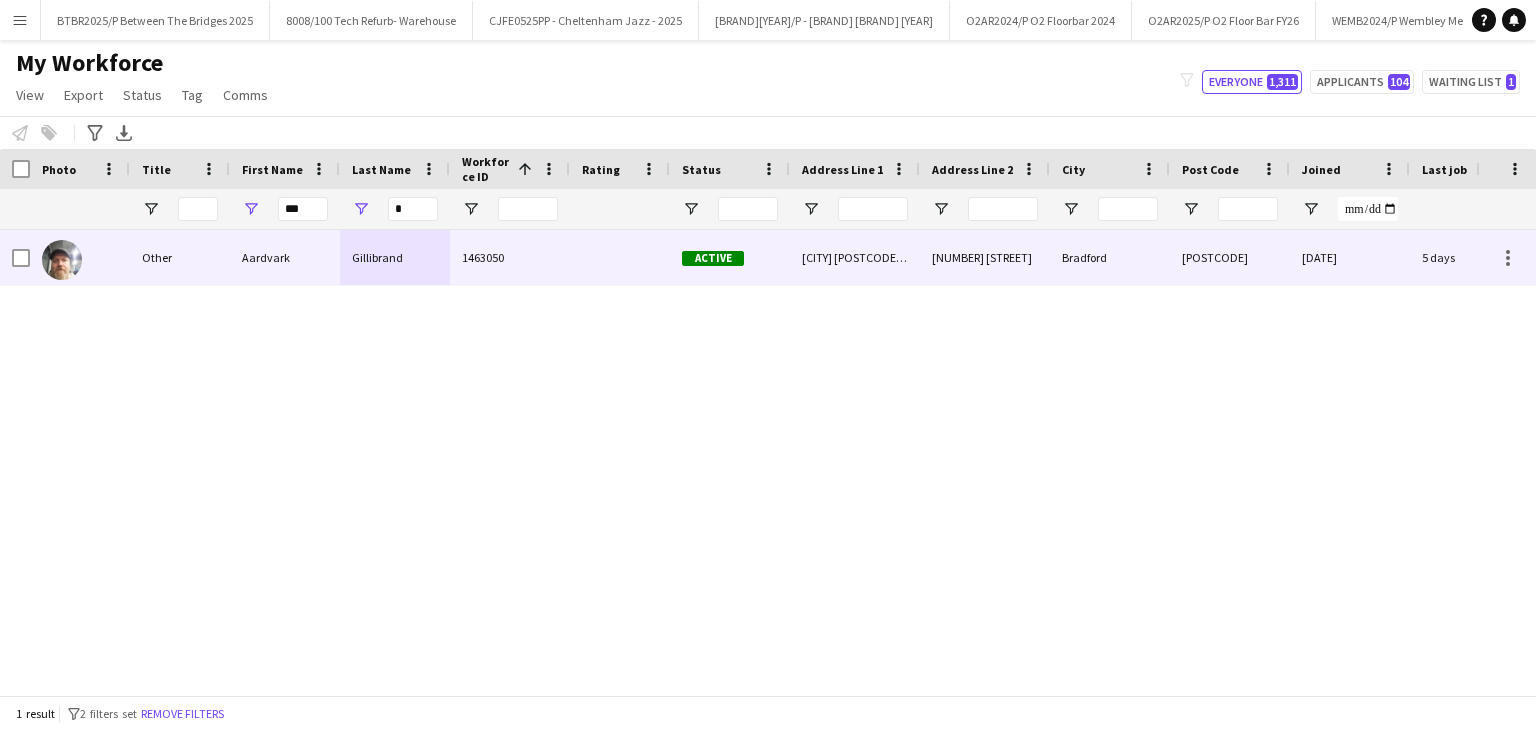 click on "1463050" at bounding box center (510, 257) 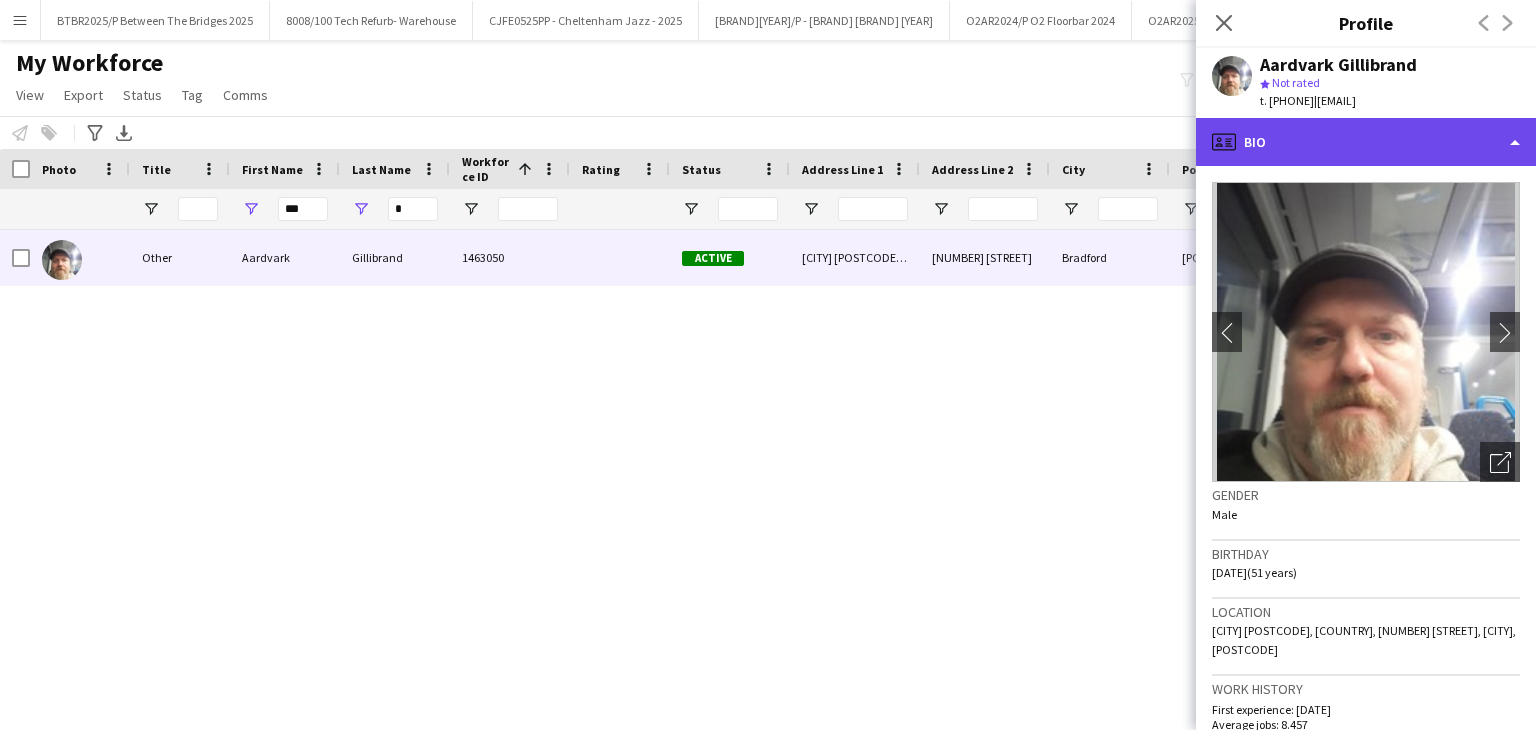 click on "profile
Bio" 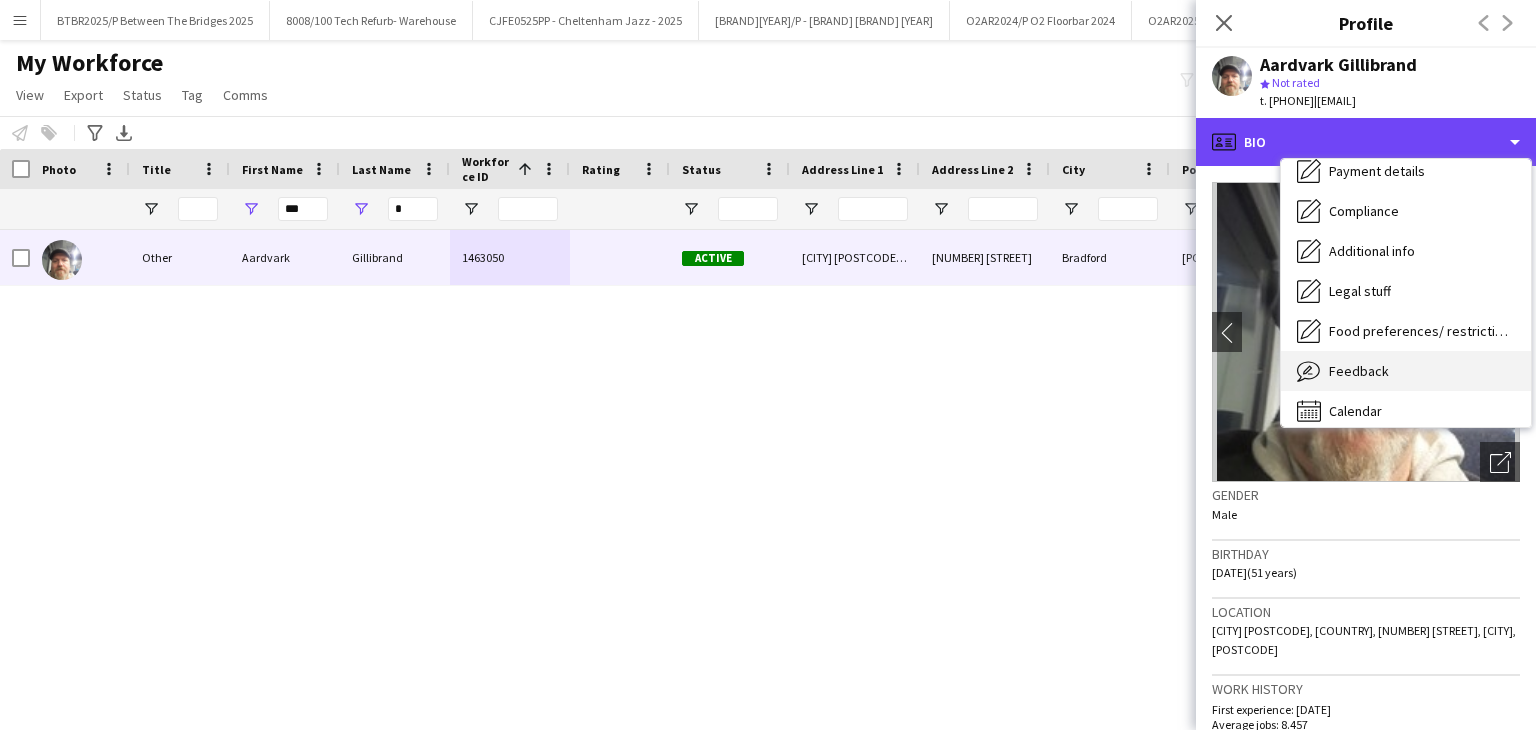 scroll, scrollTop: 268, scrollLeft: 0, axis: vertical 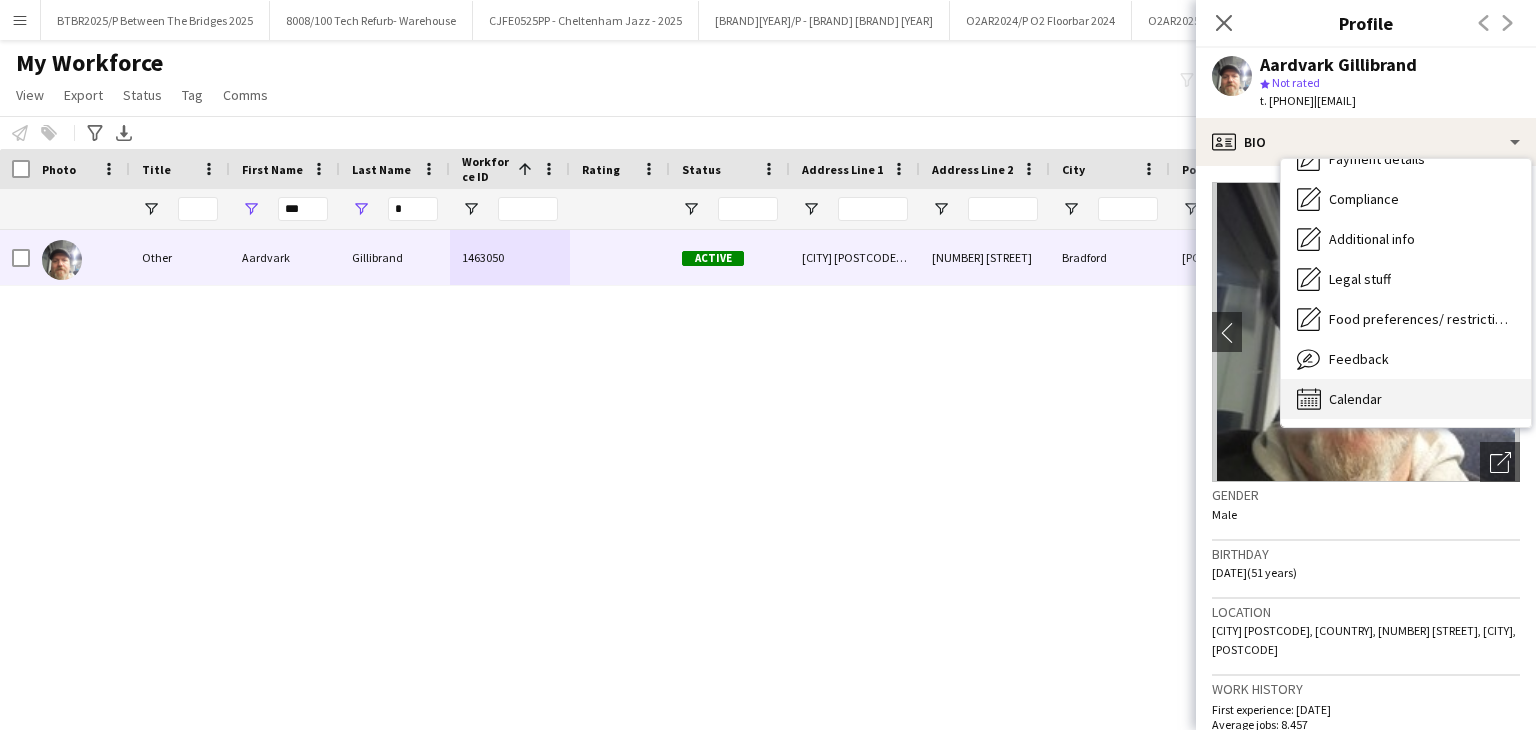 click on "Calendar
Calendar" at bounding box center [1406, 399] 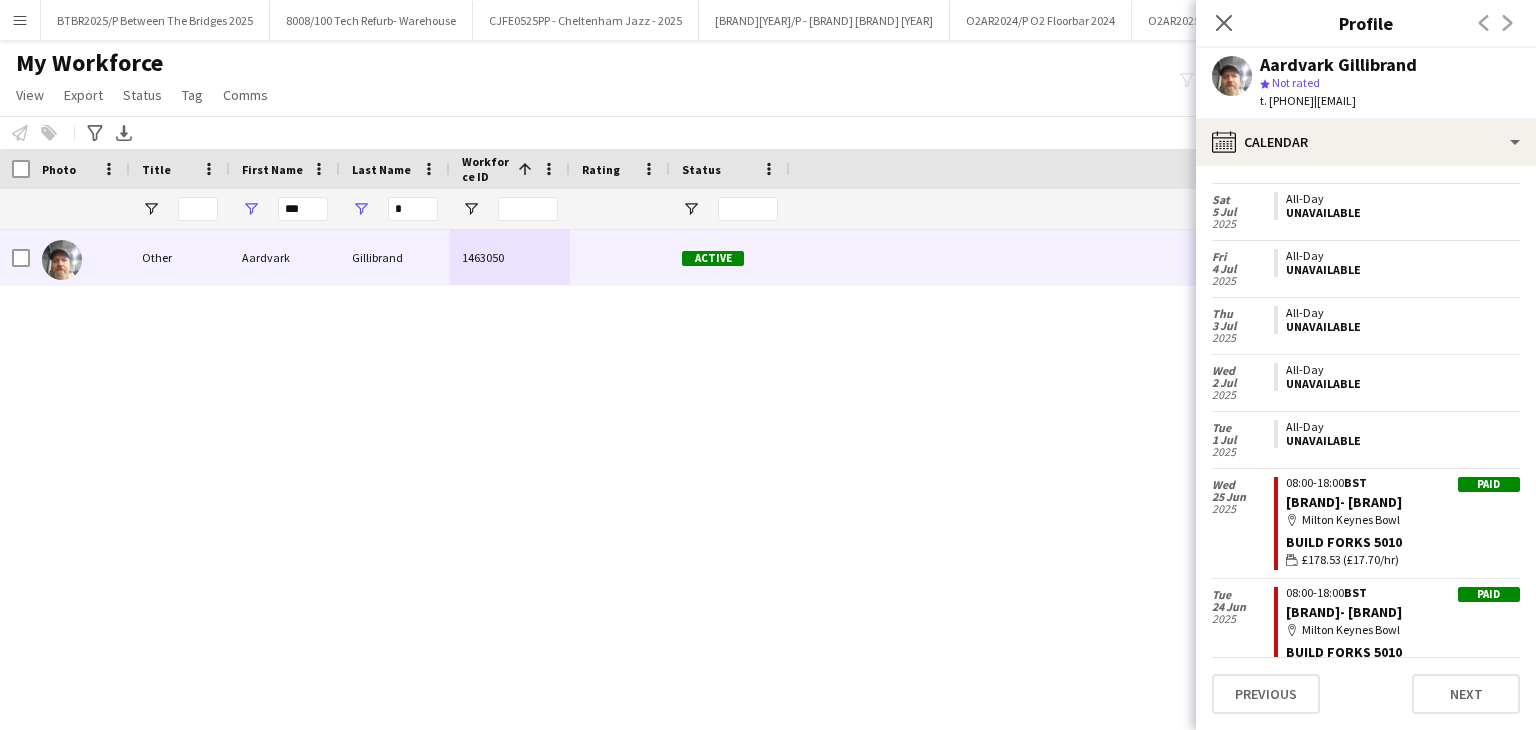 scroll, scrollTop: 3503, scrollLeft: 0, axis: vertical 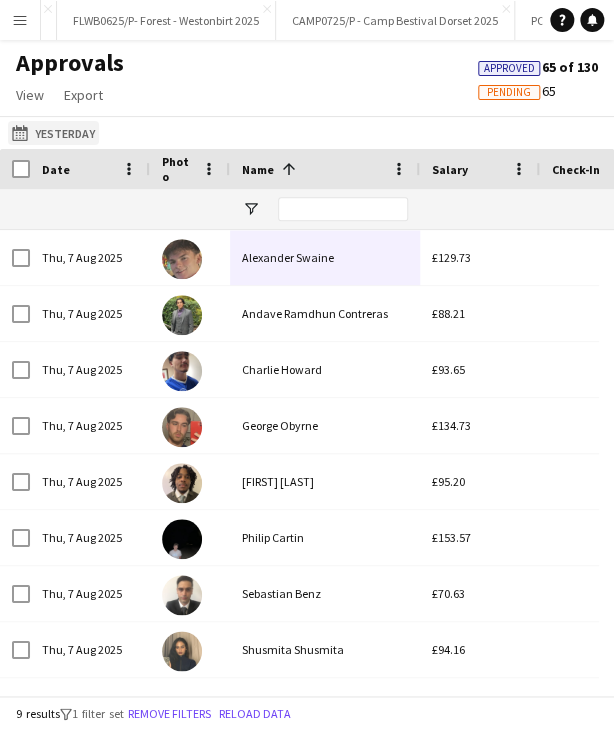 click on "[DATE] to [DATE]
[TIME_REF]" 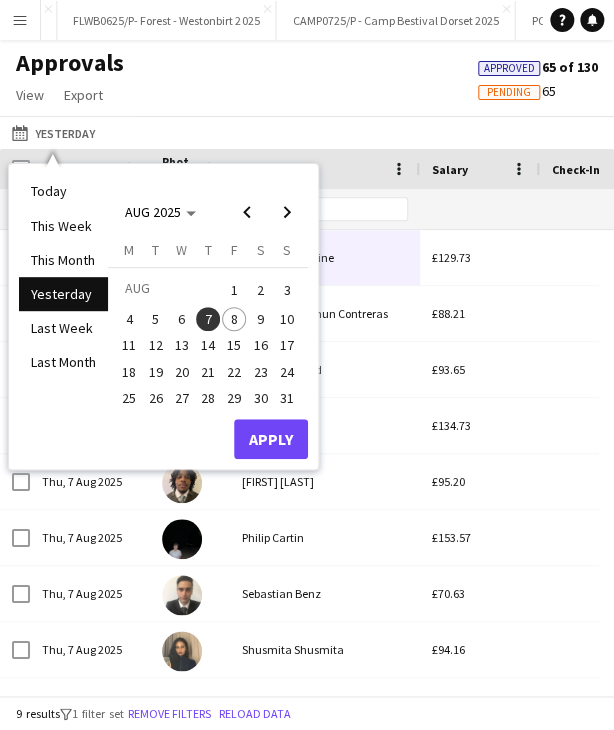 click on "7" at bounding box center [208, 319] 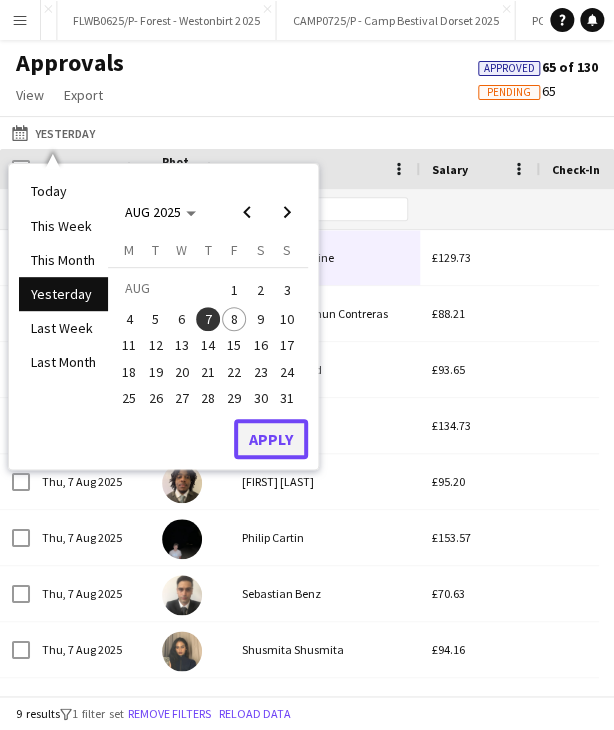 click on "Apply" at bounding box center [271, 439] 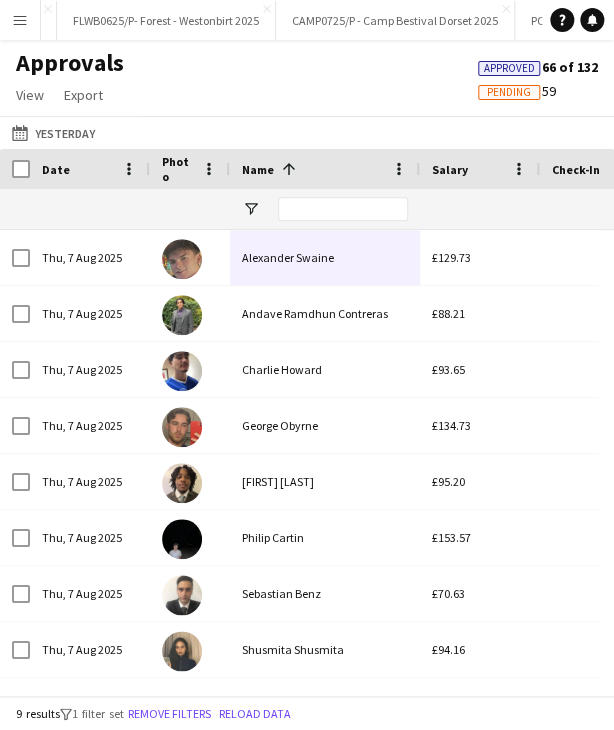 scroll, scrollTop: 0, scrollLeft: 238, axis: horizontal 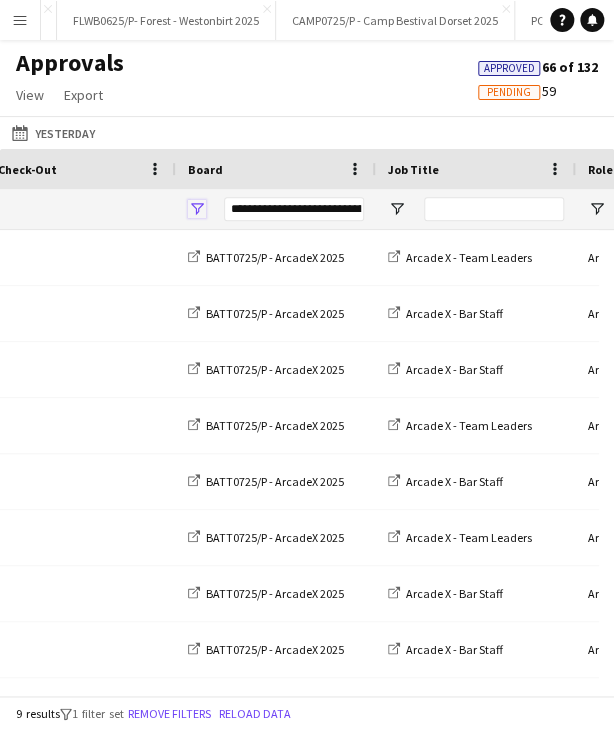 click at bounding box center (197, 209) 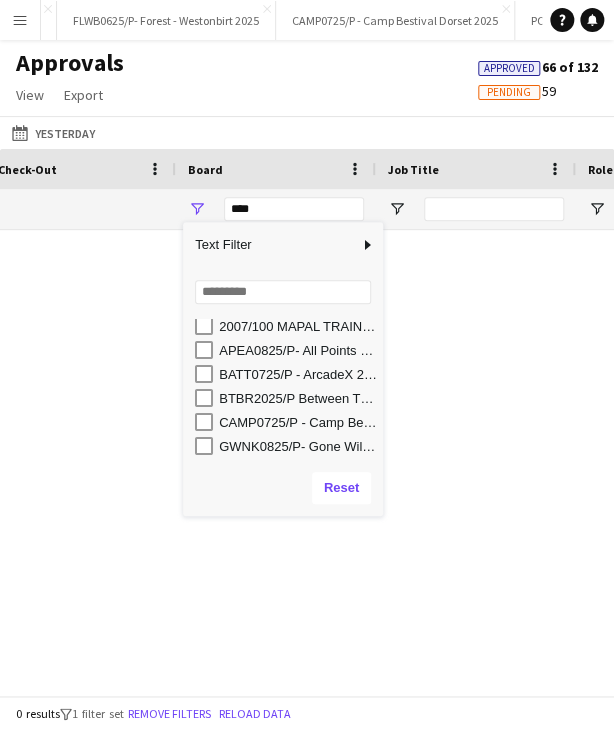 click on "GWNK0825/P- Gone Wild Norfolk- 2025" at bounding box center [298, 446] 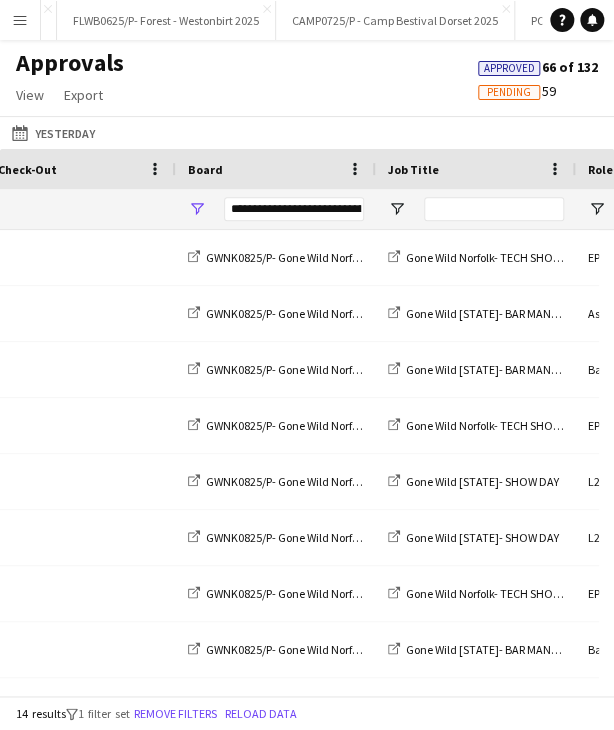 click on "27-06-2025 to 29-06-2025
Yesterday
Today   This Week   This Month   Yesterday   Last Week   Last Month  AUG 2025 AUG 2025 Monday M Tuesday T Wednesday W Thursday T Friday F Saturday S Sunday S  AUG   1   2   3   4   5   6   7   8   9   10   11   12   13   14   15   16   17   18   19   20   21   22   23   24   25   26   27   28   29   30   31
Comparison range
Comparison range
Apply" 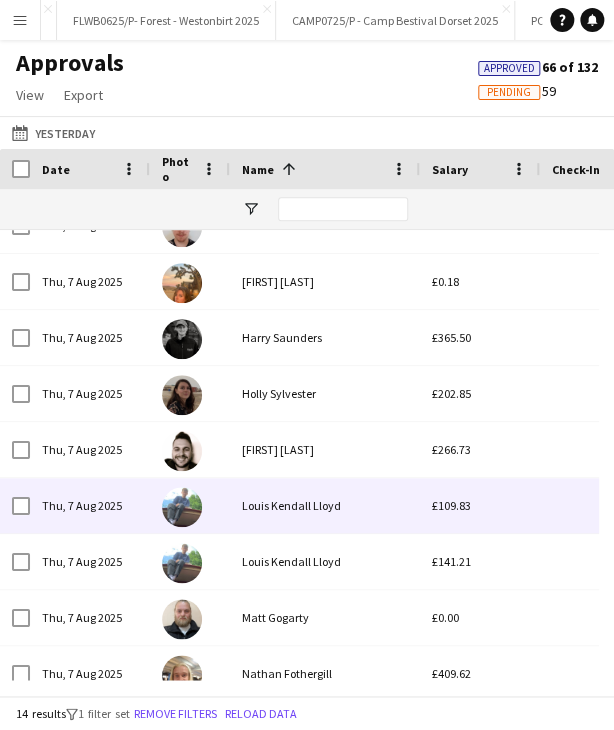 click on "Louis Kendall Lloyd" at bounding box center (325, 505) 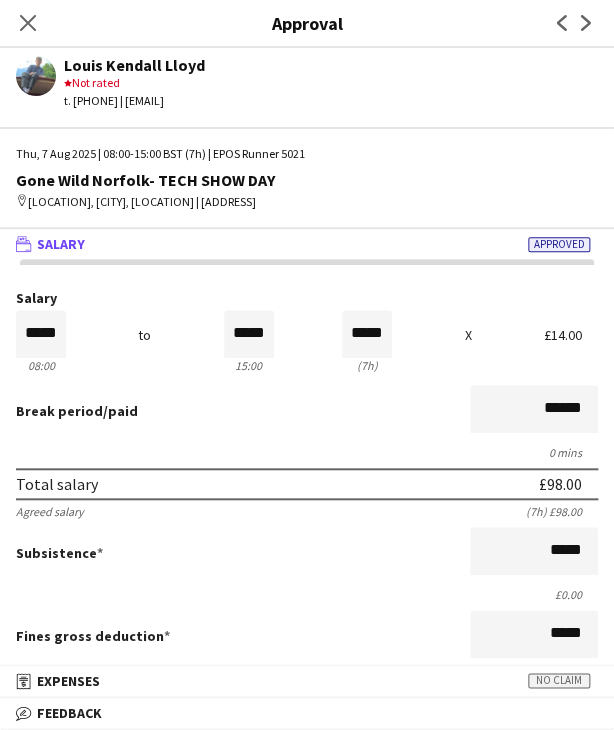 click on "Next" 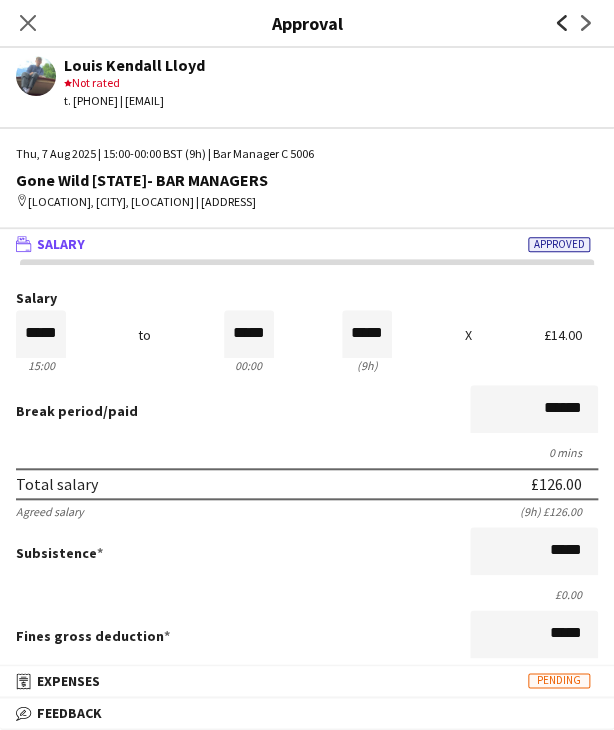 click on "Previous" 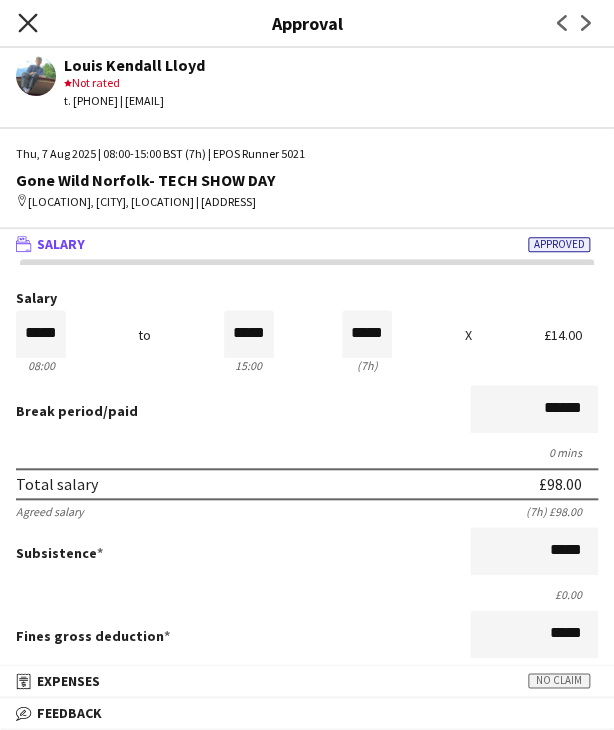 click on "Close pop-in" 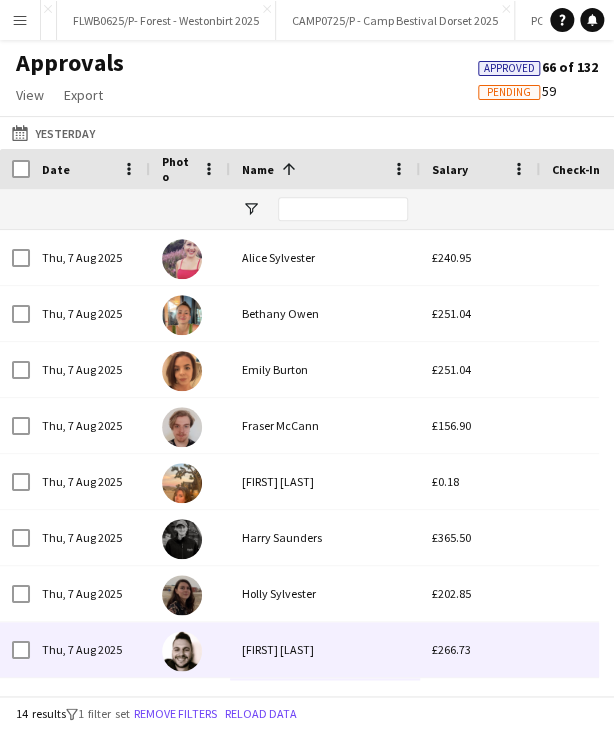 scroll, scrollTop: 265, scrollLeft: 0, axis: vertical 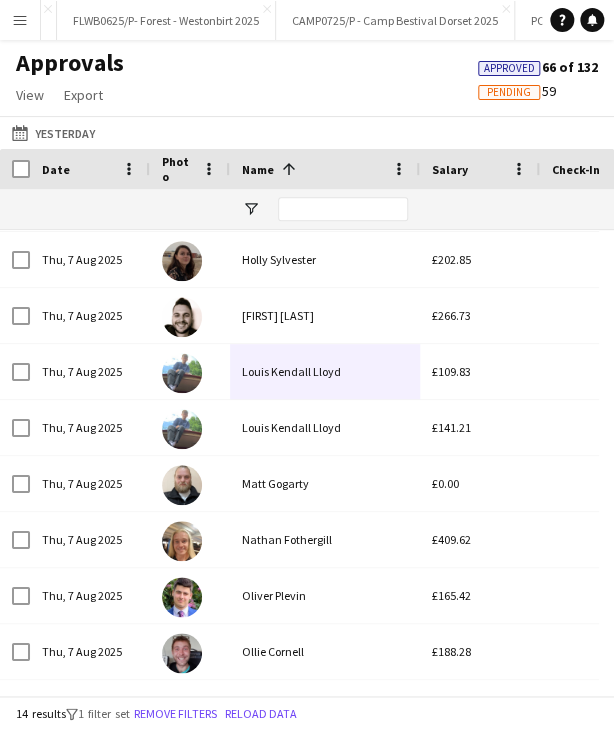 click on "Approvals   View  Customise view Customise filters Reset Filters Reset View Reset All  Export  Export as XLSX Export as CSV Export as PDF Approved  66 of 132   Pending   59" 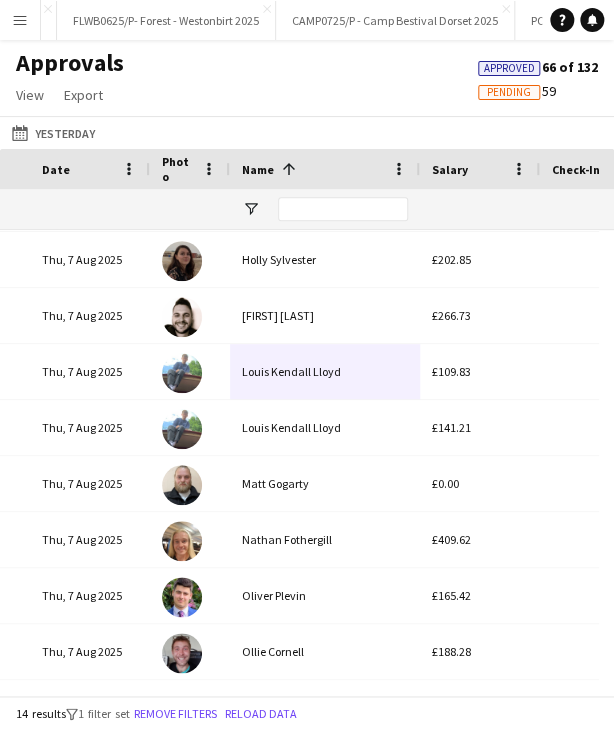 scroll, scrollTop: 0, scrollLeft: 413, axis: horizontal 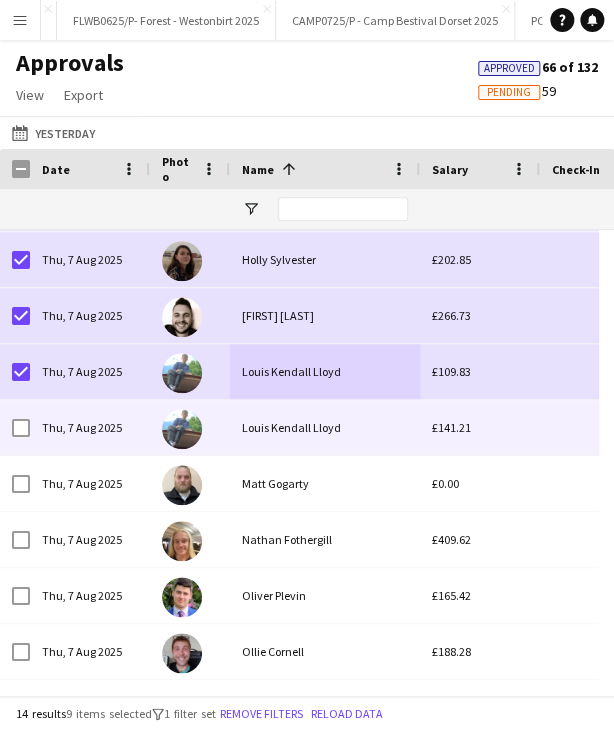 click on "Thu, 7 Aug 2025" at bounding box center (90, 427) 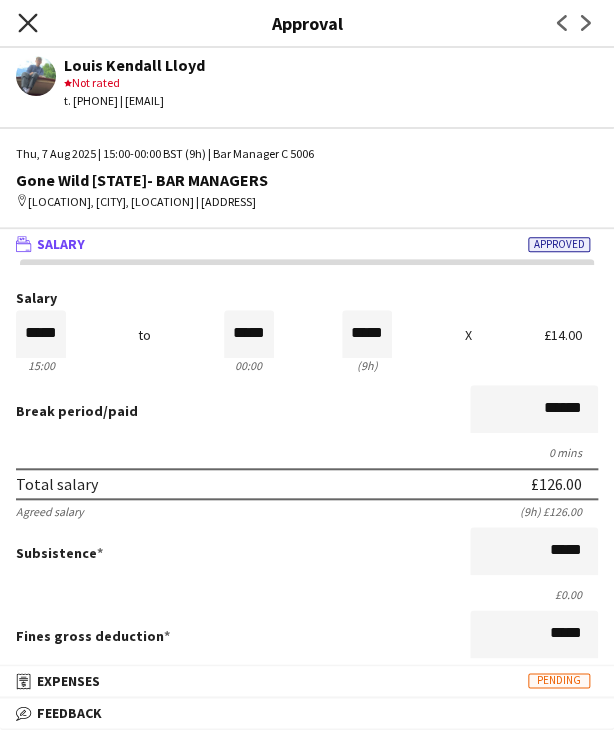 click on "Close pop-in" 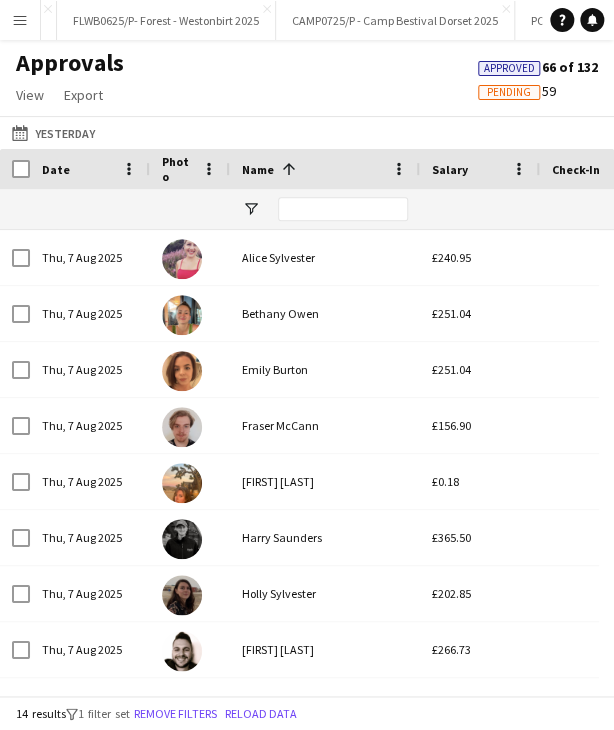 click on "Pending" 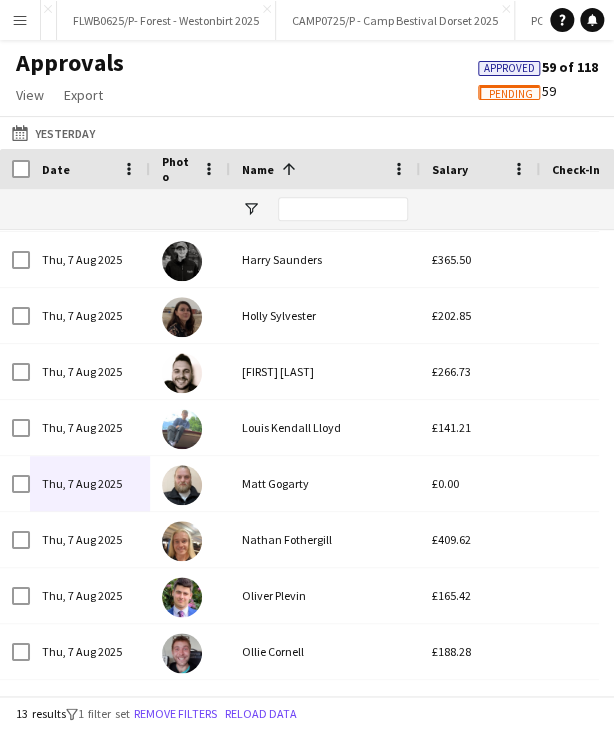 click on "Approved" 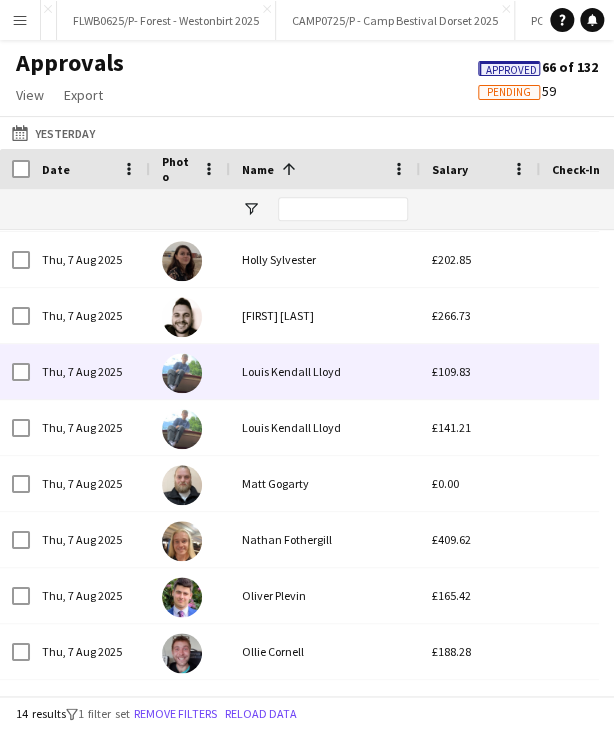 click on "Louis Kendall Lloyd" at bounding box center [325, 371] 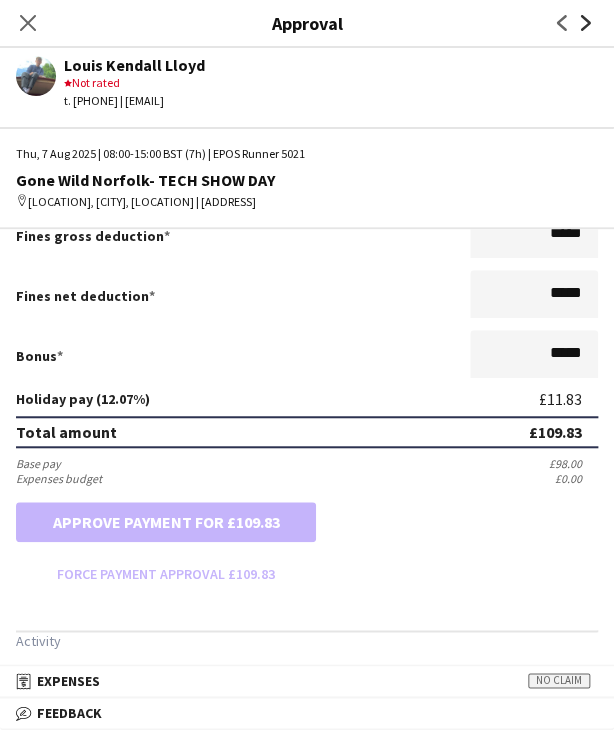 click 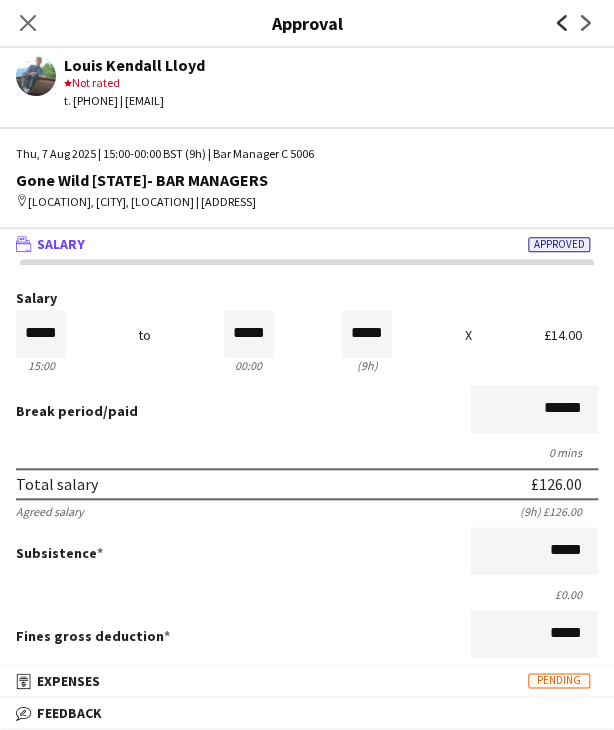 click on "Previous" 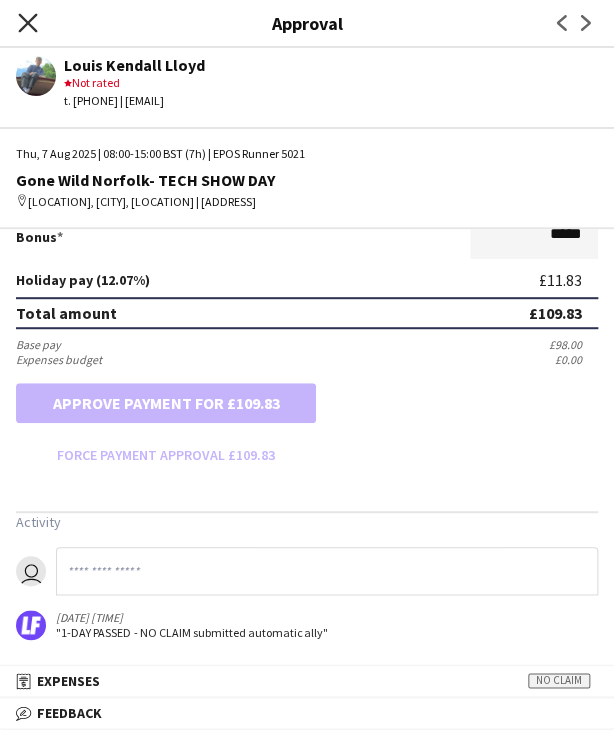 click on "Close pop-in" 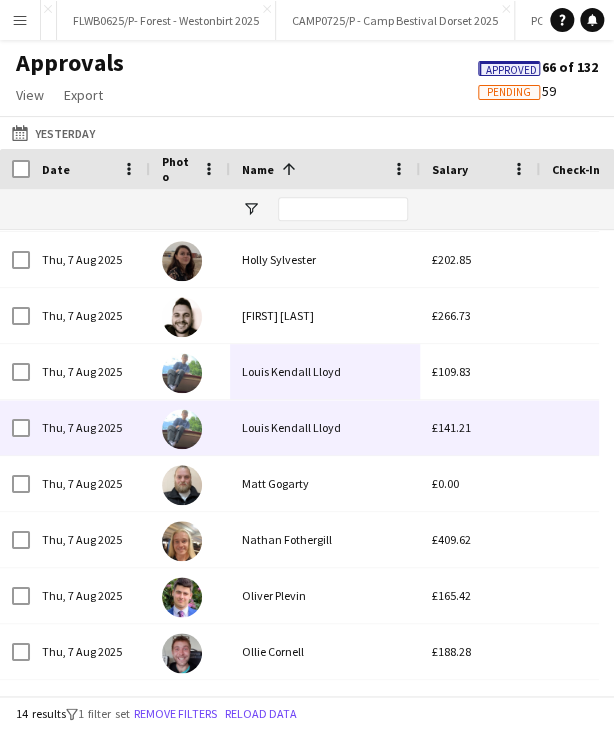 click on "Louis Kendall Lloyd" at bounding box center (325, 427) 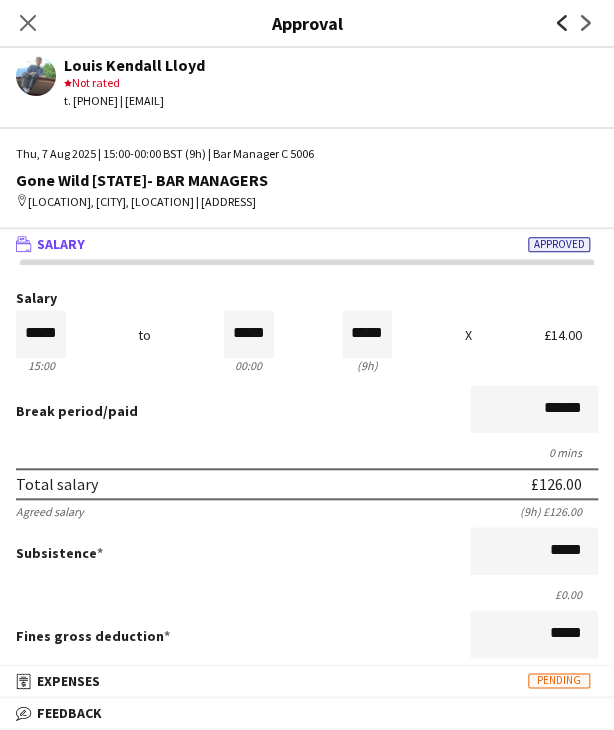 click on "Previous" 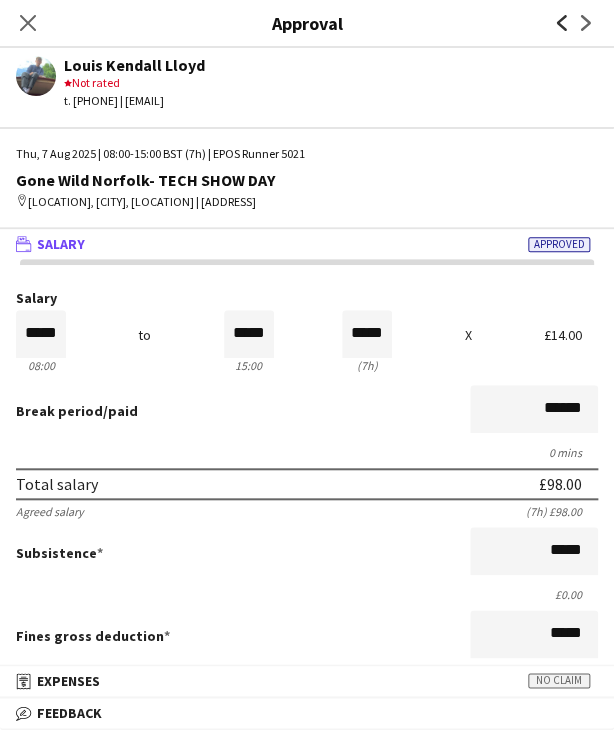 click on "Previous" 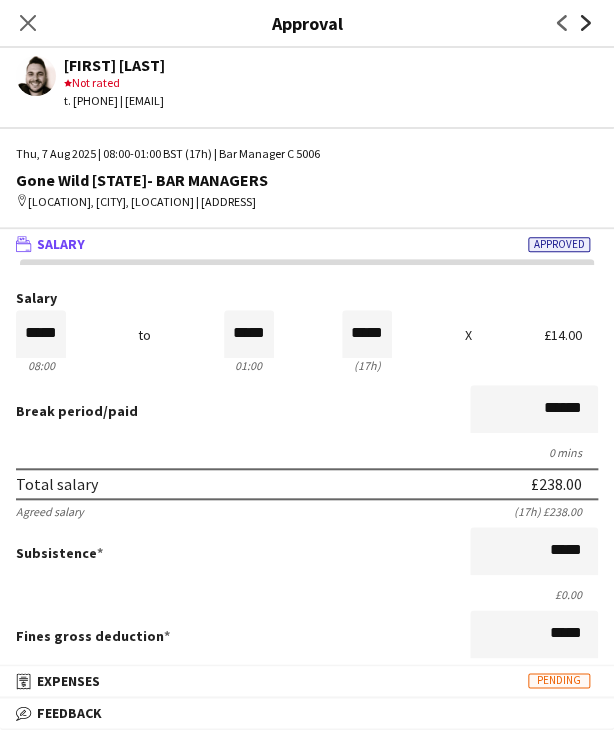 click on "Next" 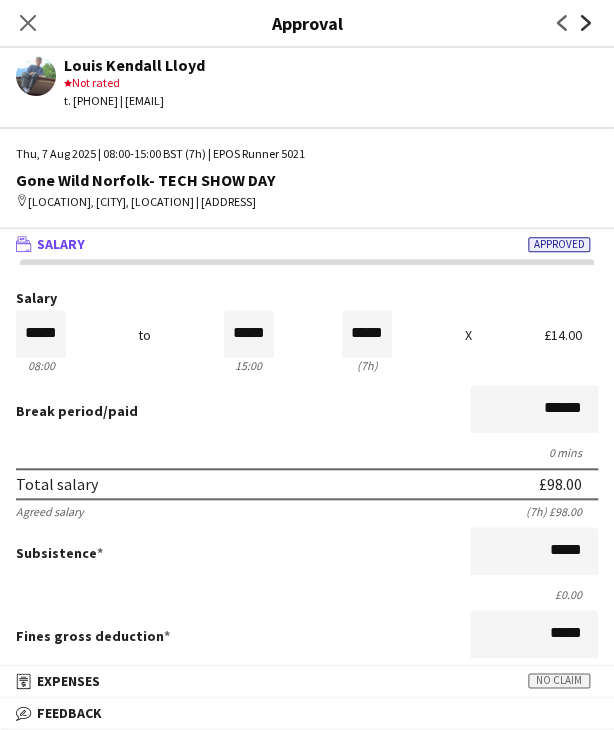 click on "Next" 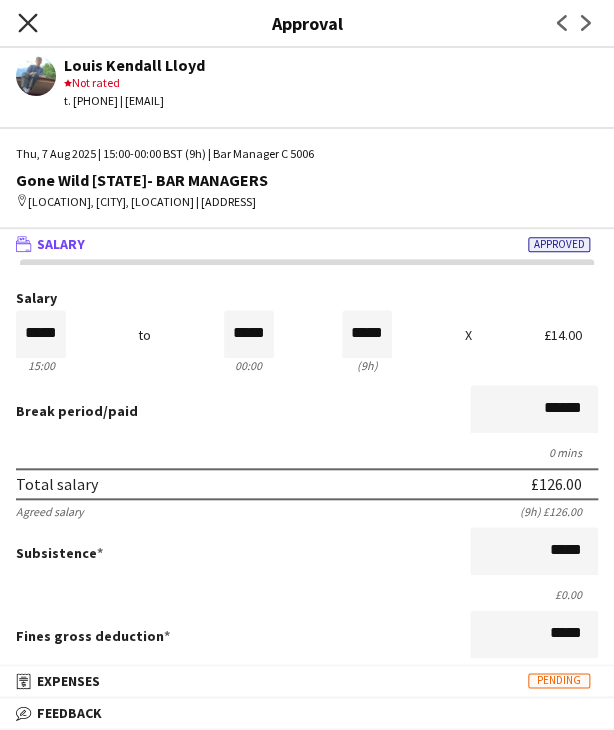 click 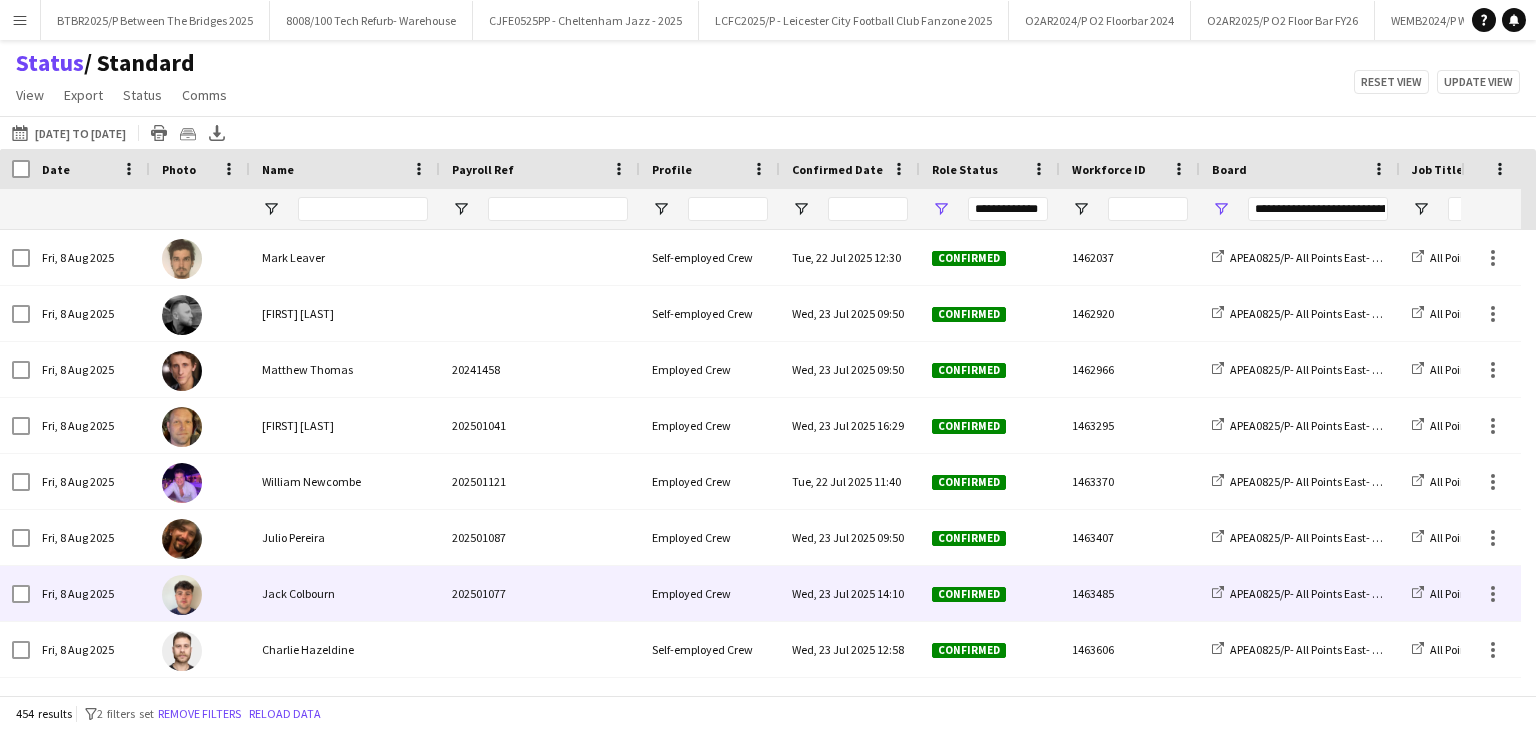 scroll, scrollTop: 0, scrollLeft: 0, axis: both 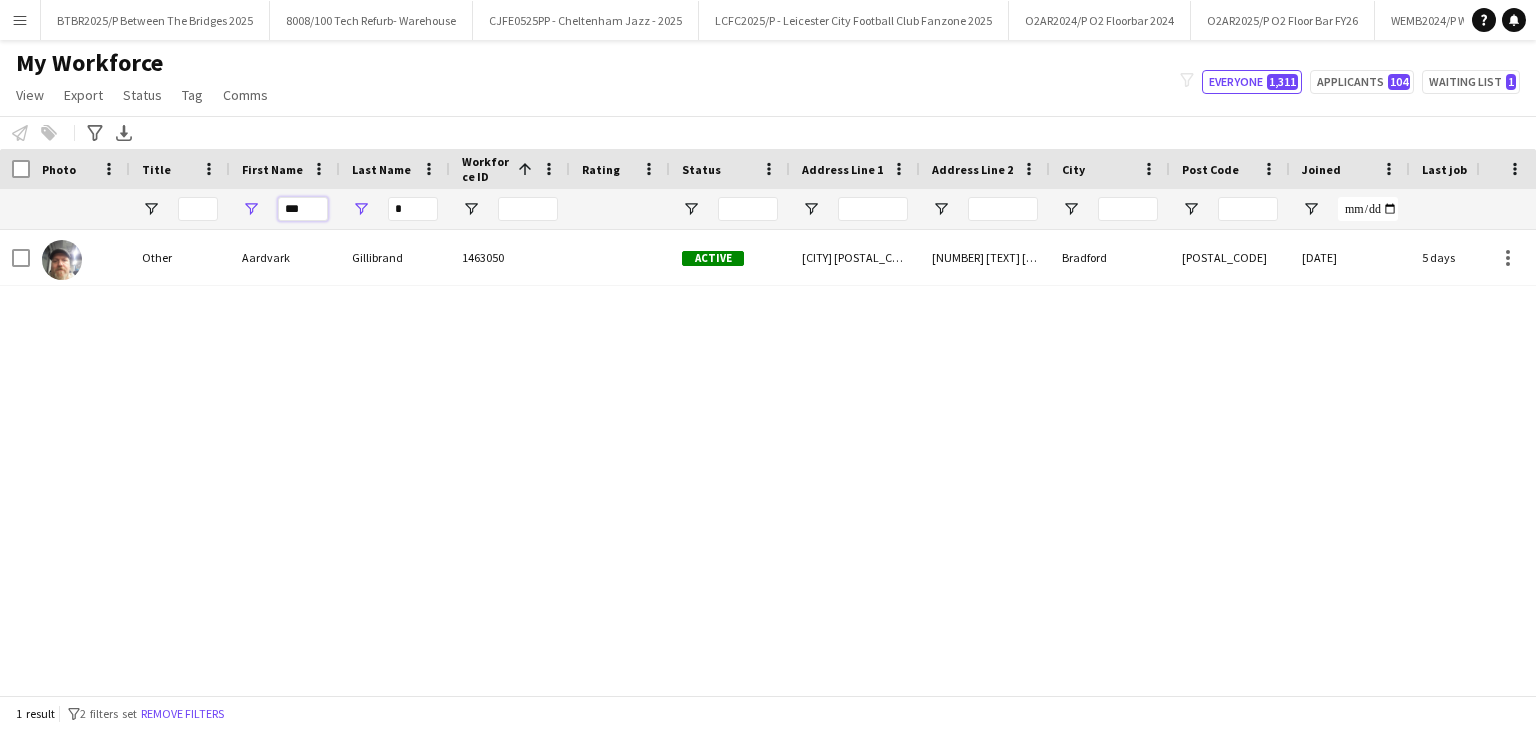 click on "***" at bounding box center (303, 209) 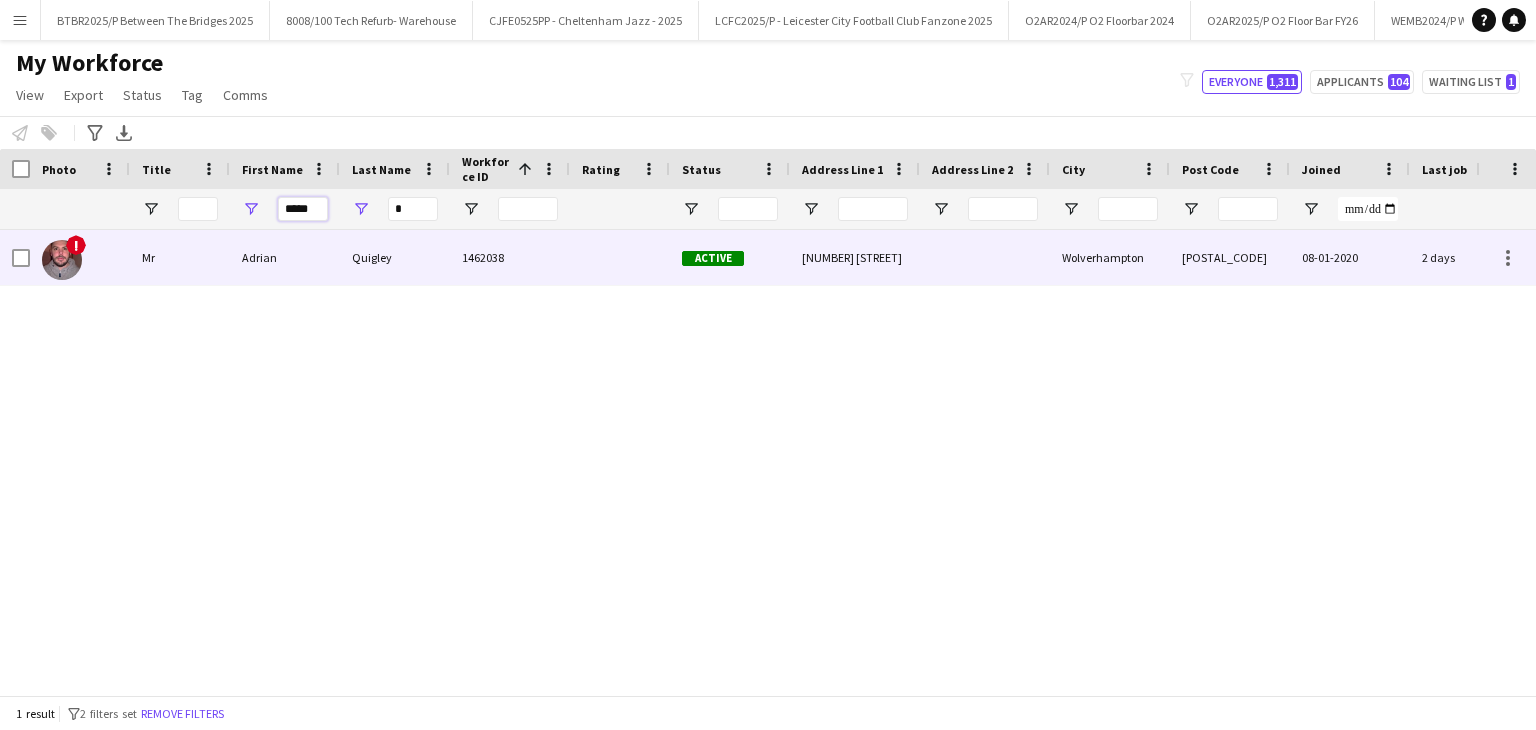 type on "*****" 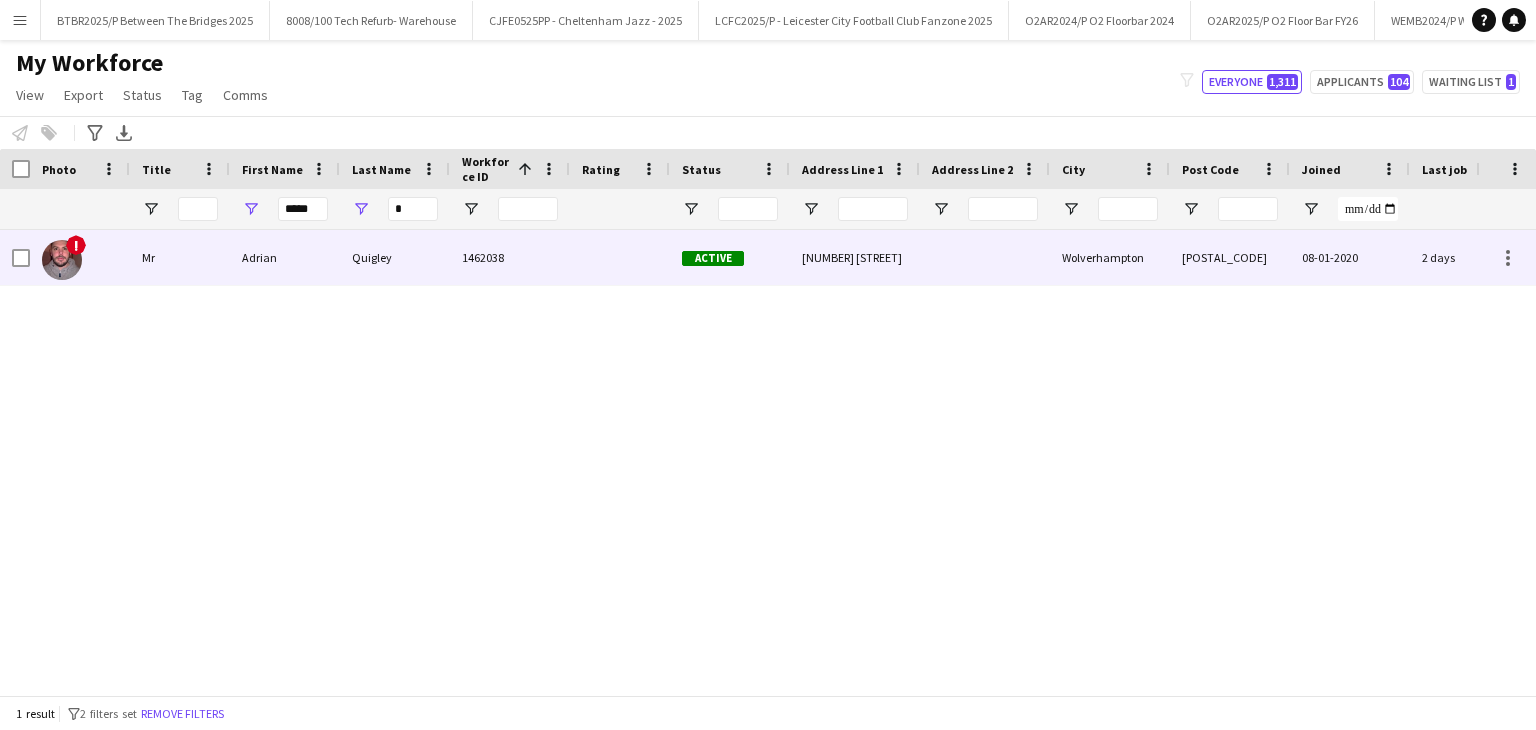 click on "Quigley" at bounding box center (395, 257) 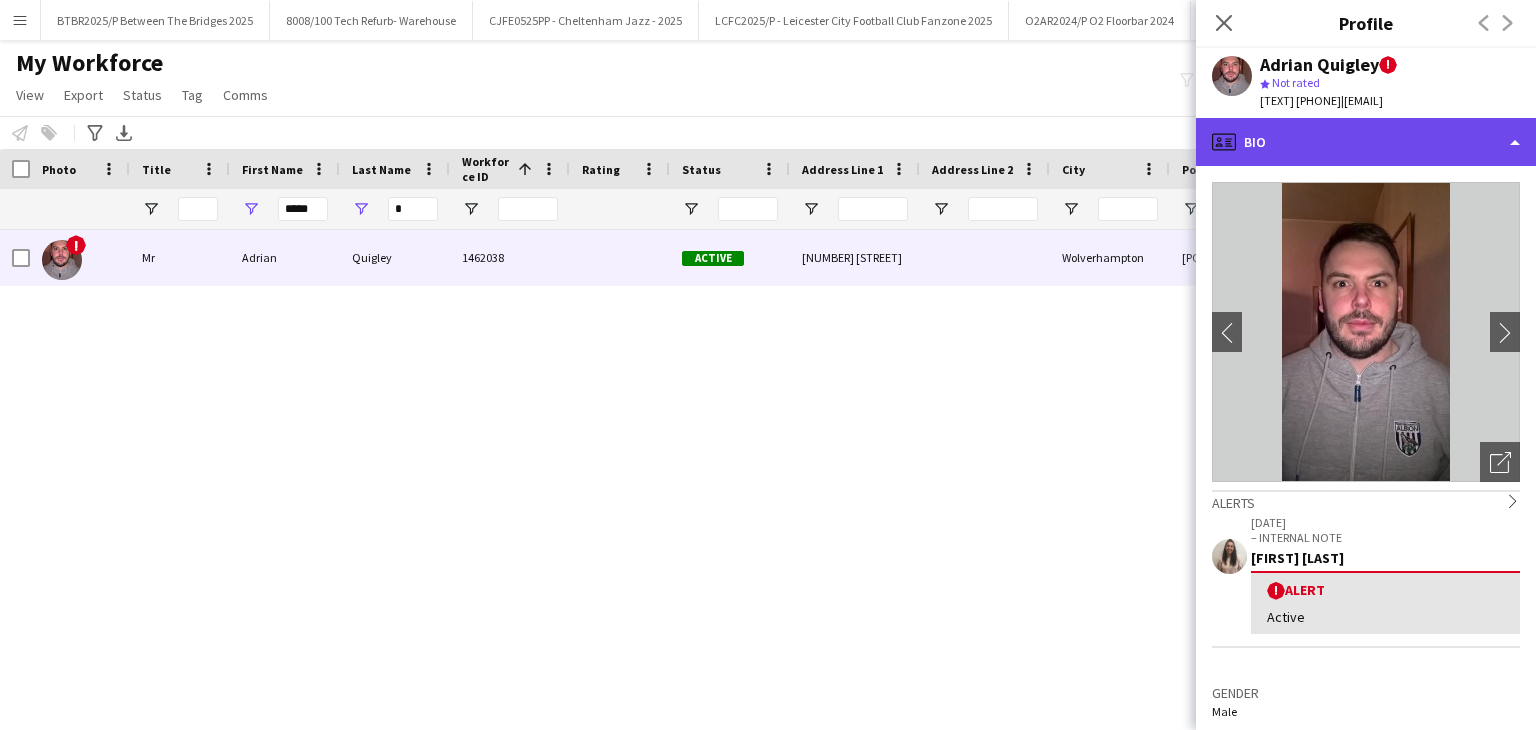 click on "profile
Bio" 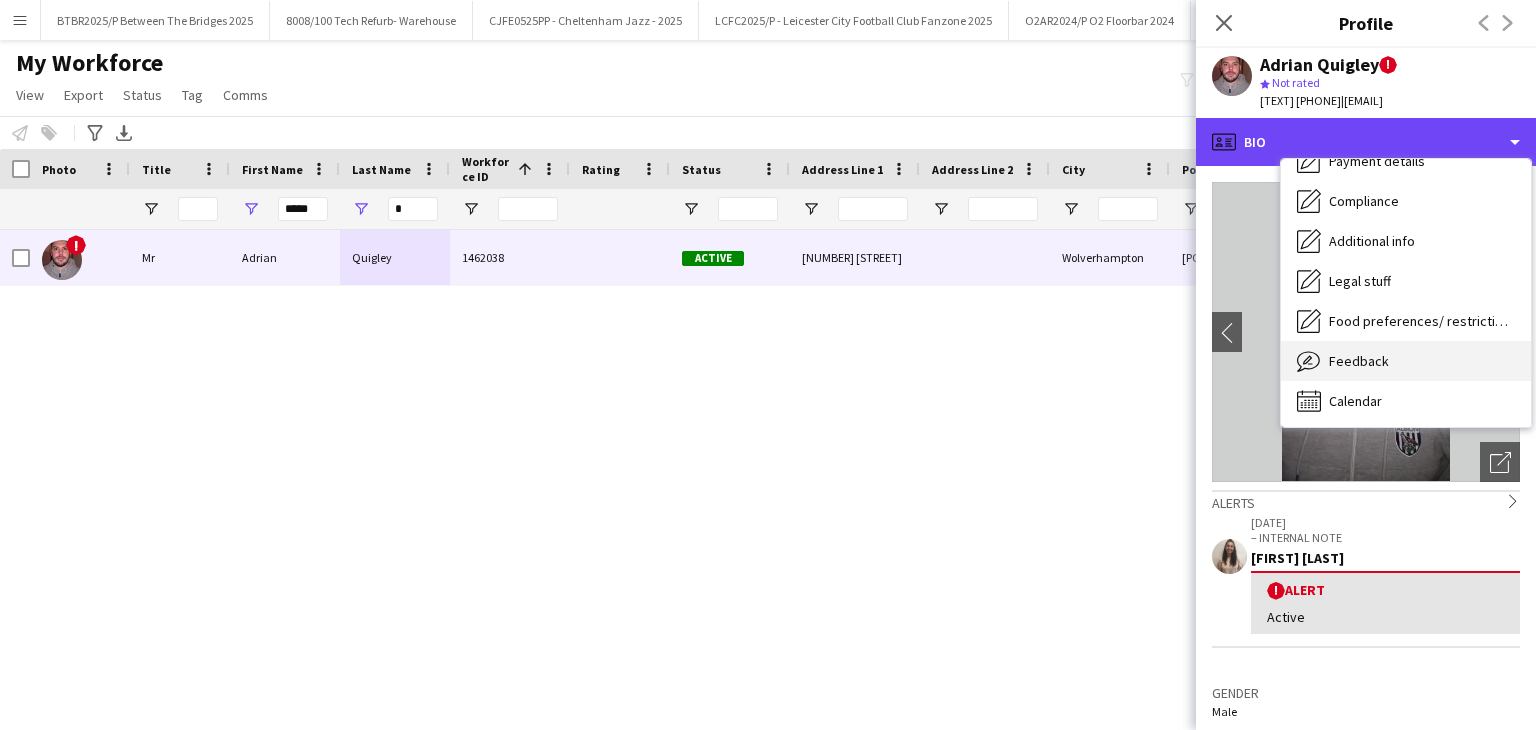 scroll, scrollTop: 268, scrollLeft: 0, axis: vertical 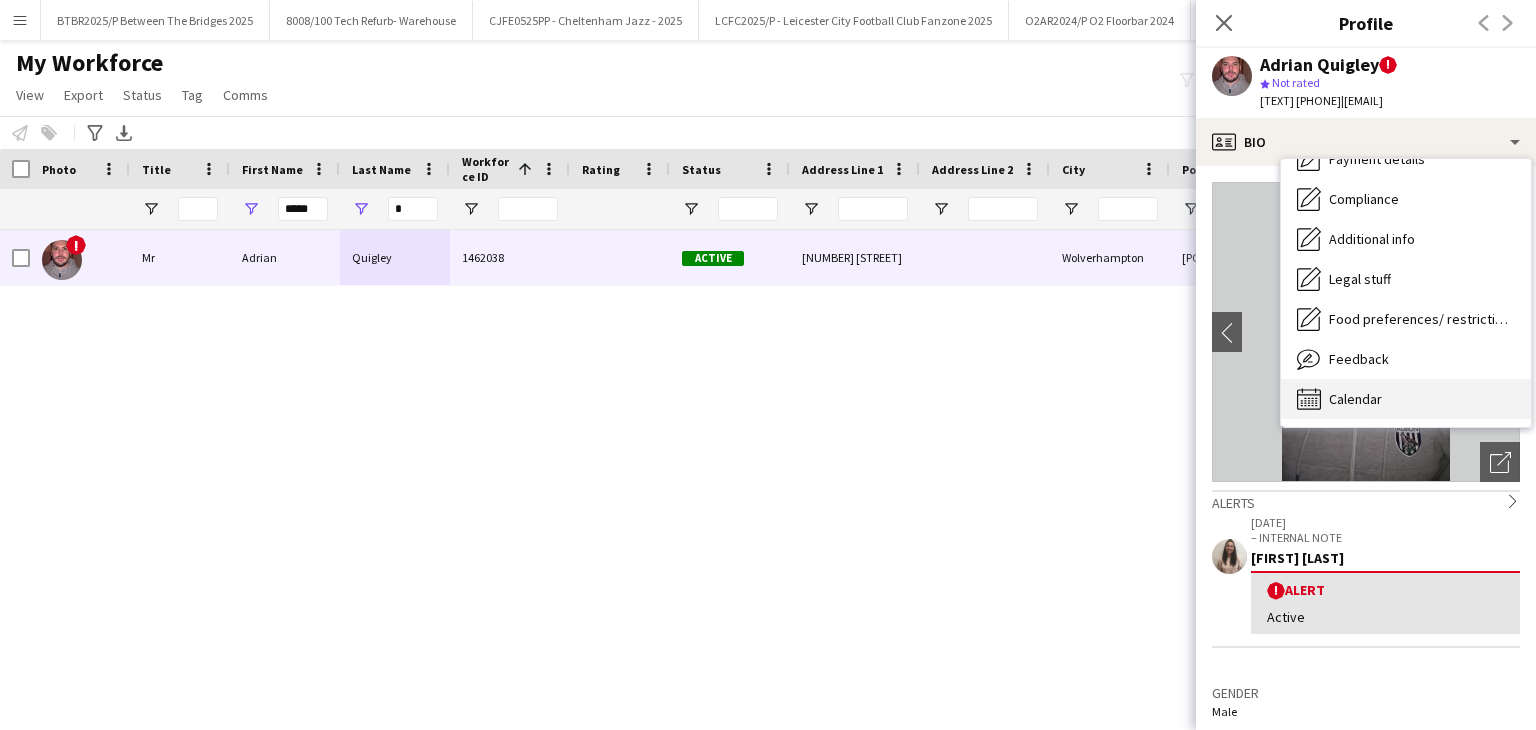 click on "Calendar
Calendar" at bounding box center [1406, 399] 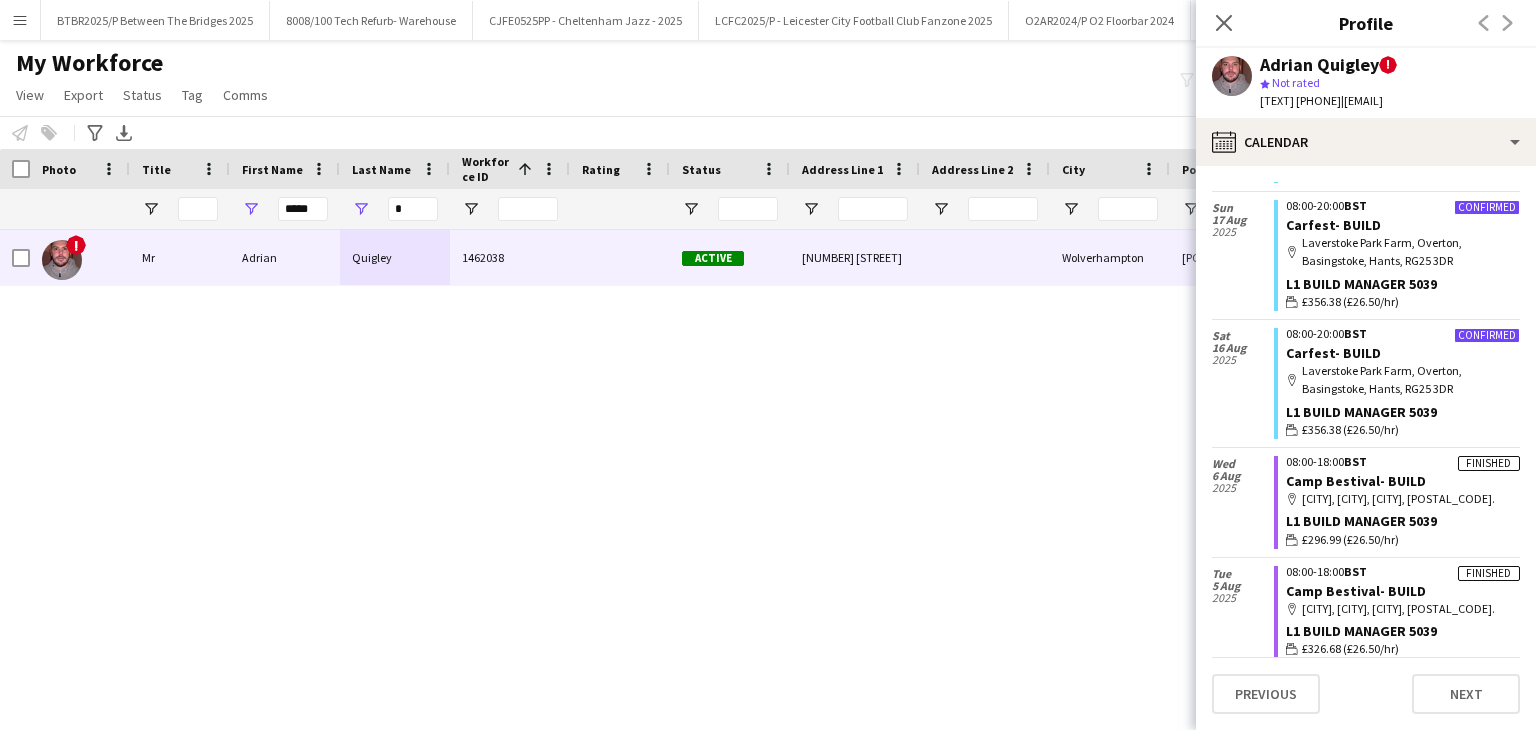 scroll, scrollTop: 2819, scrollLeft: 0, axis: vertical 